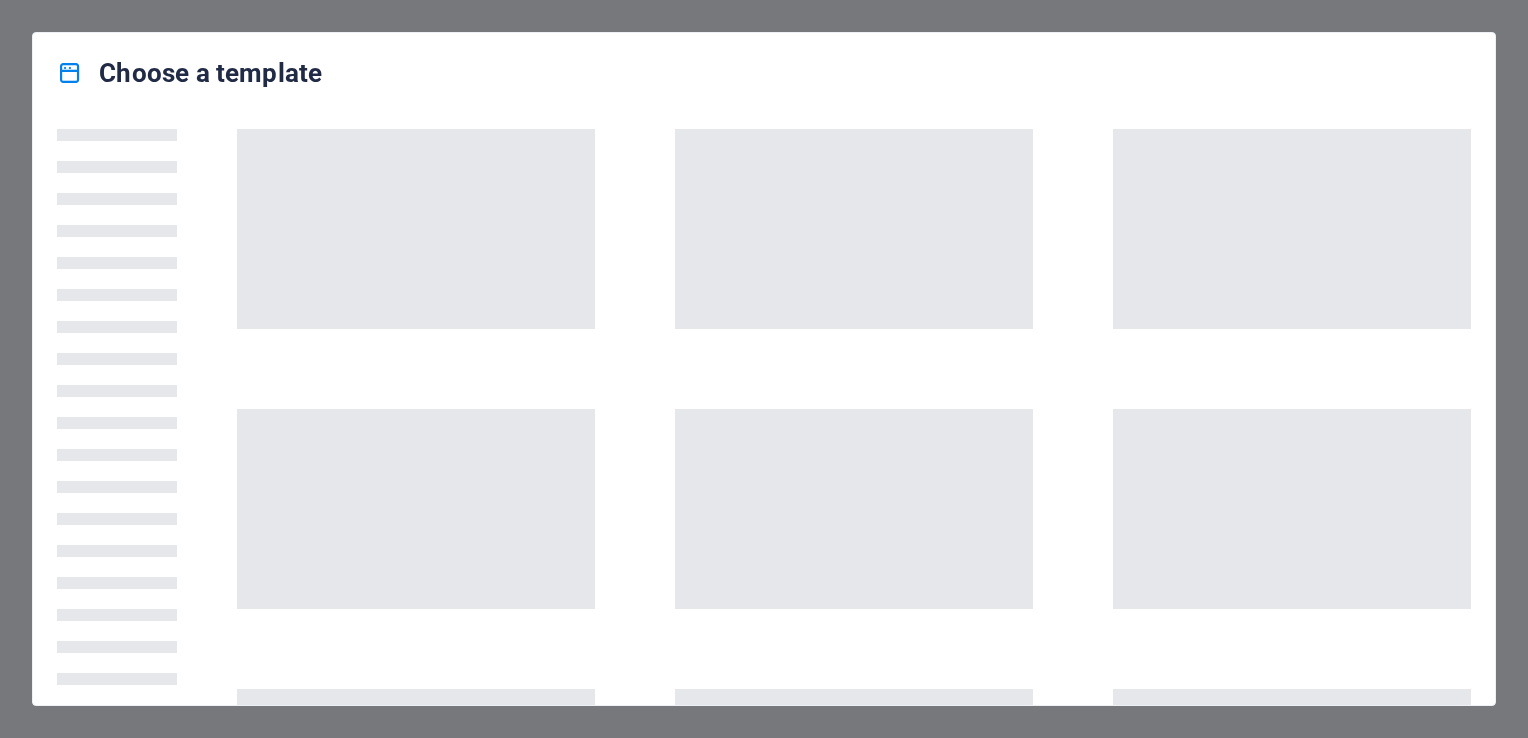 scroll, scrollTop: 0, scrollLeft: 0, axis: both 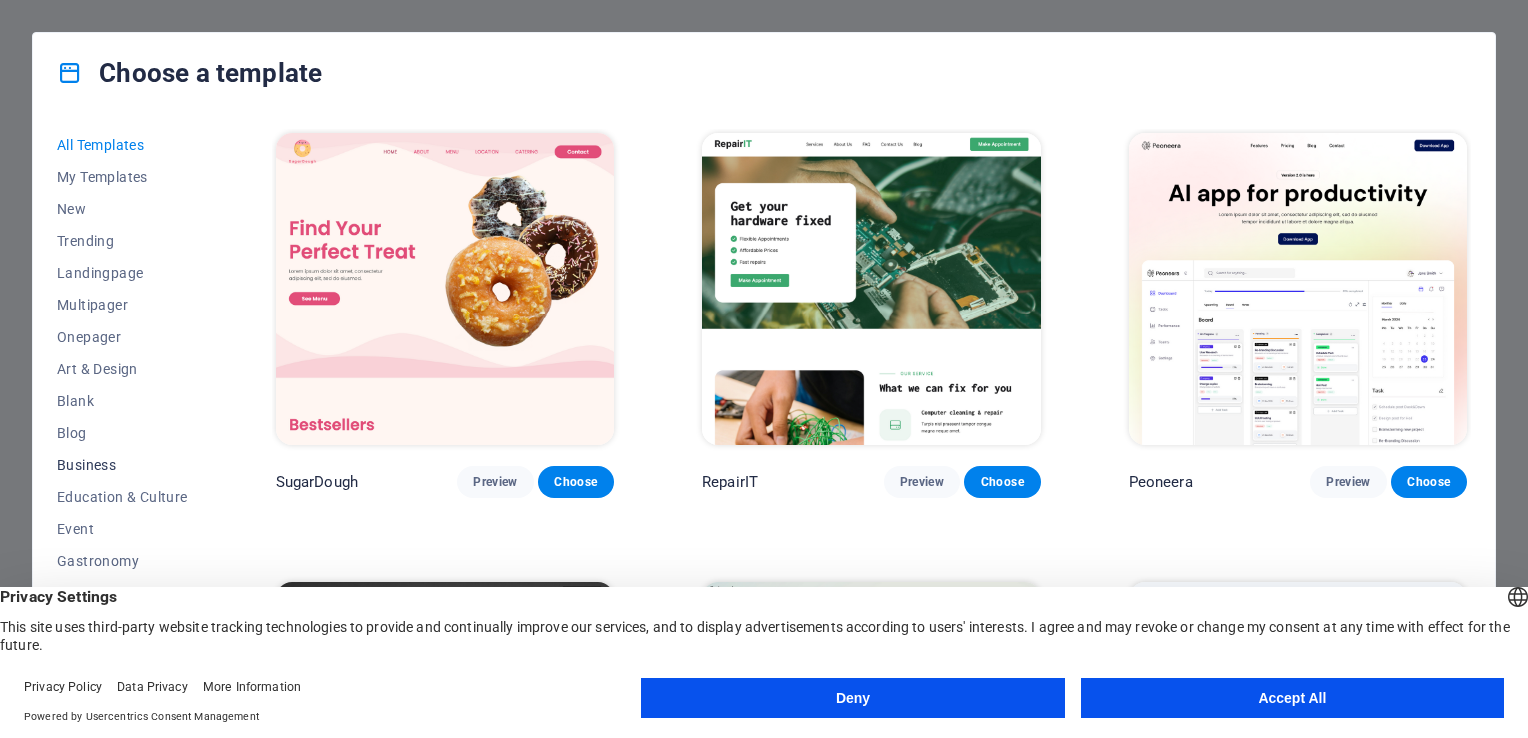 click on "Business" at bounding box center (122, 465) 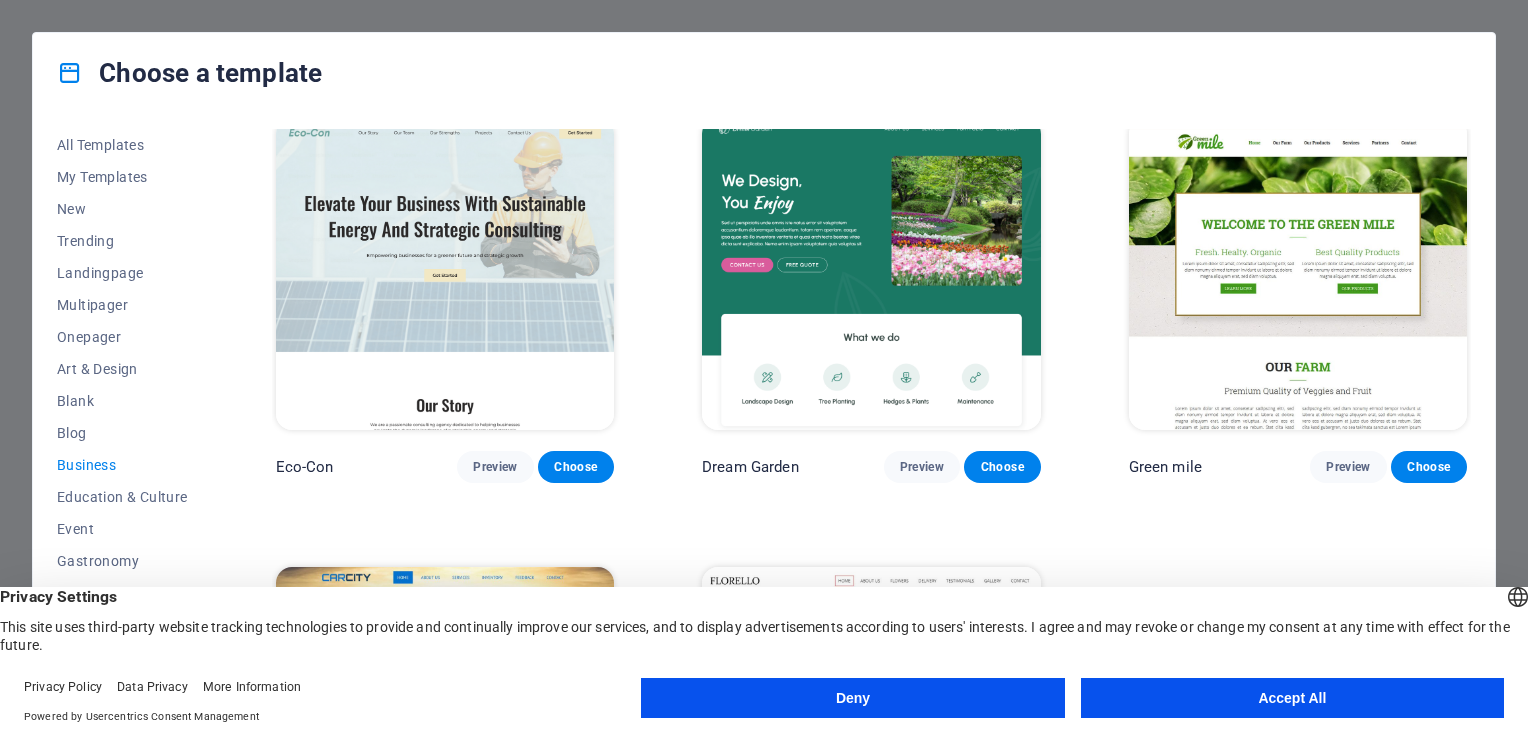scroll, scrollTop: 2, scrollLeft: 0, axis: vertical 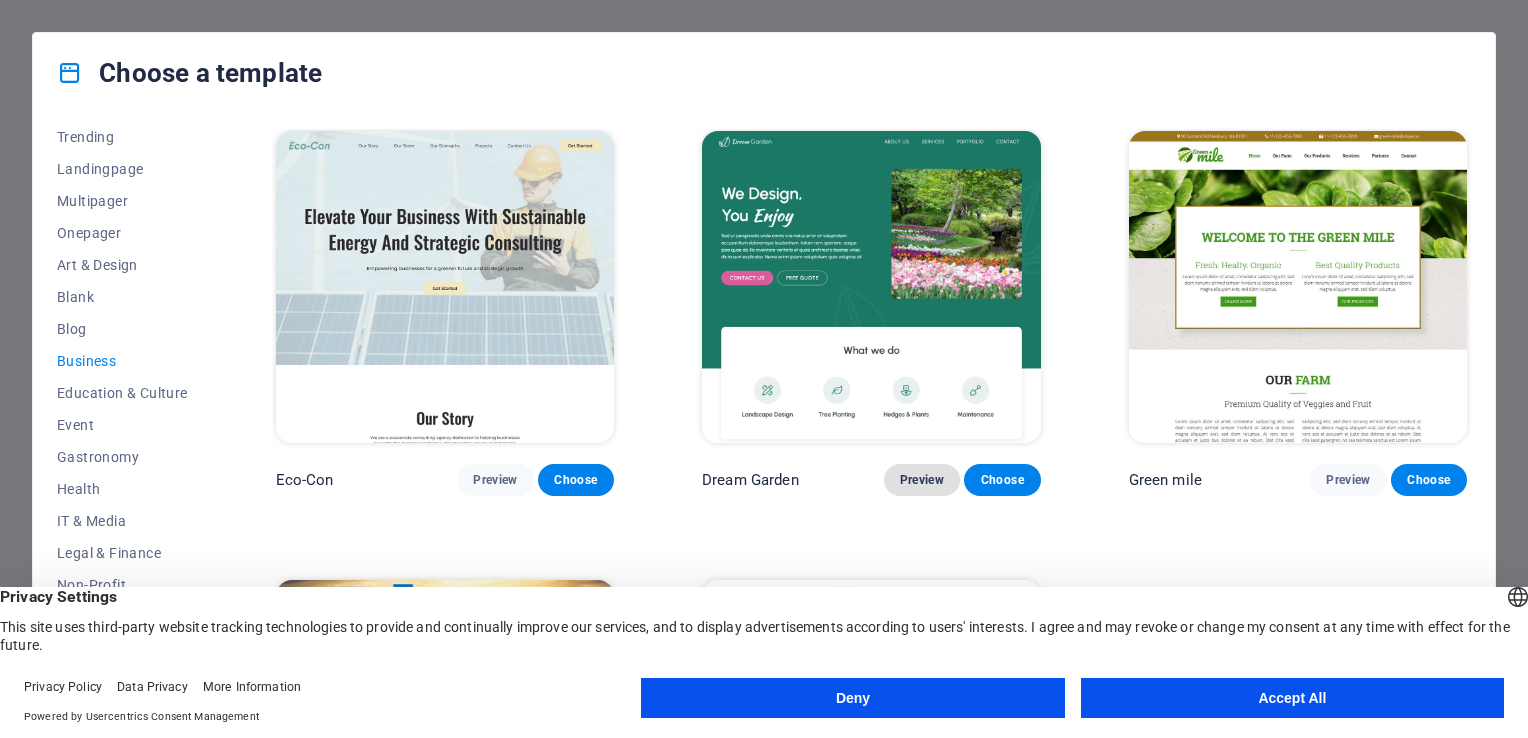 click on "Preview" at bounding box center [922, 480] 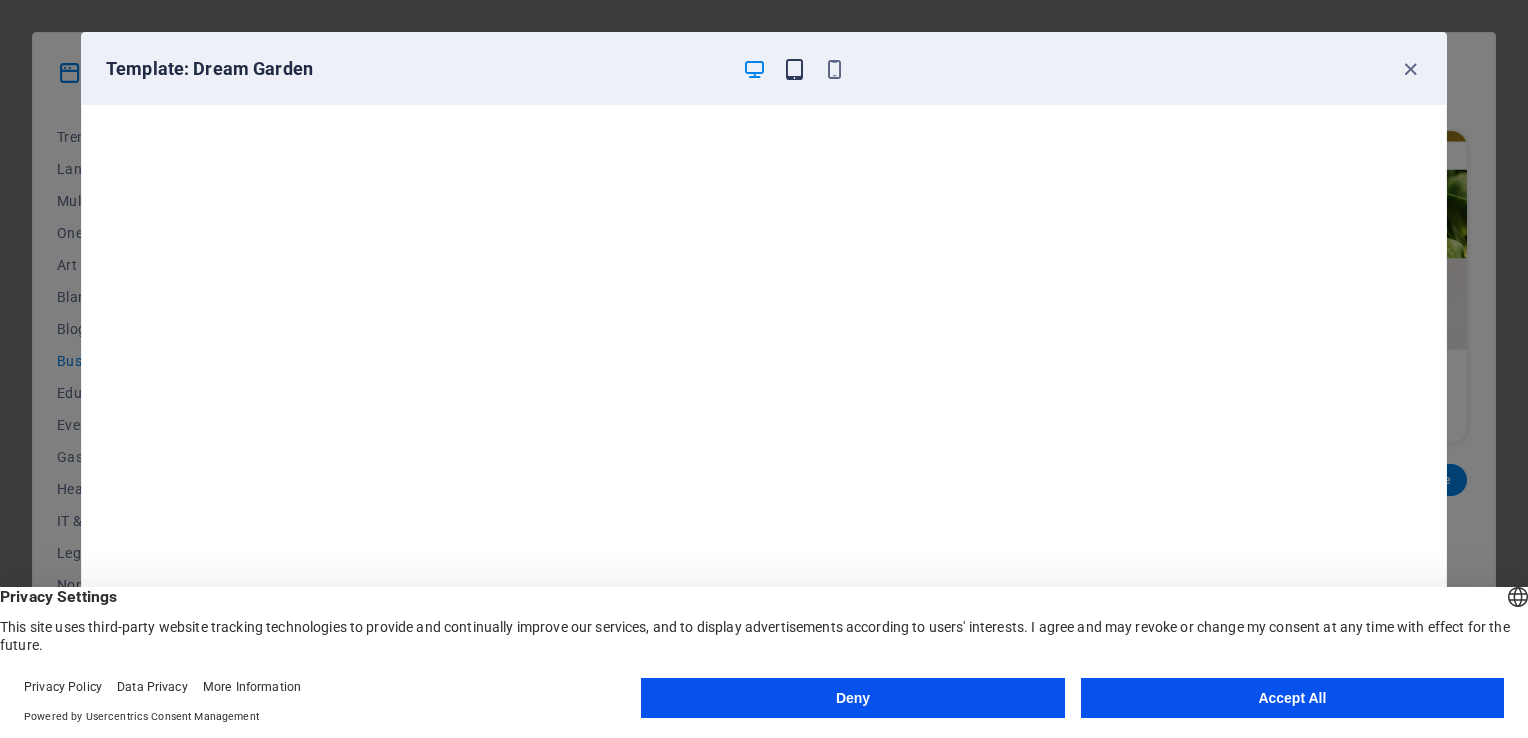 click at bounding box center (794, 69) 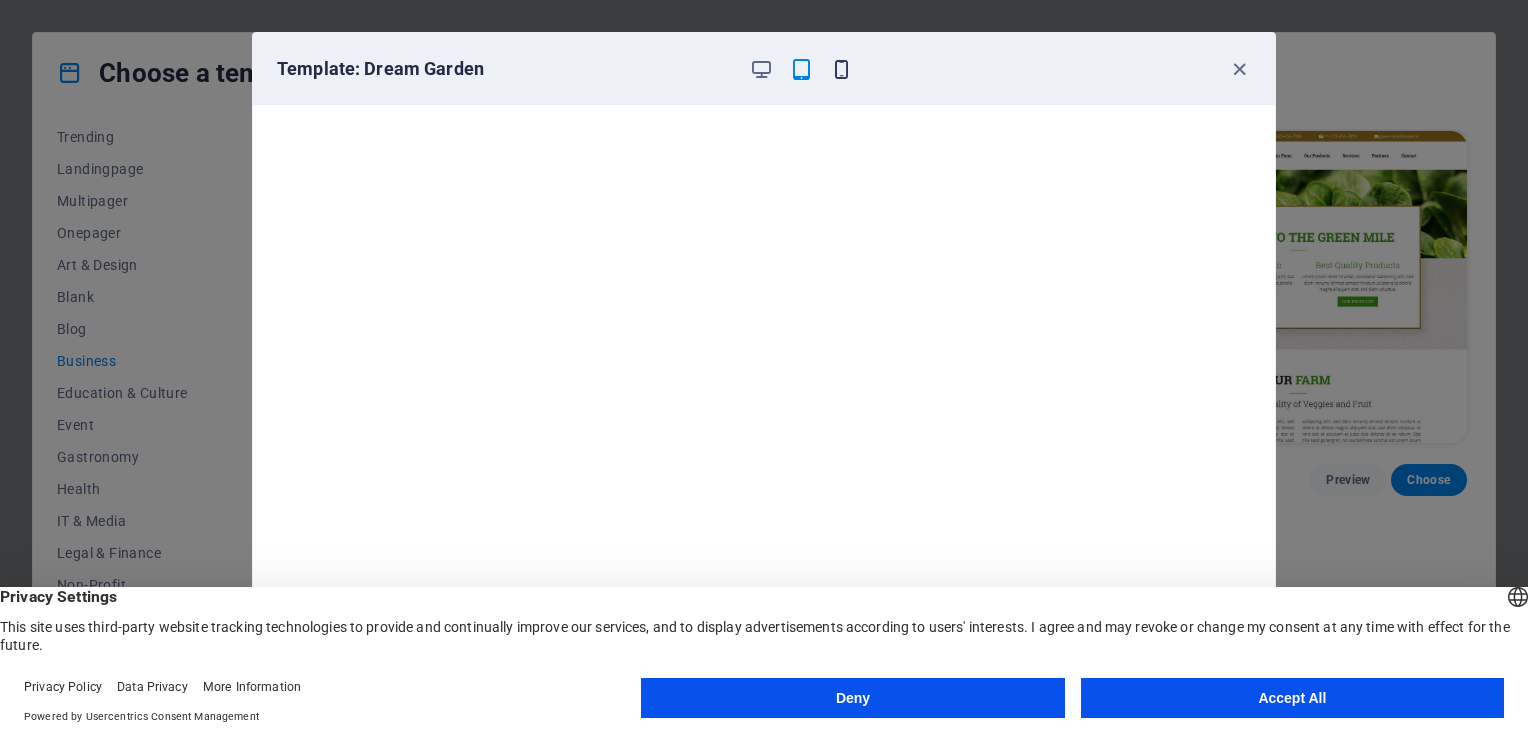 click at bounding box center [841, 69] 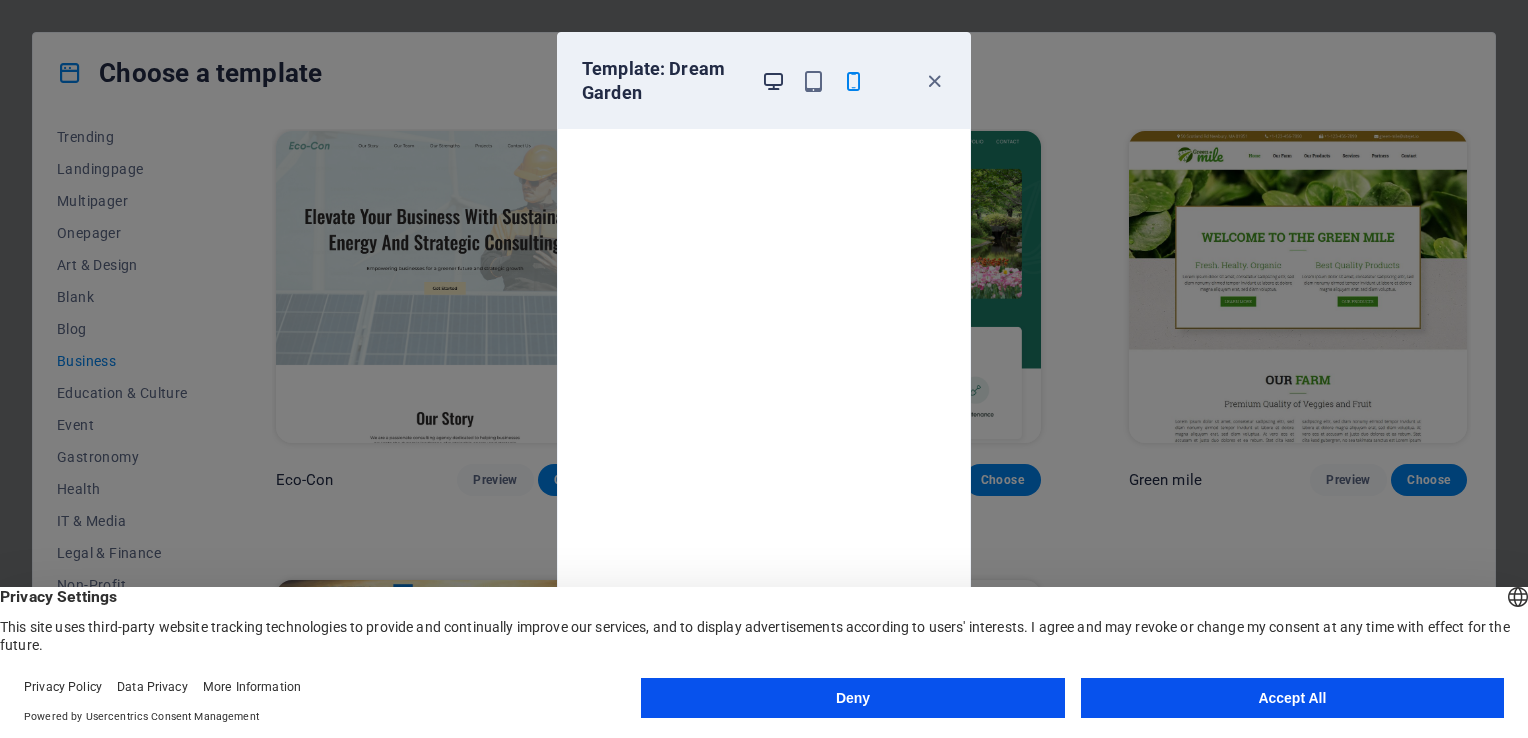 click at bounding box center [773, 81] 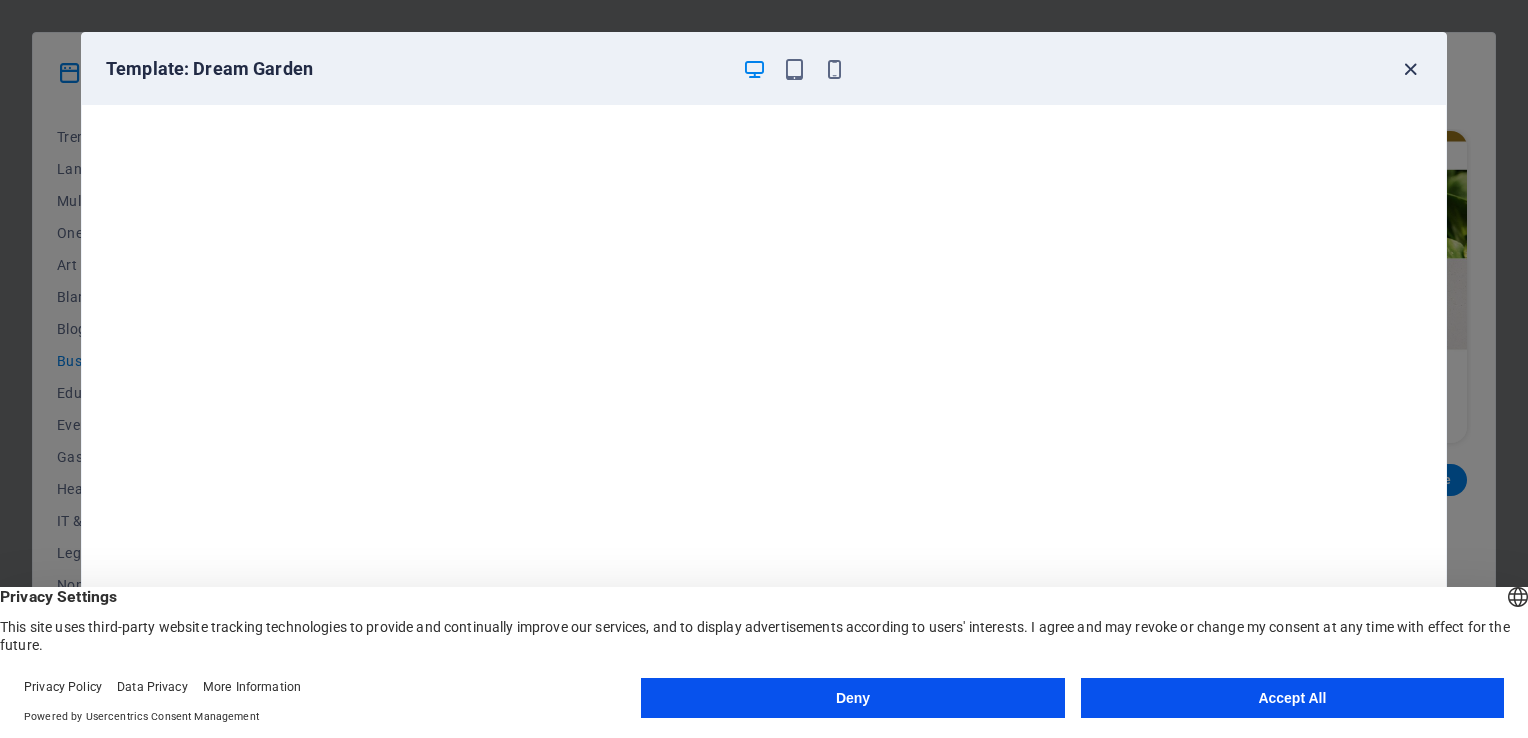 click at bounding box center (1410, 69) 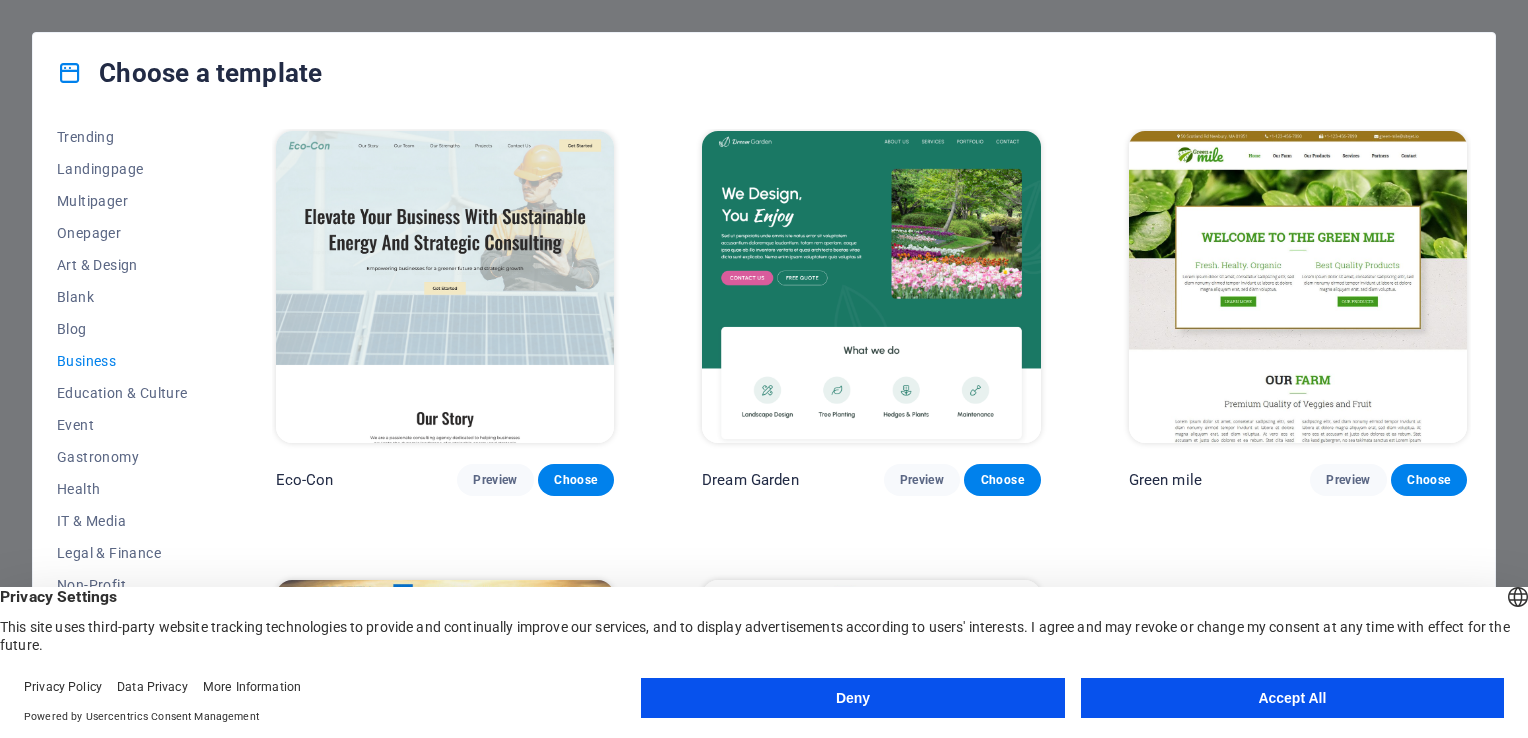 click on "Accept All" at bounding box center (1292, 698) 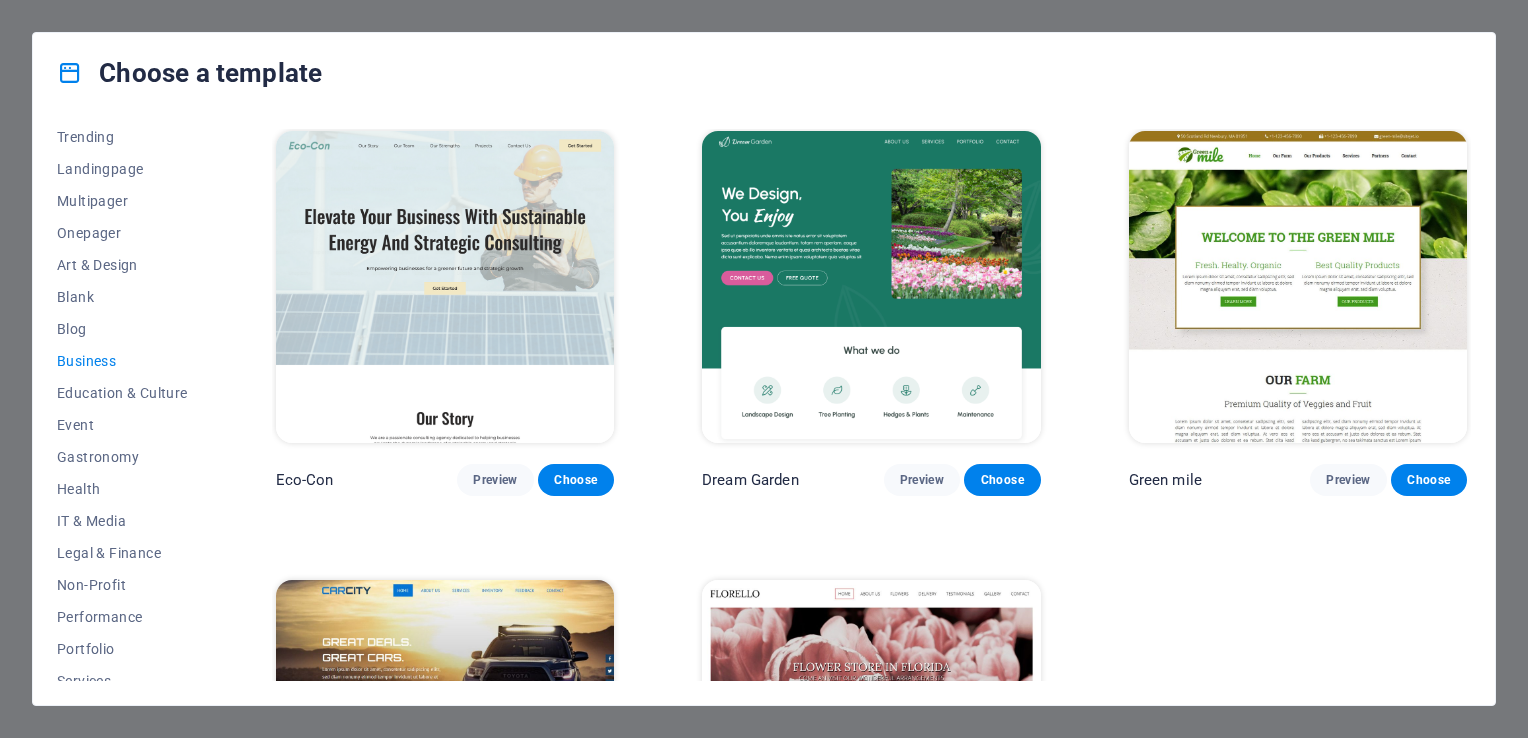 click at bounding box center (445, 287) 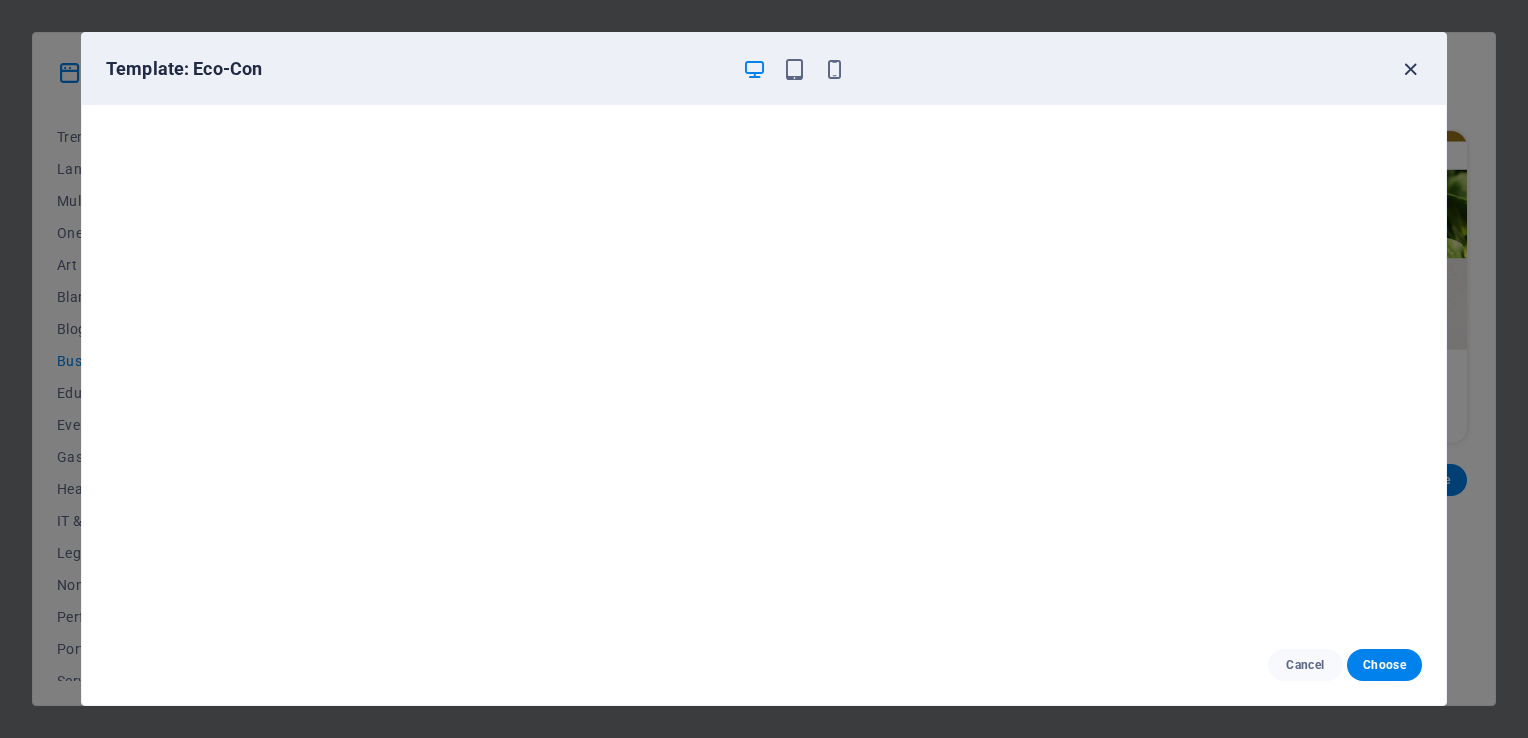 click at bounding box center (1410, 69) 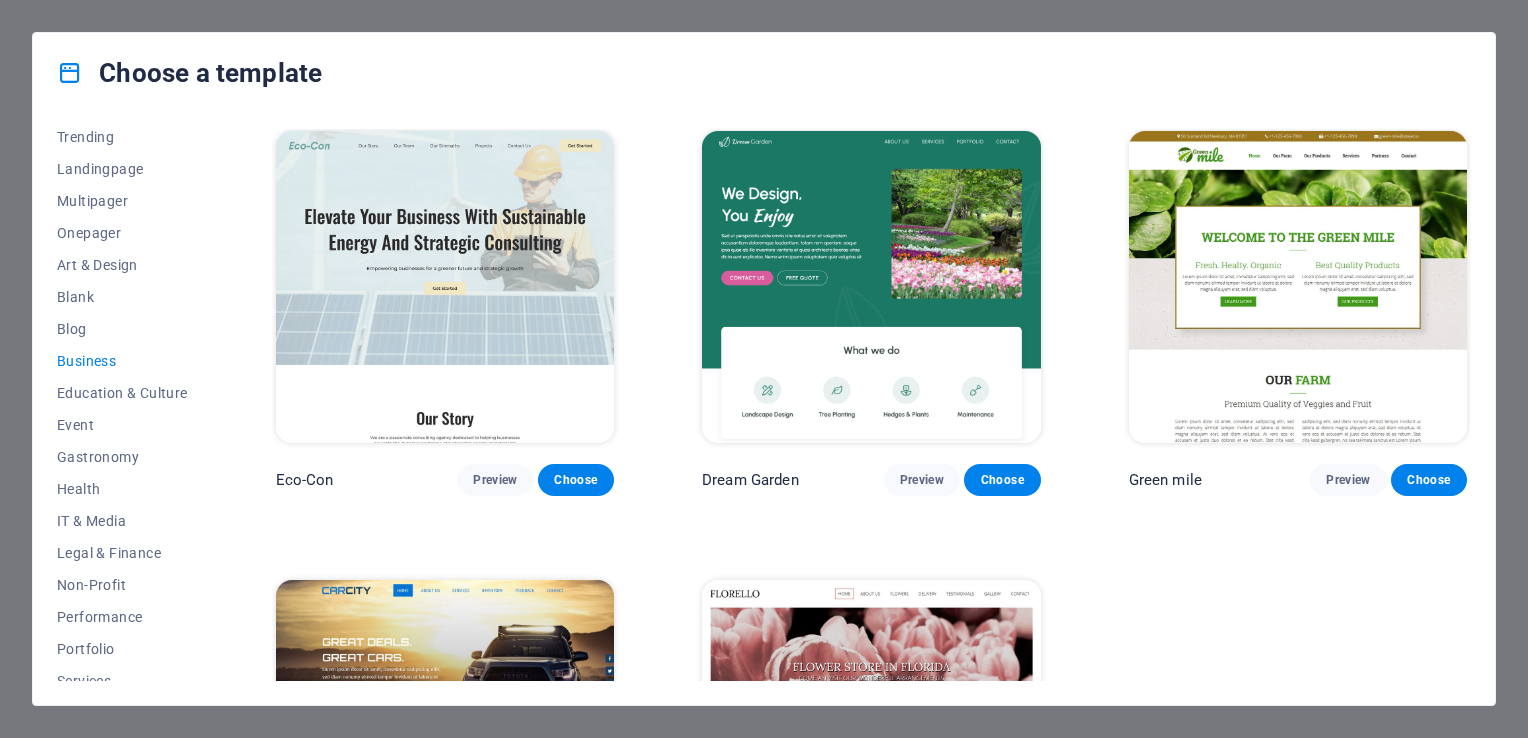 click at bounding box center (1298, 287) 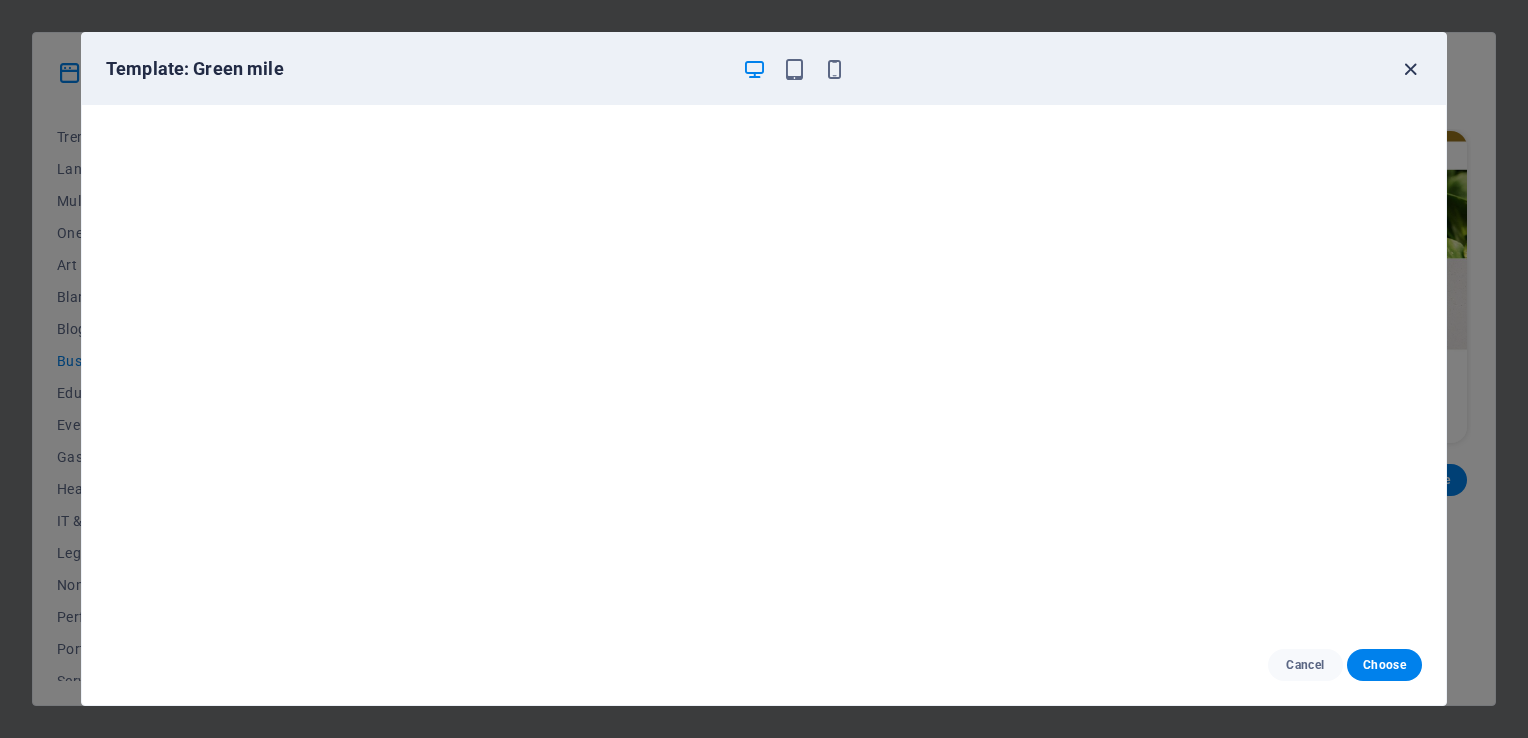 click at bounding box center [1410, 69] 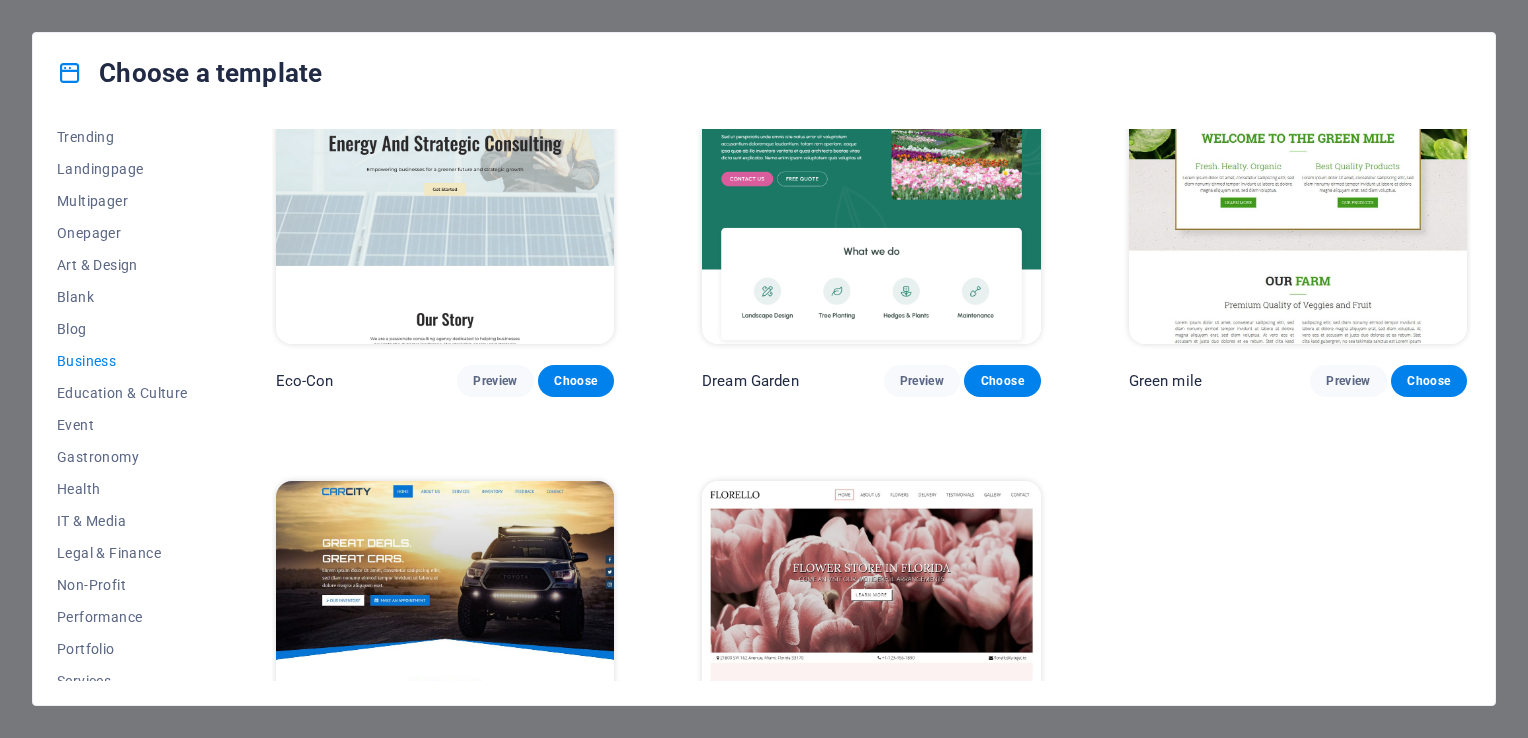 scroll, scrollTop: 215, scrollLeft: 0, axis: vertical 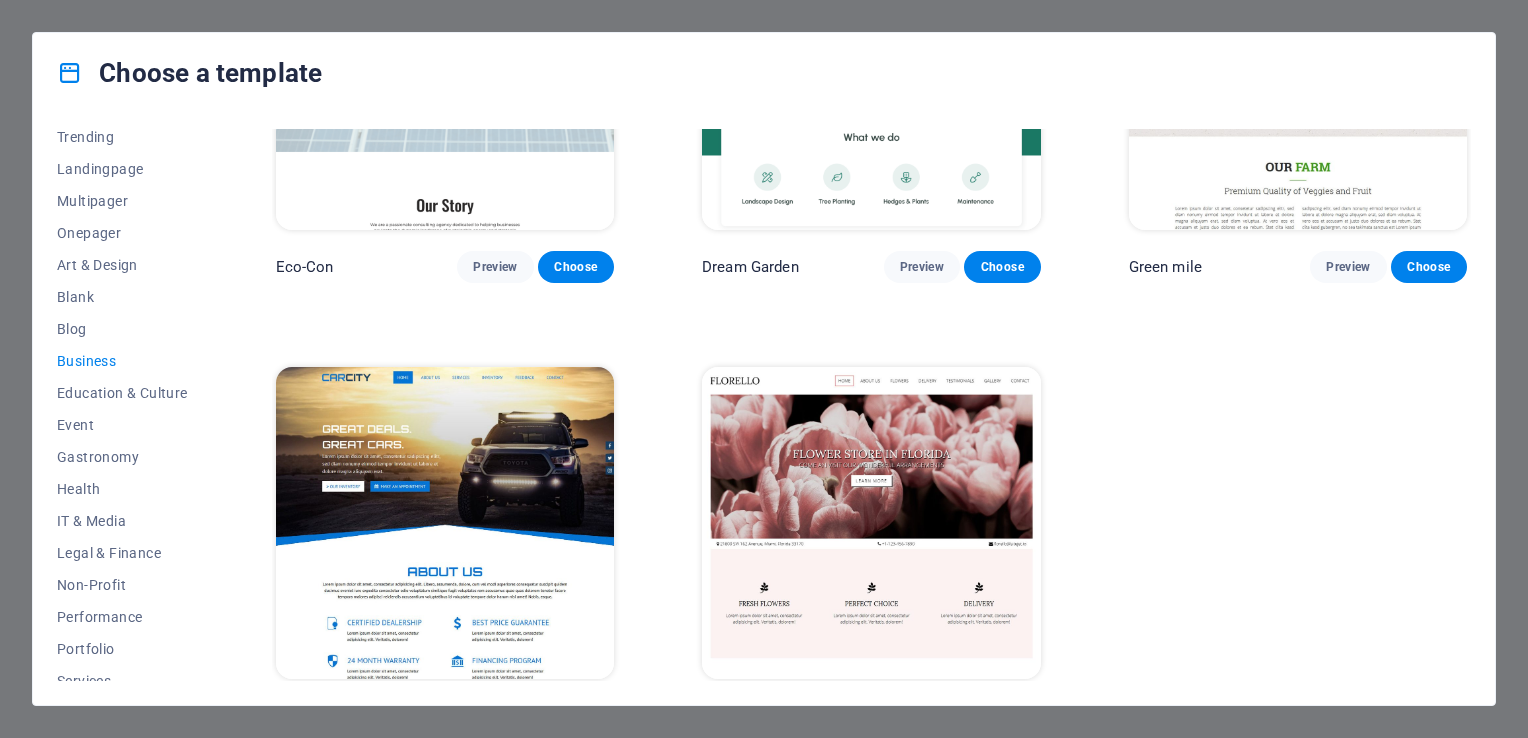 click at bounding box center (445, 523) 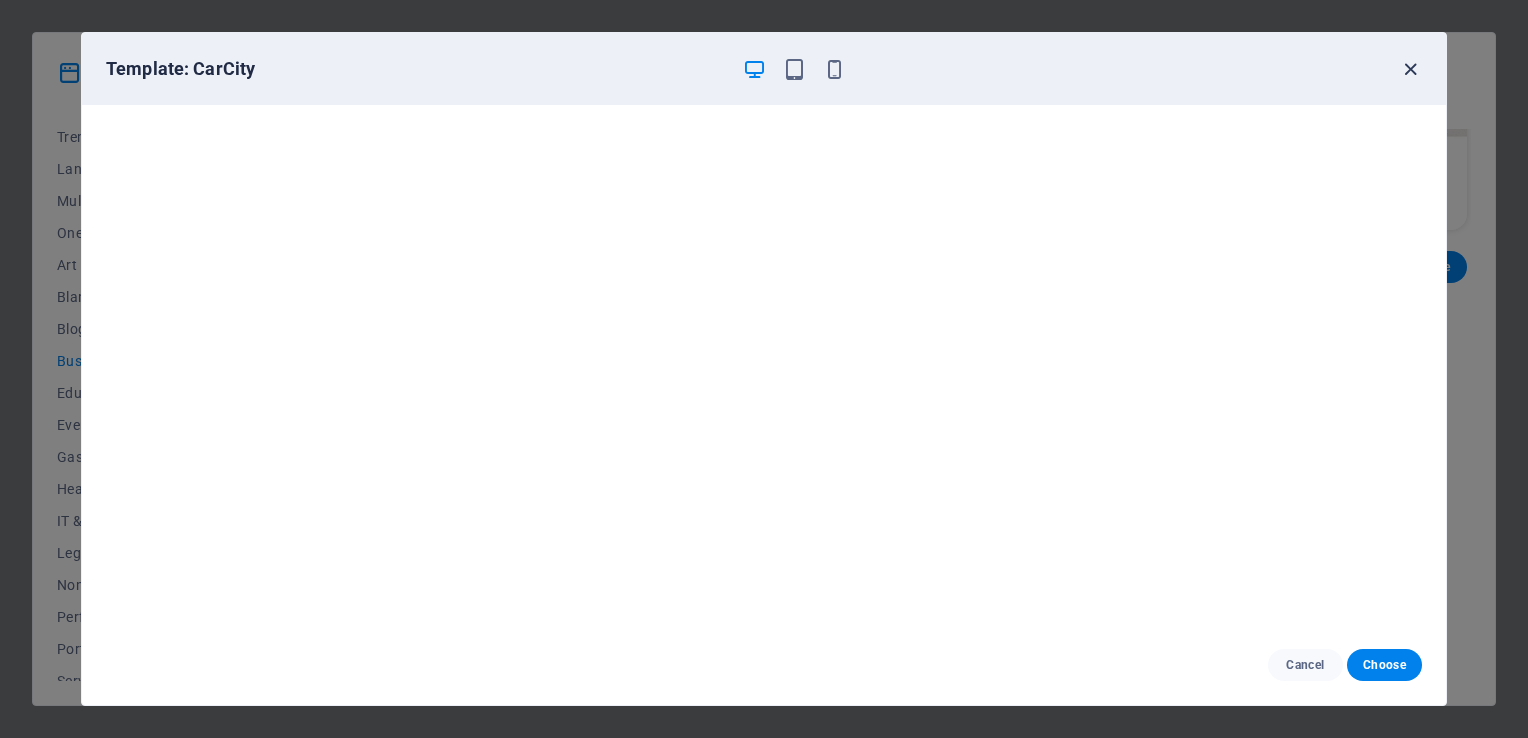 click at bounding box center [1410, 69] 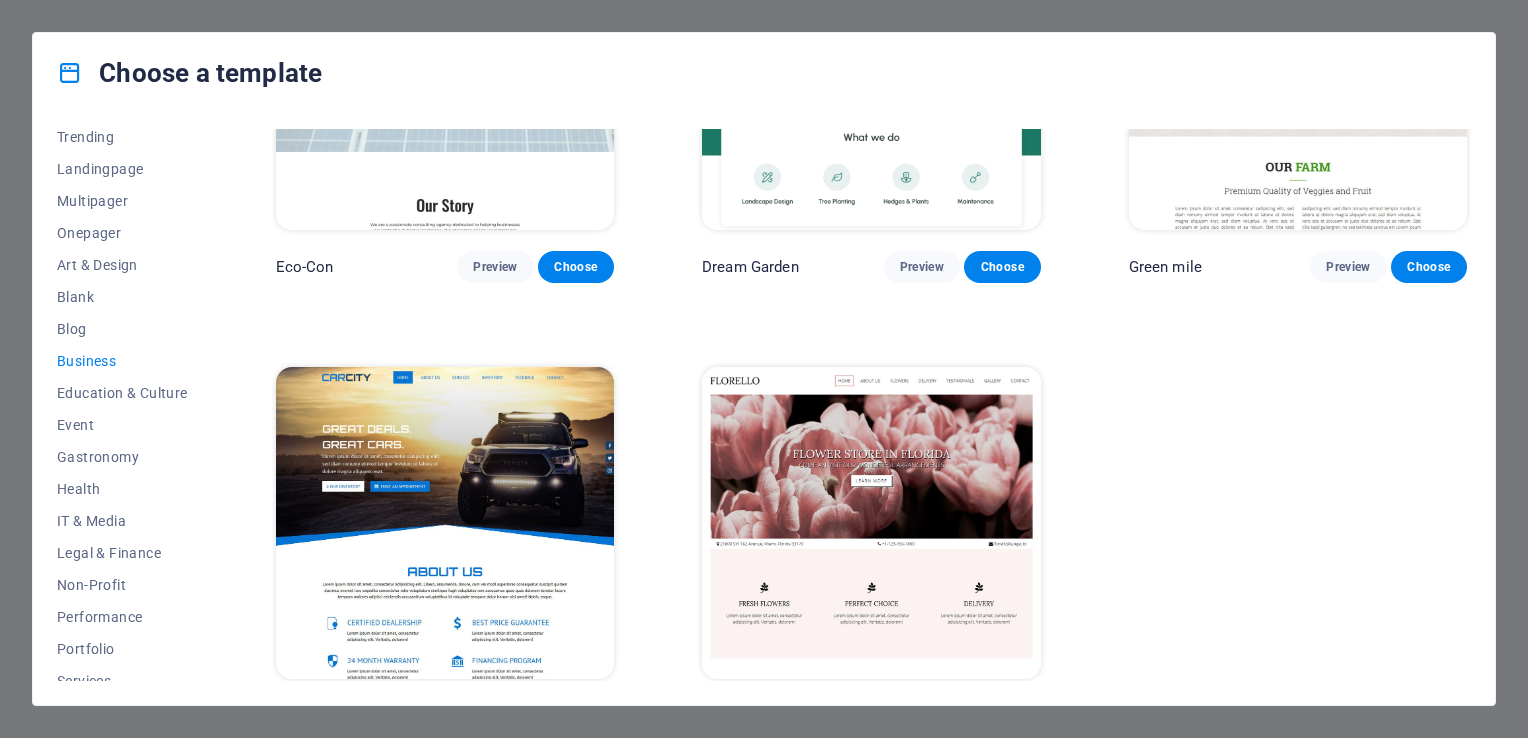 click at bounding box center (871, 523) 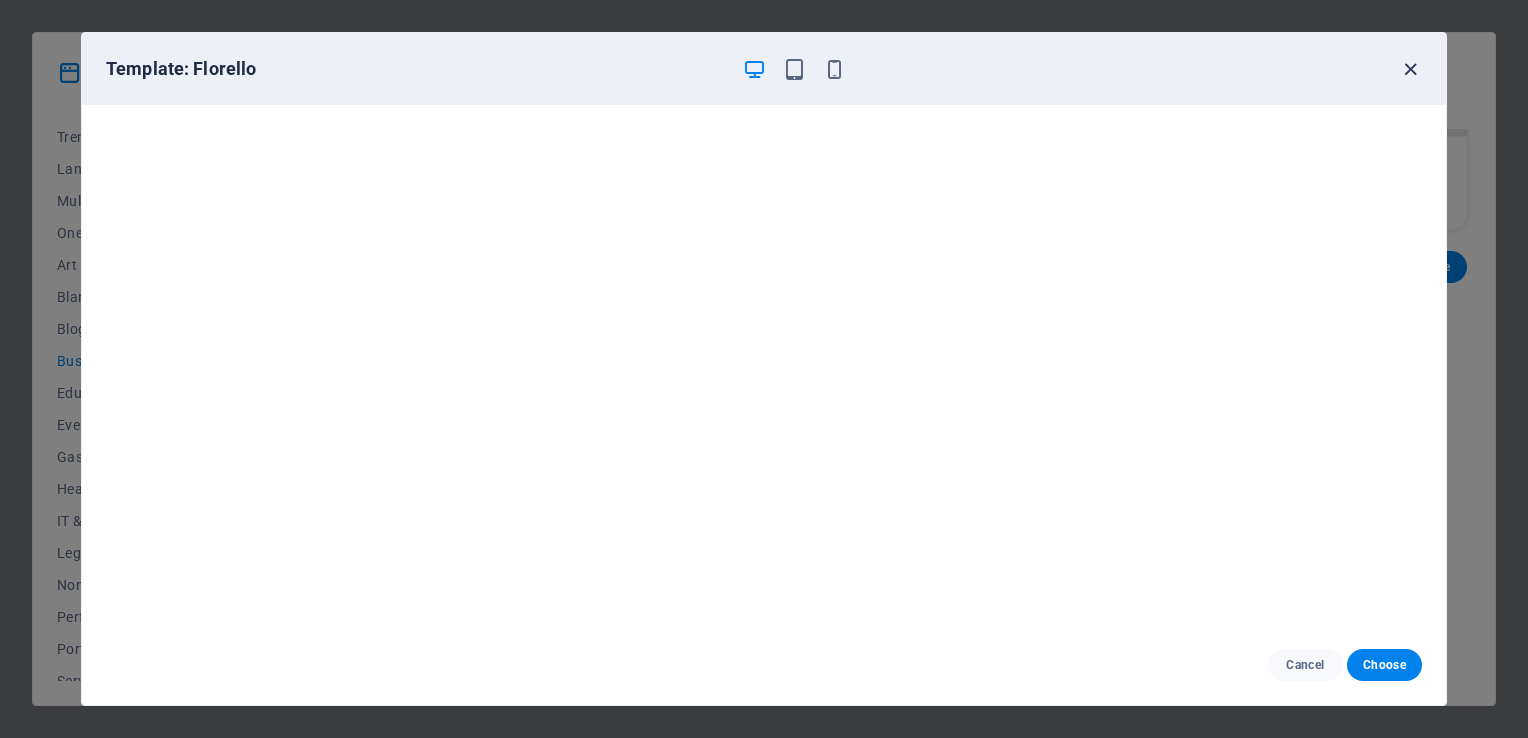 click at bounding box center (1410, 69) 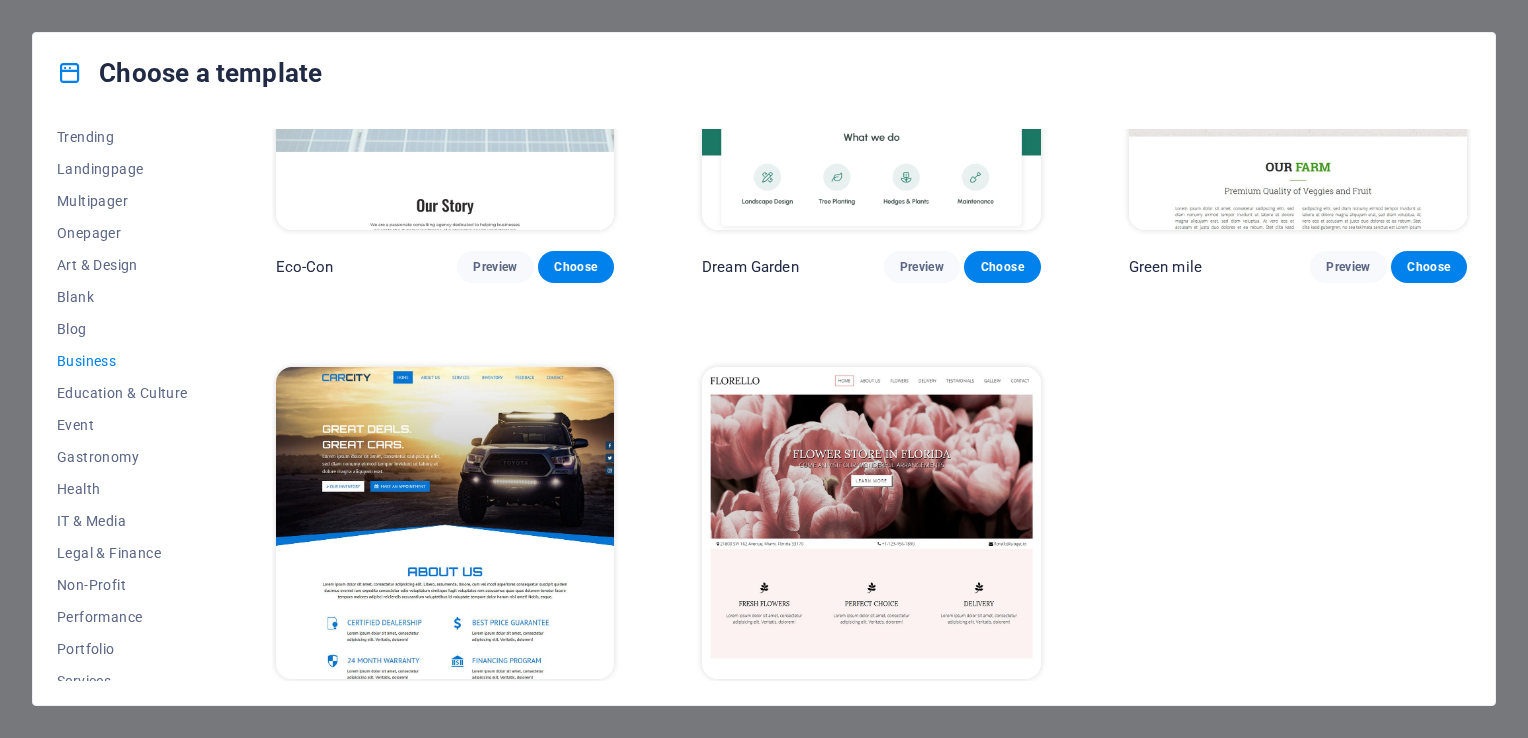 click at bounding box center (871, 74) 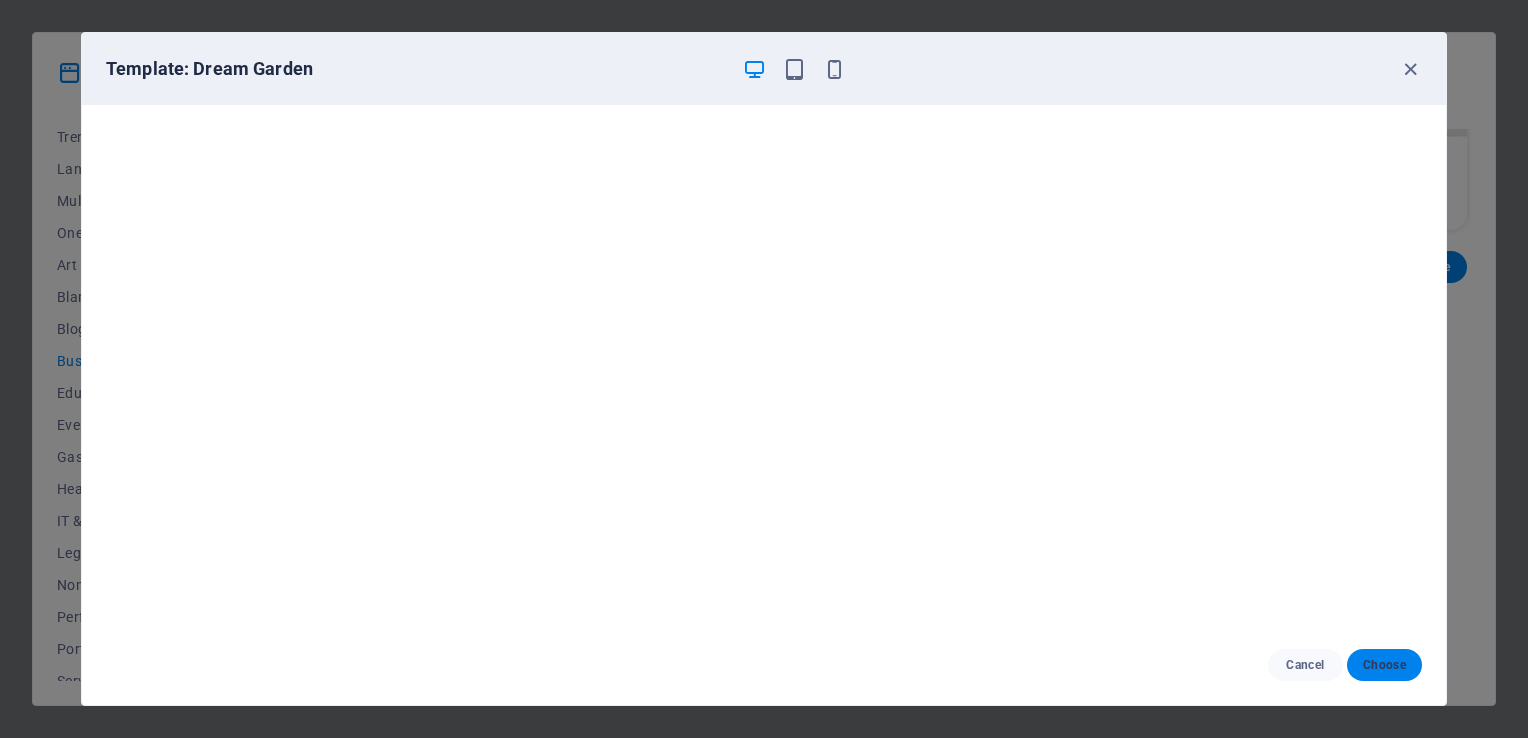 click on "Choose" at bounding box center [1384, 665] 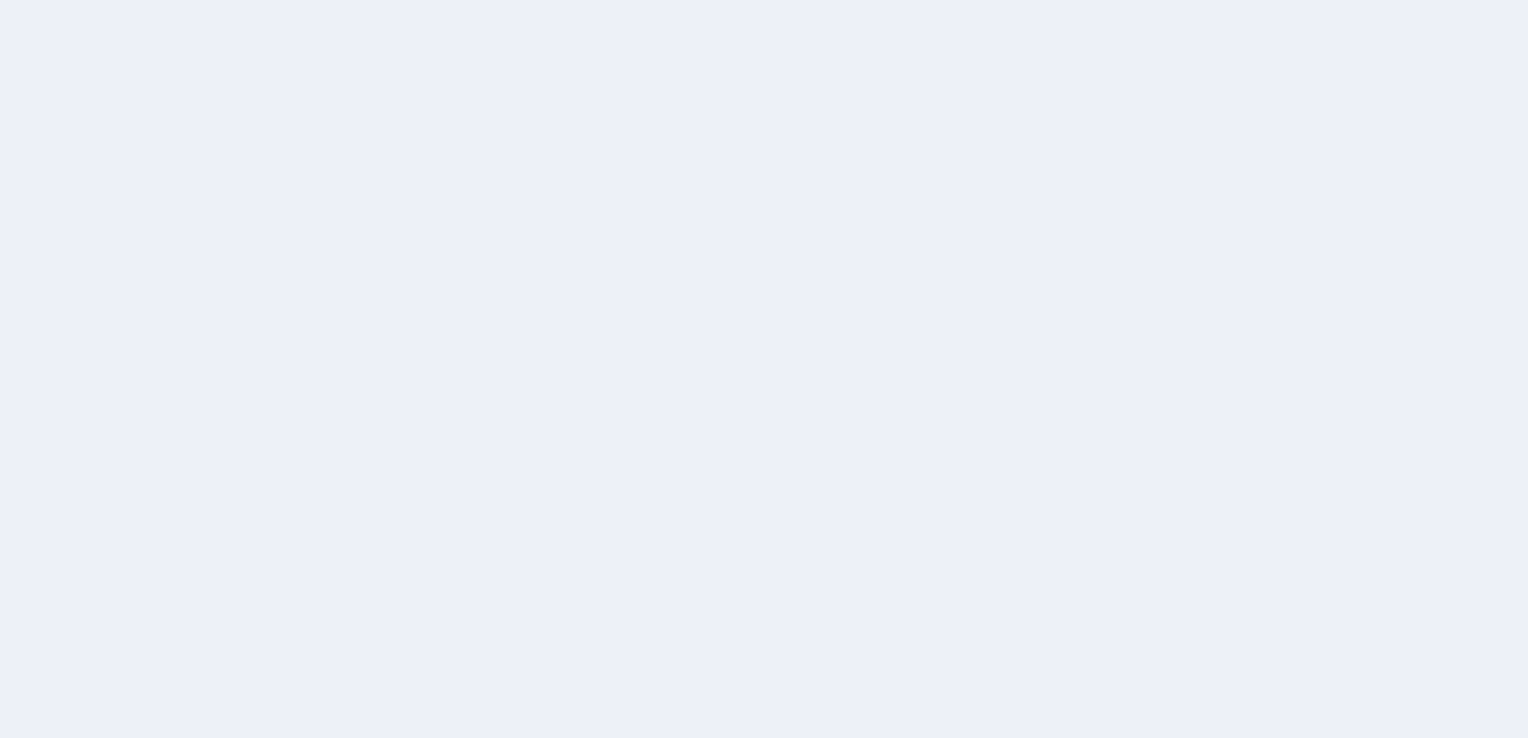 scroll, scrollTop: 0, scrollLeft: 0, axis: both 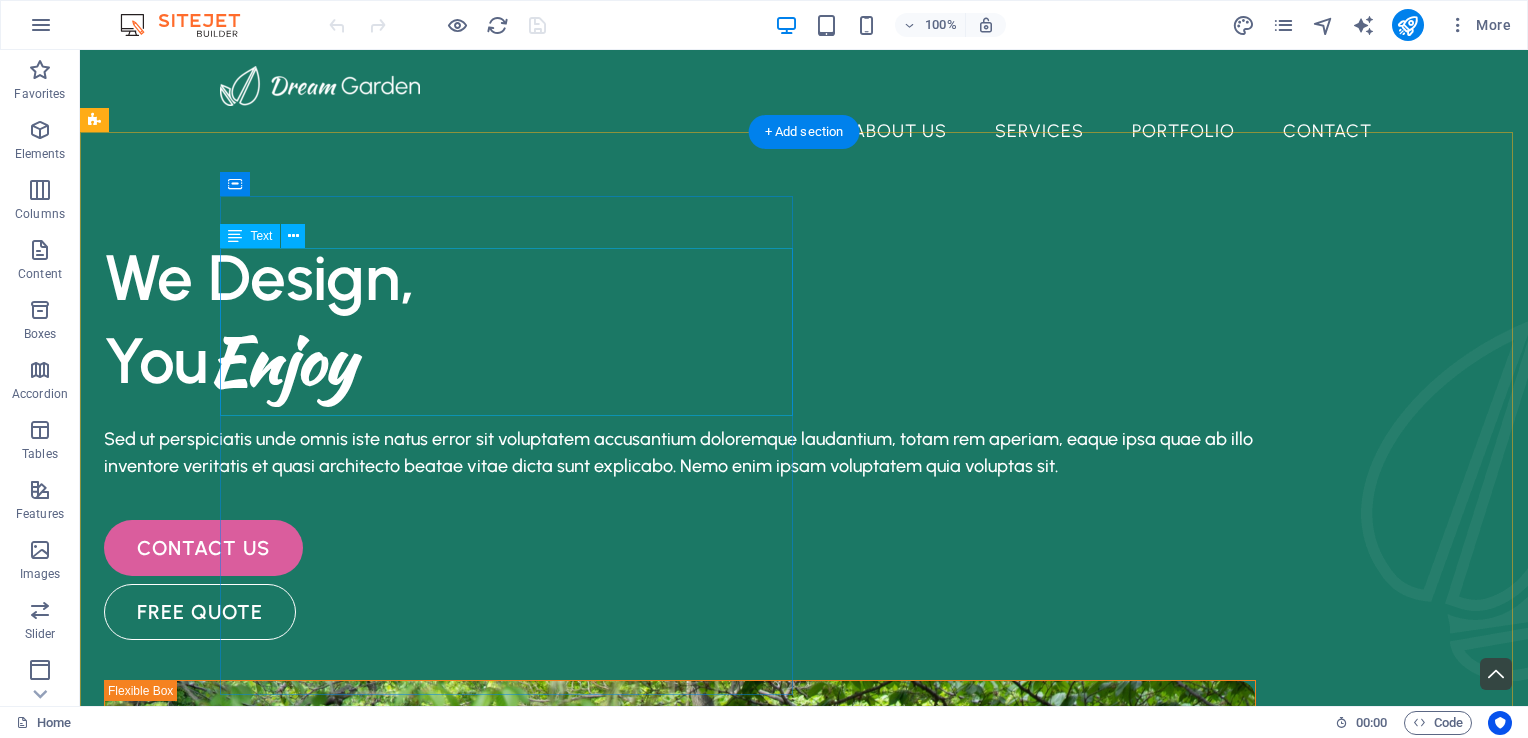 click on "We Design,  You  Enjoy" at bounding box center (680, 319) 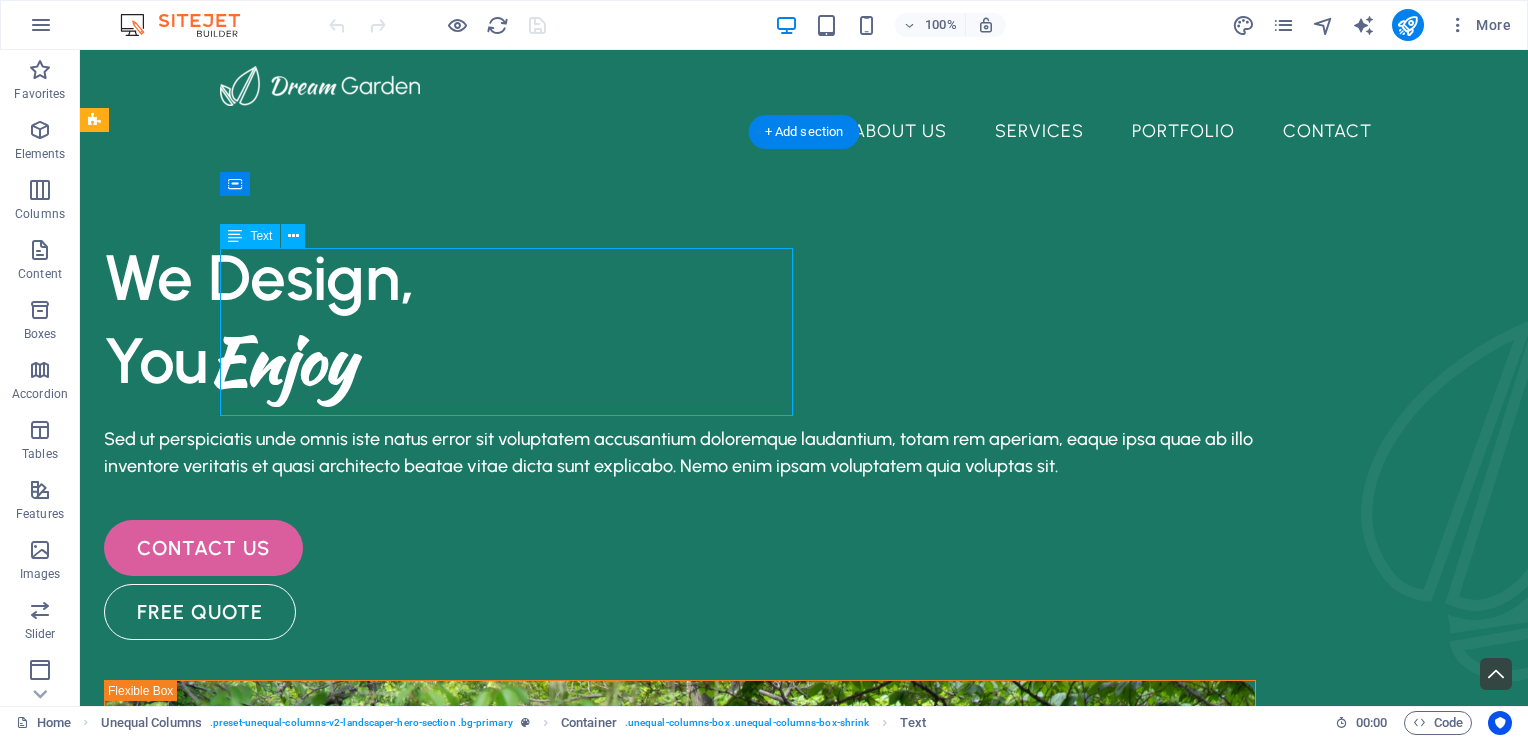 click on "We Design,  You  Enjoy" at bounding box center (680, 319) 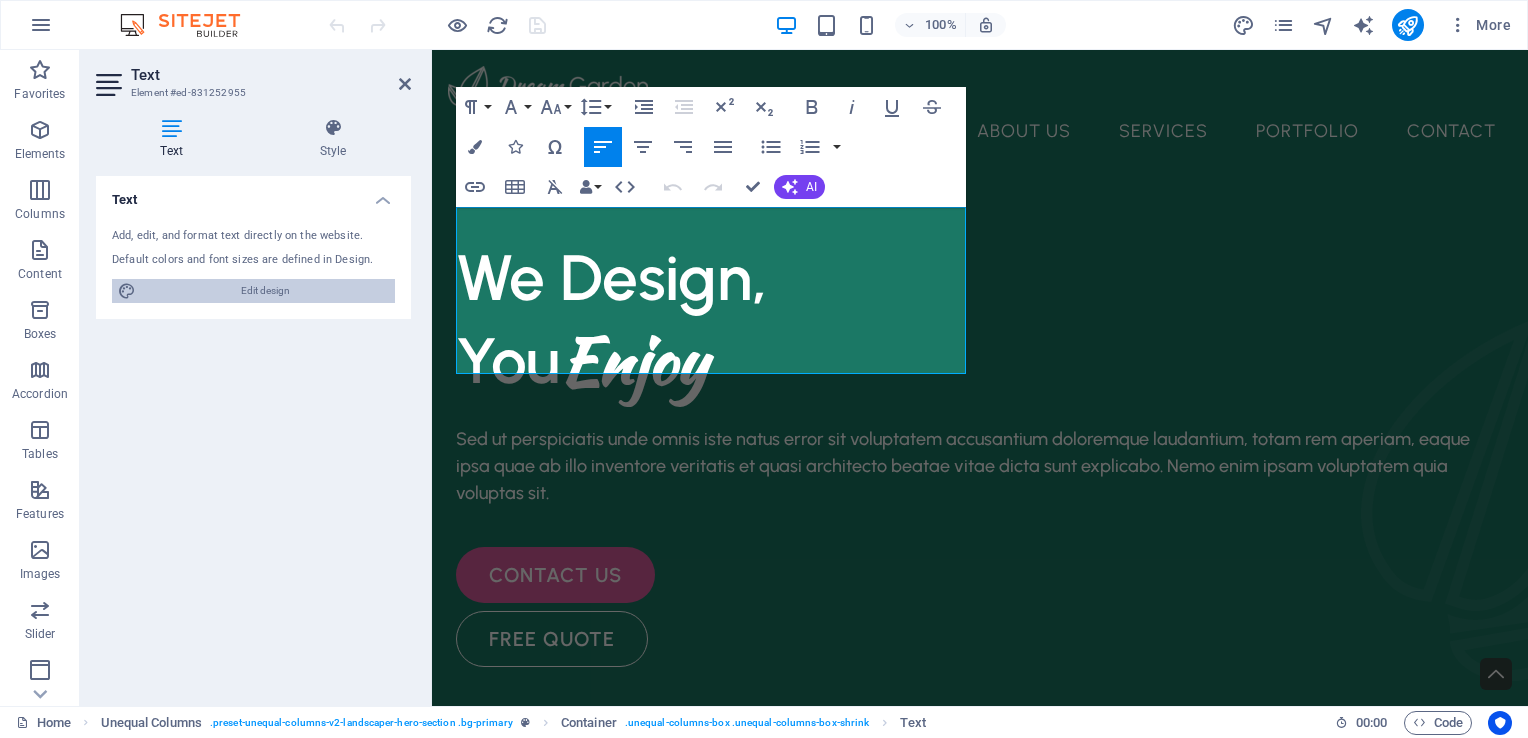 click on "Edit design" at bounding box center (265, 291) 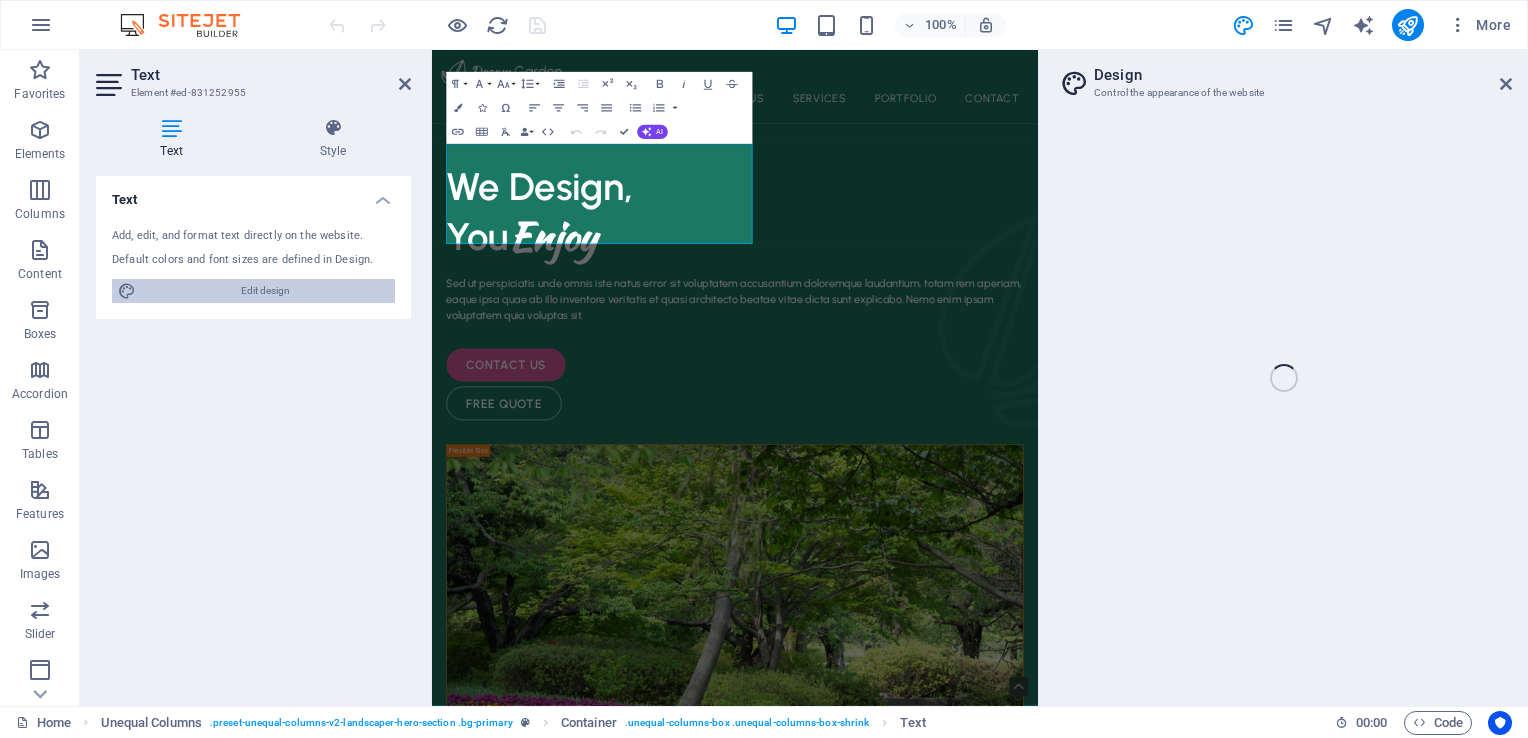select on "px" 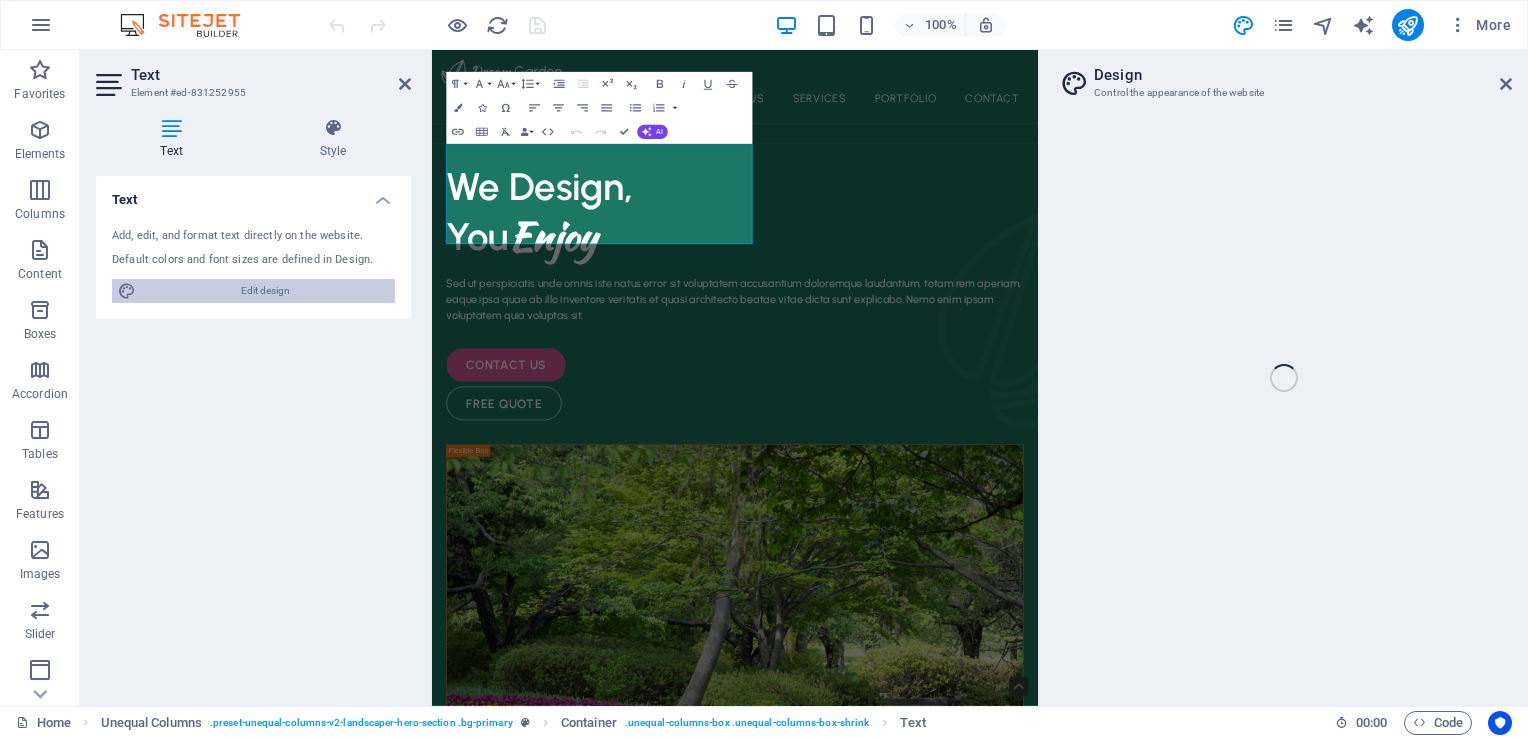 select on "500" 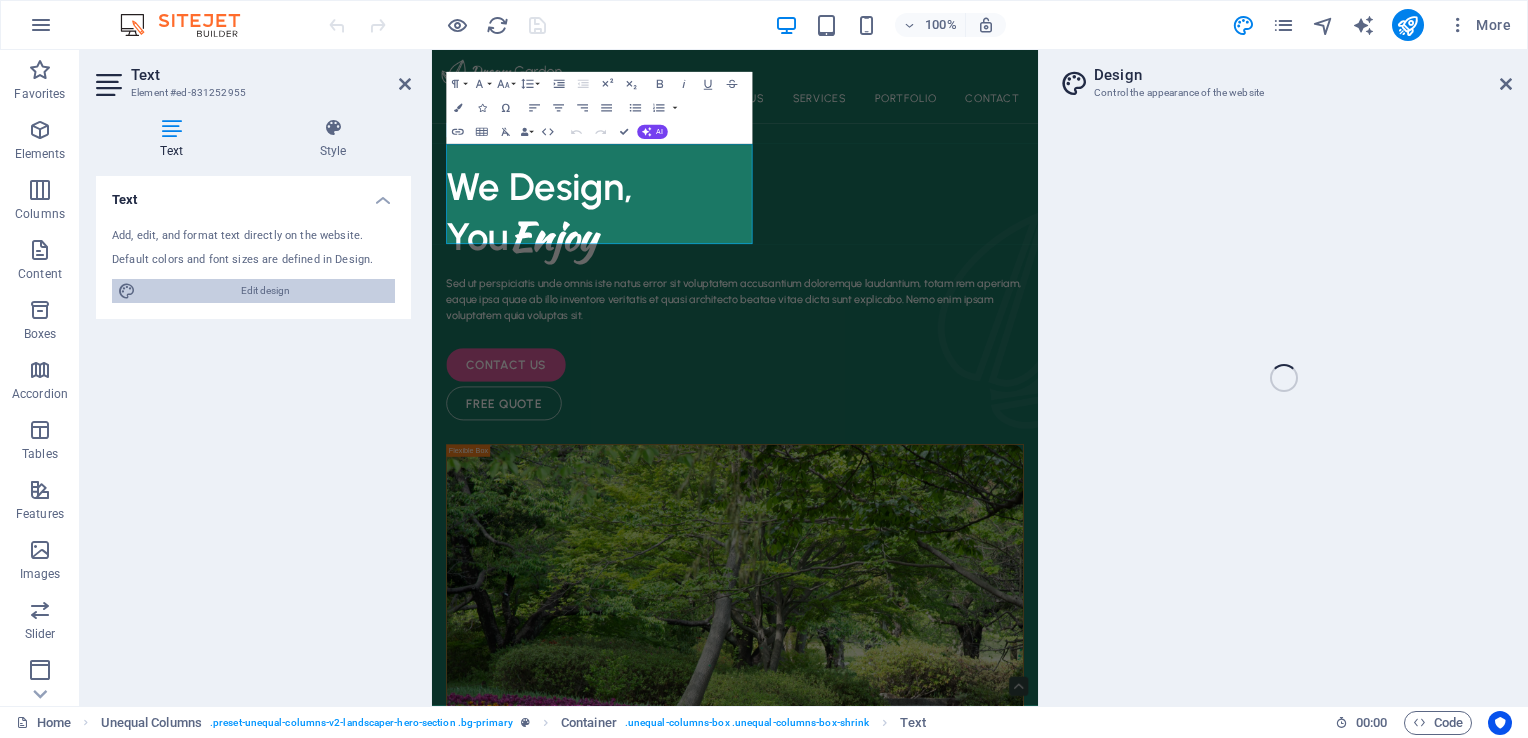 select on "px" 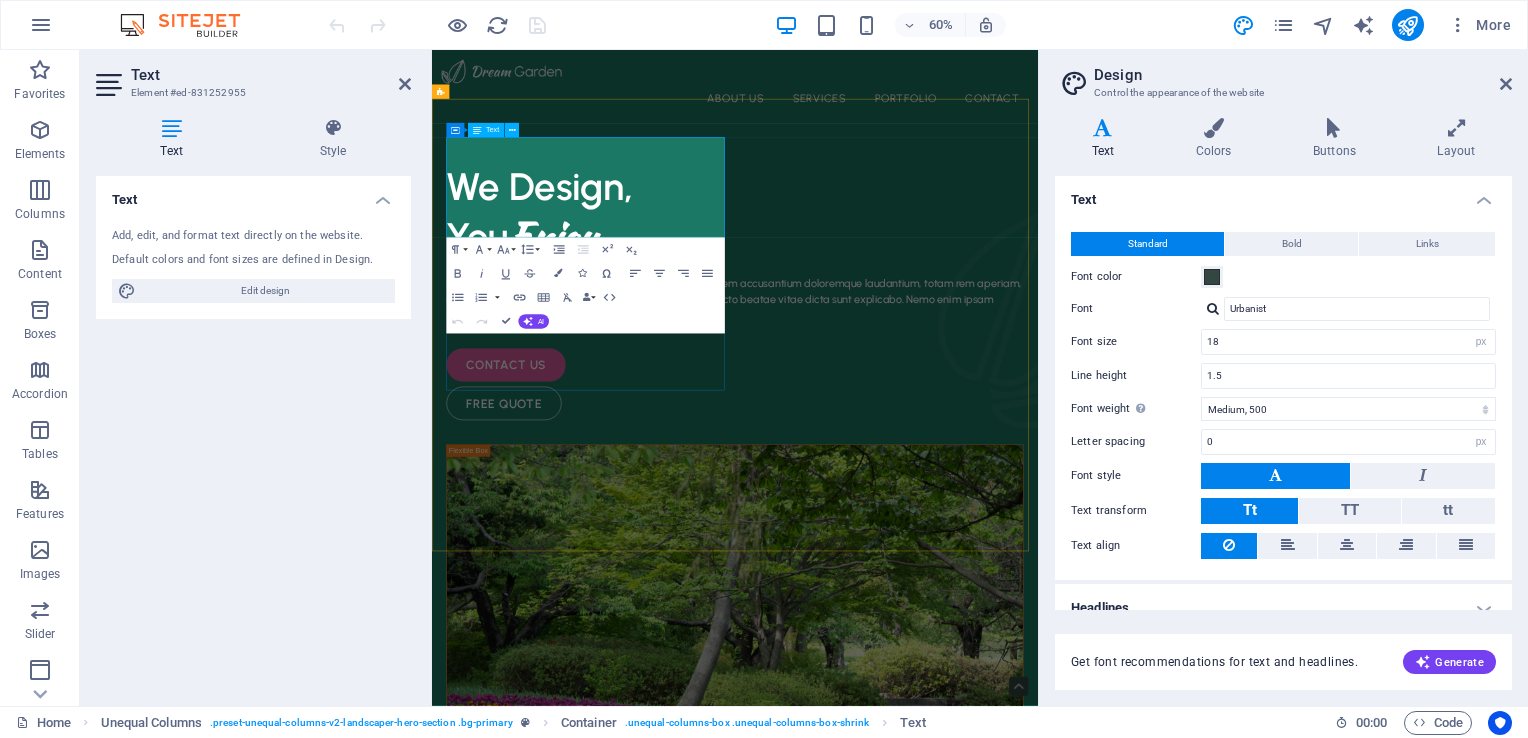 click on "We Design," at bounding box center [611, 277] 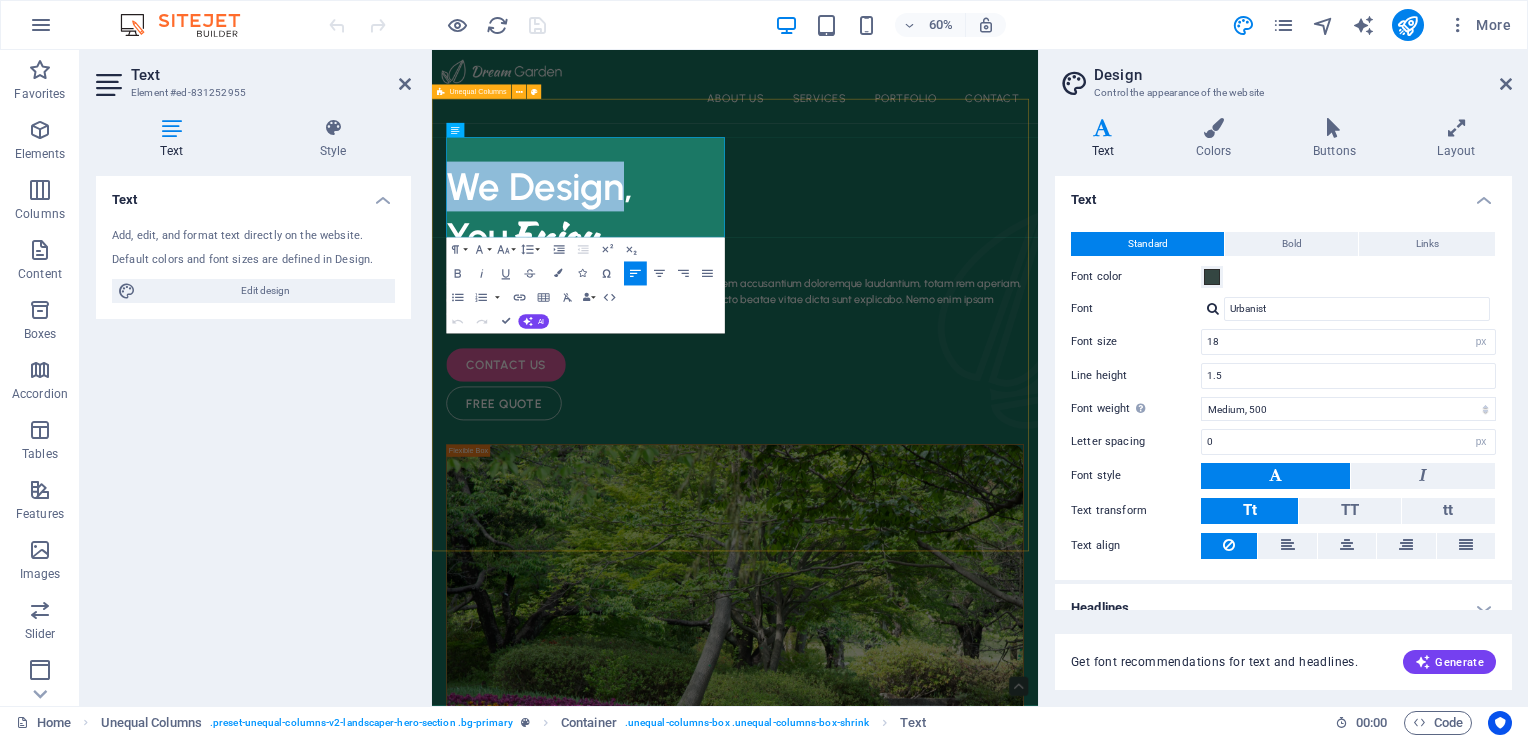 drag, startPoint x: 749, startPoint y: 247, endPoint x: 453, endPoint y: 239, distance: 296.1081 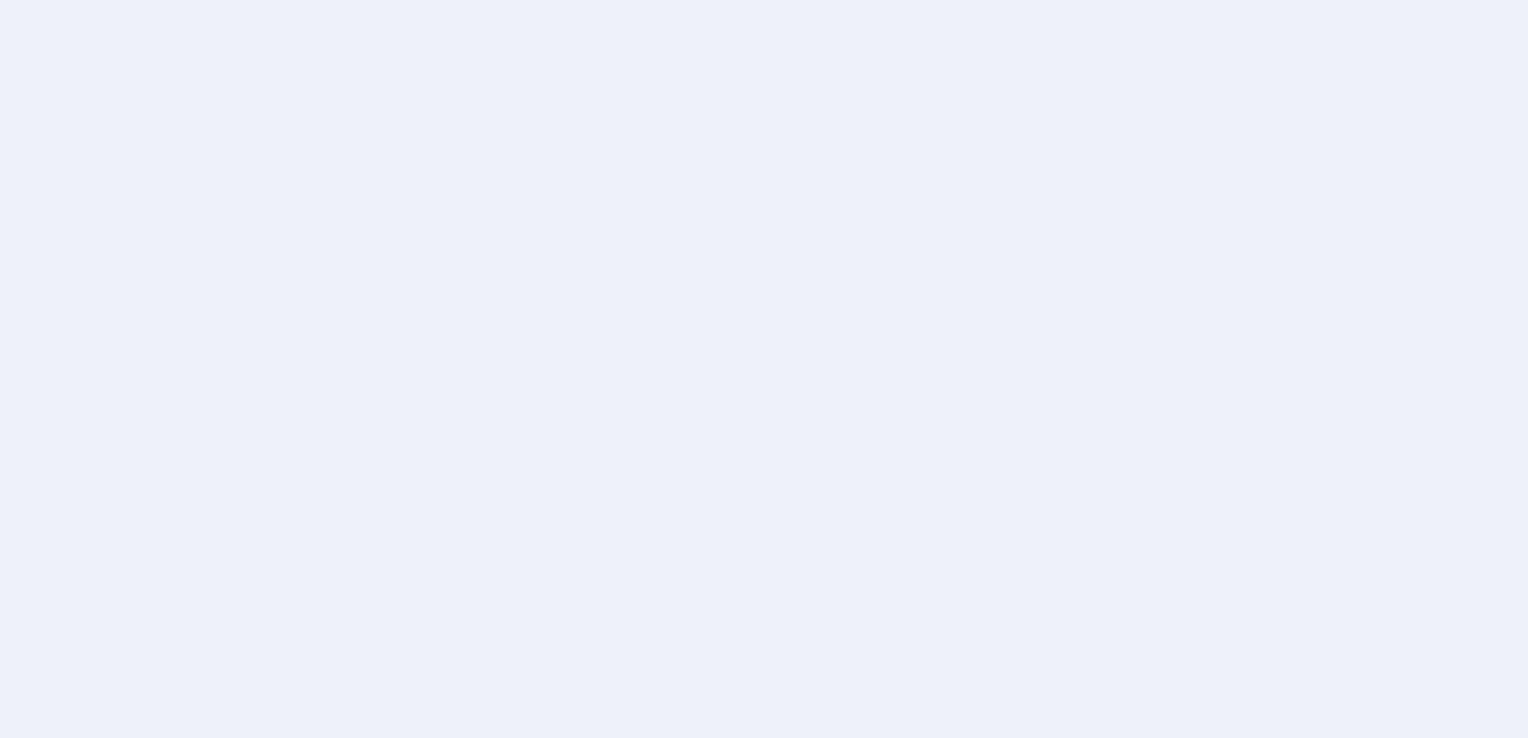 scroll, scrollTop: 0, scrollLeft: 0, axis: both 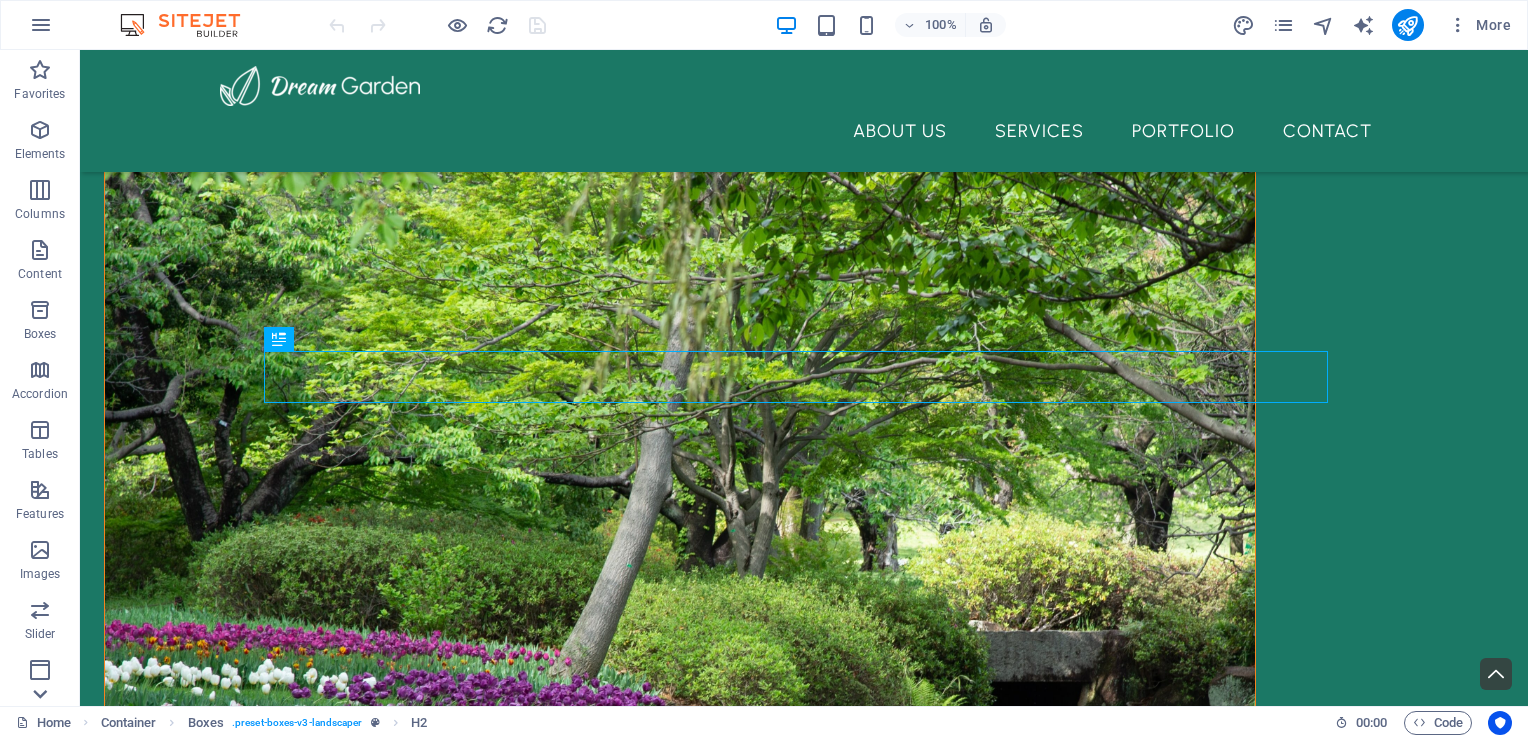click 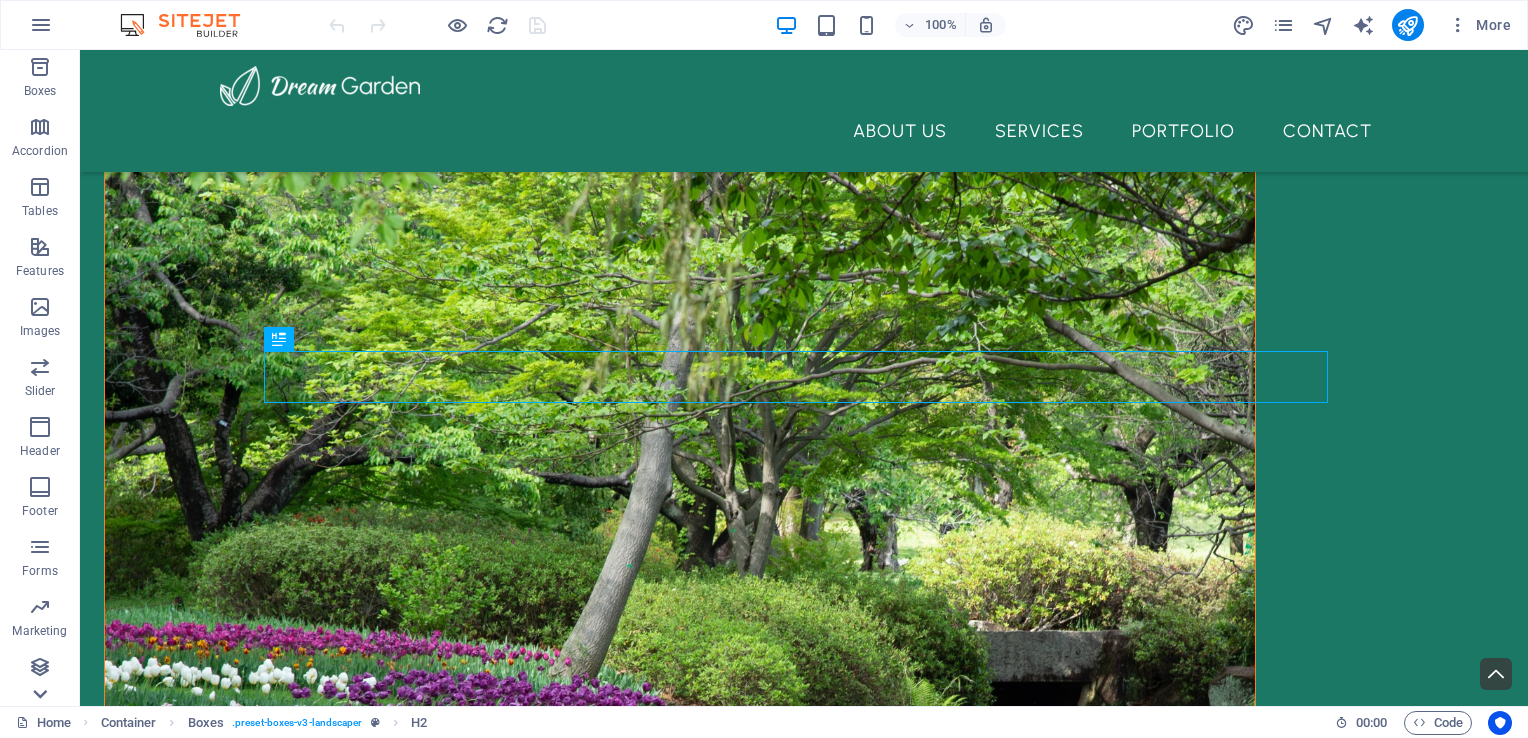 scroll, scrollTop: 243, scrollLeft: 0, axis: vertical 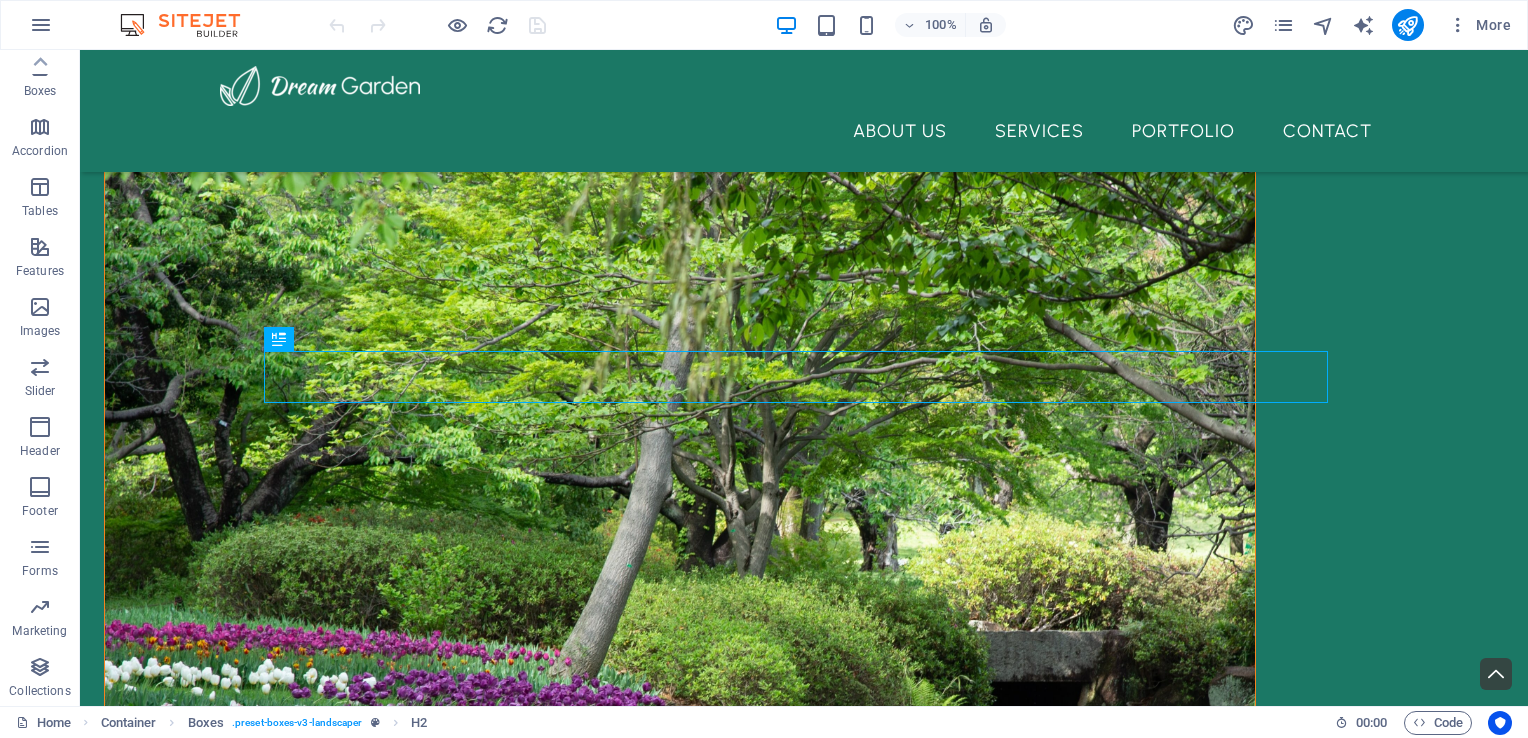 click on "Collections" at bounding box center (40, 679) 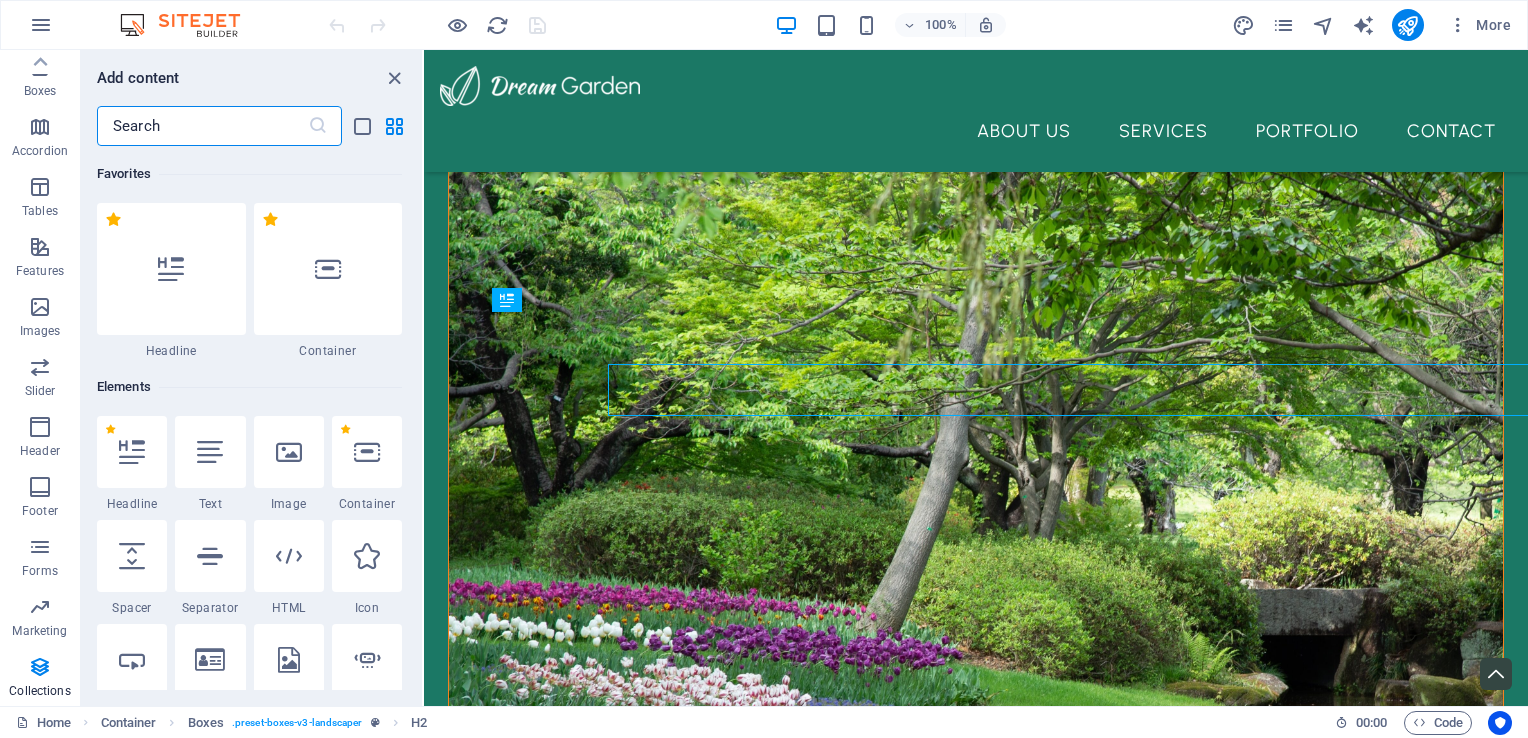 scroll, scrollTop: 503, scrollLeft: 0, axis: vertical 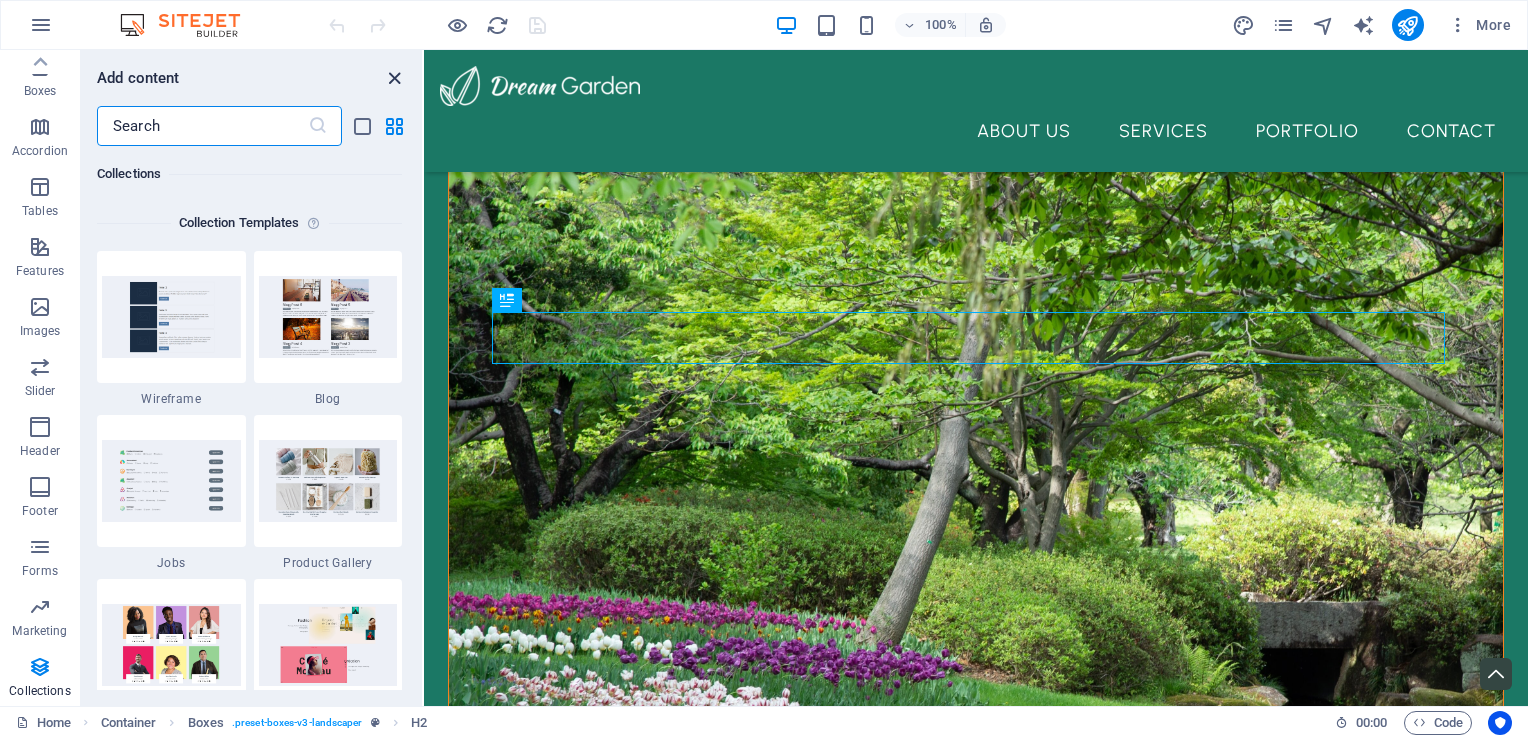 click at bounding box center (394, 78) 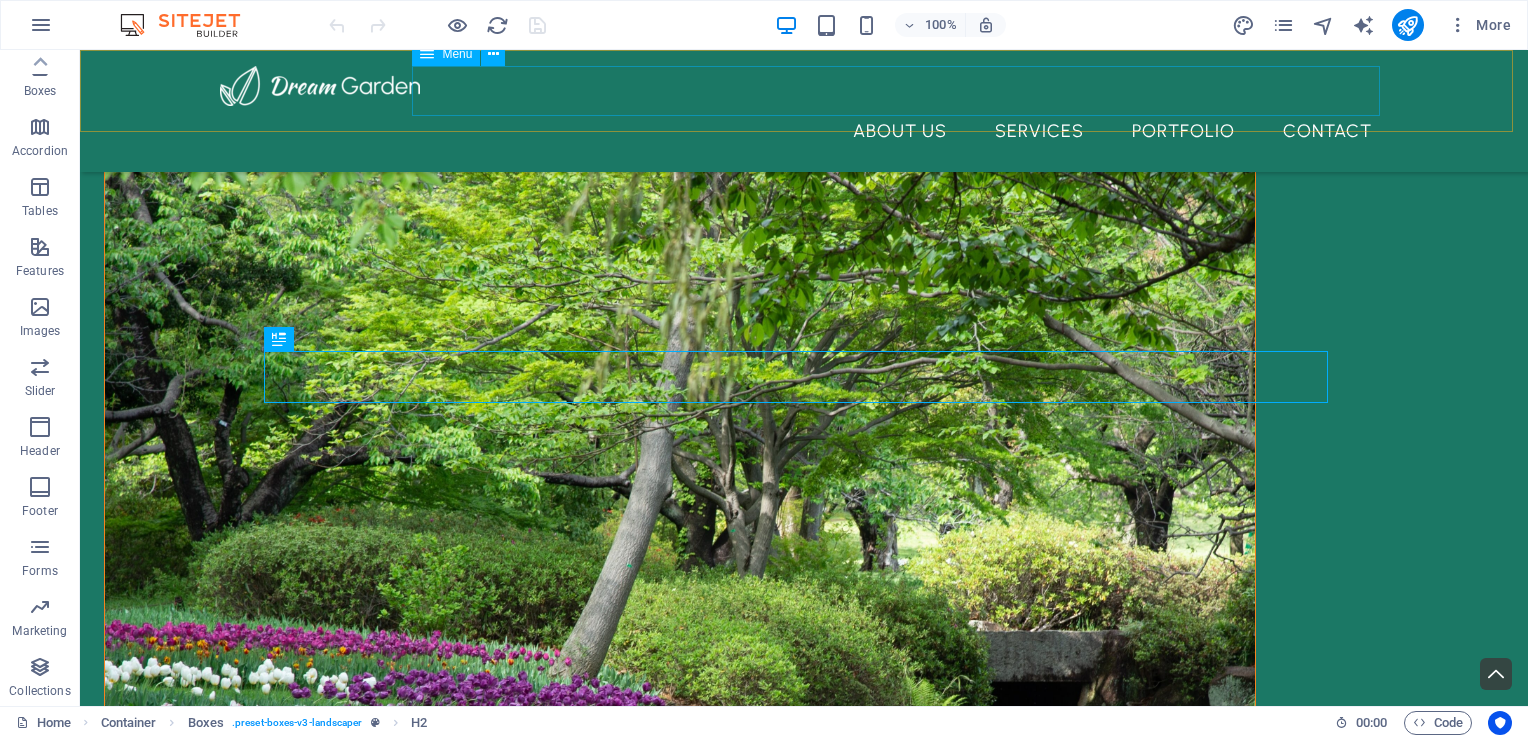 click on "About Us Services Portfolio Contact" at bounding box center (804, 131) 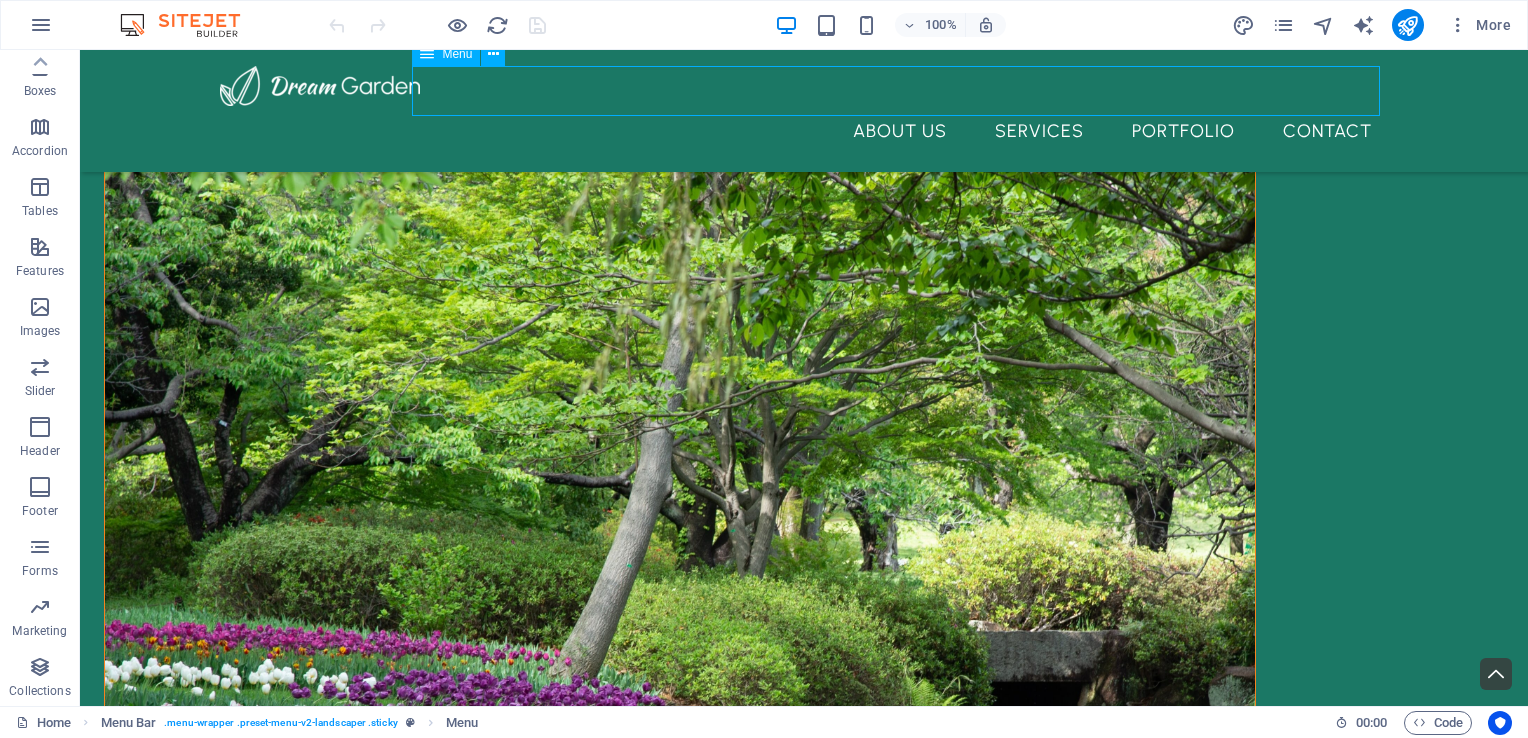 click on "About Us Services Portfolio Contact" at bounding box center (804, 131) 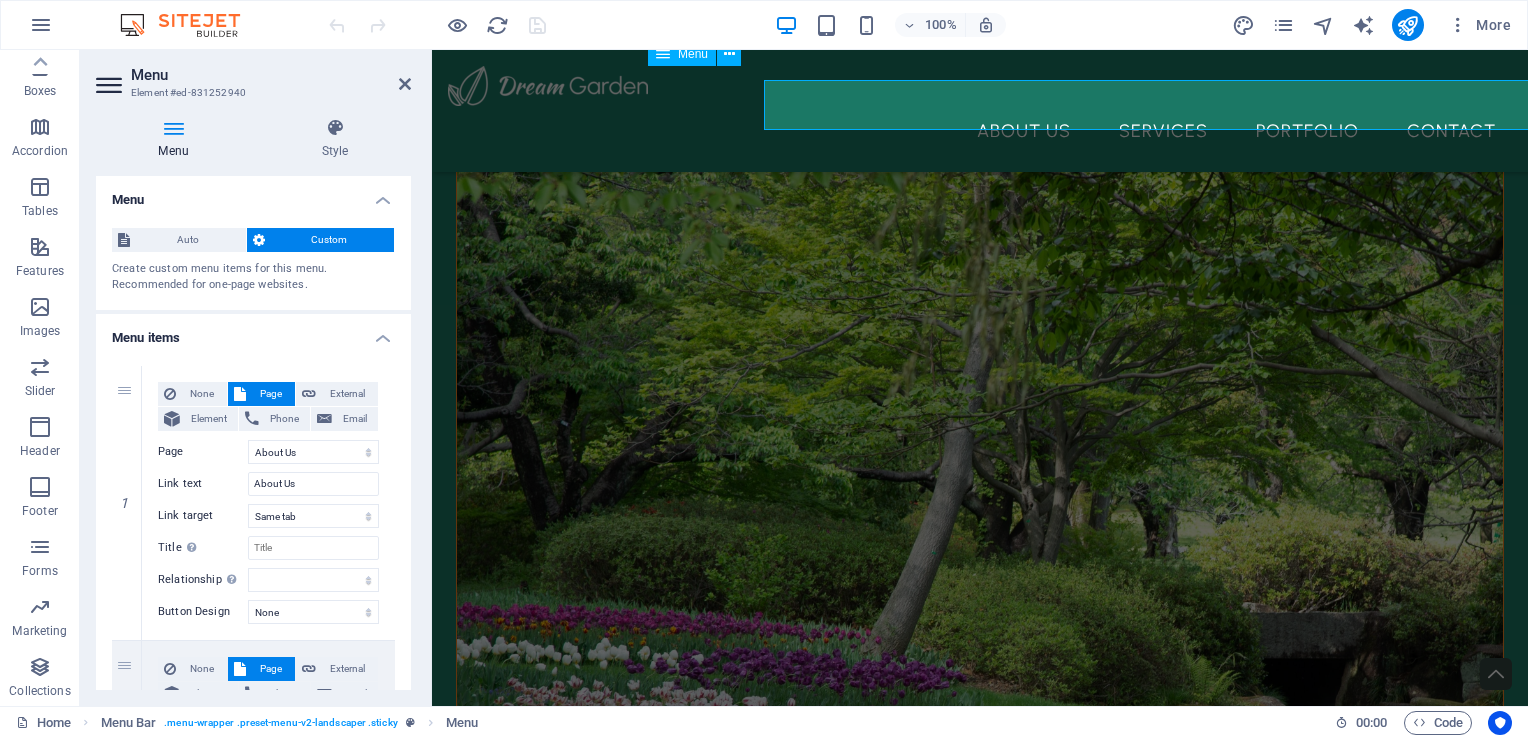 scroll, scrollTop: 501, scrollLeft: 0, axis: vertical 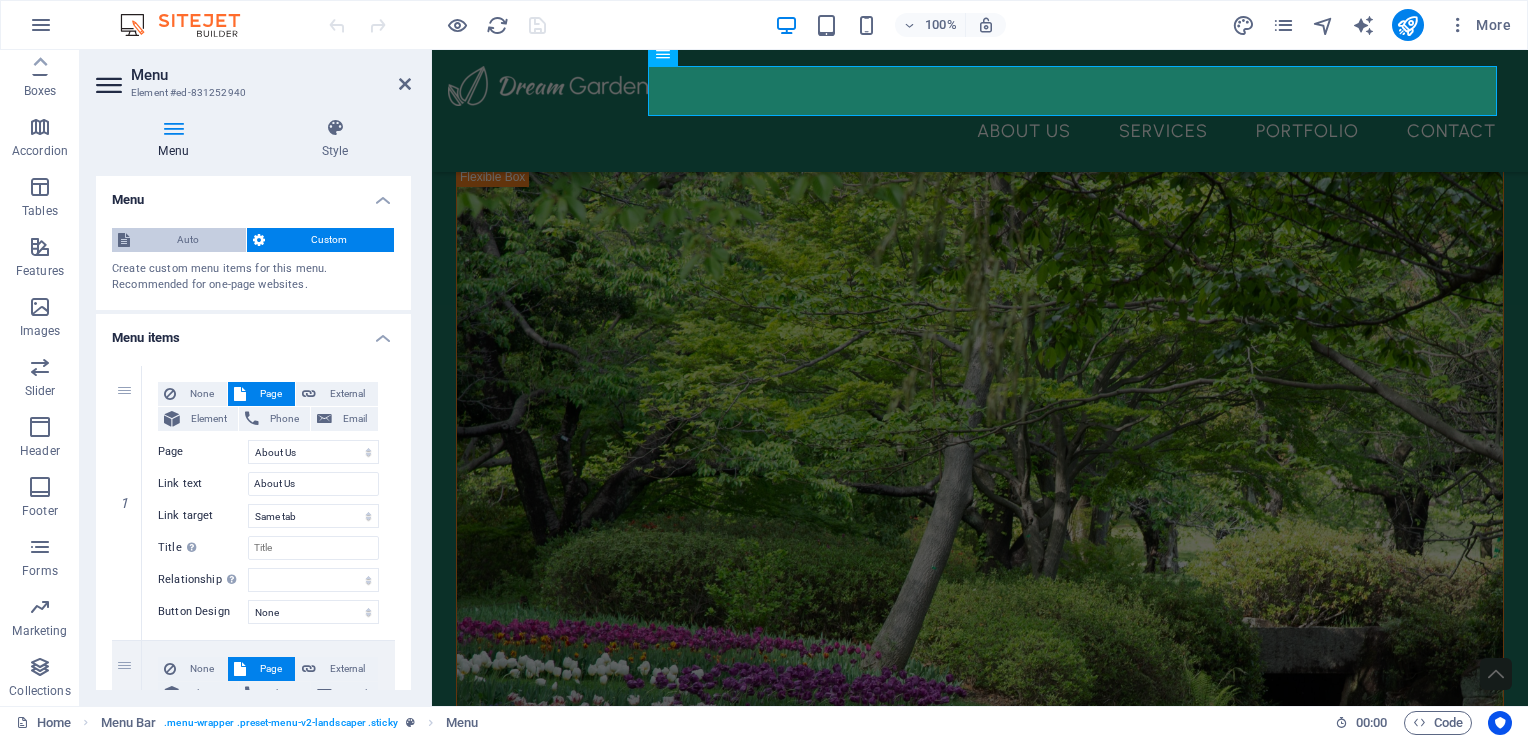 click on "Auto" at bounding box center (188, 240) 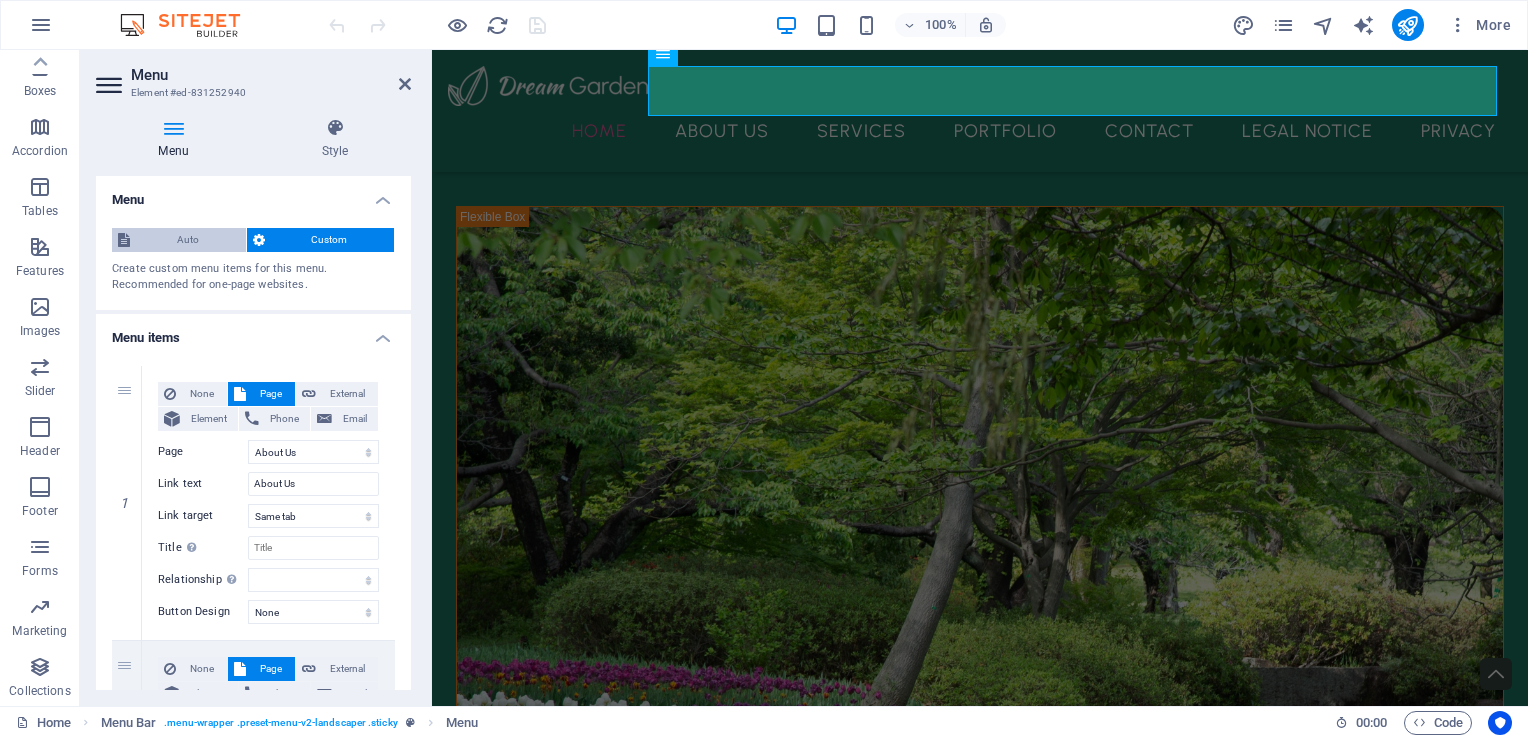 scroll, scrollTop: 541, scrollLeft: 0, axis: vertical 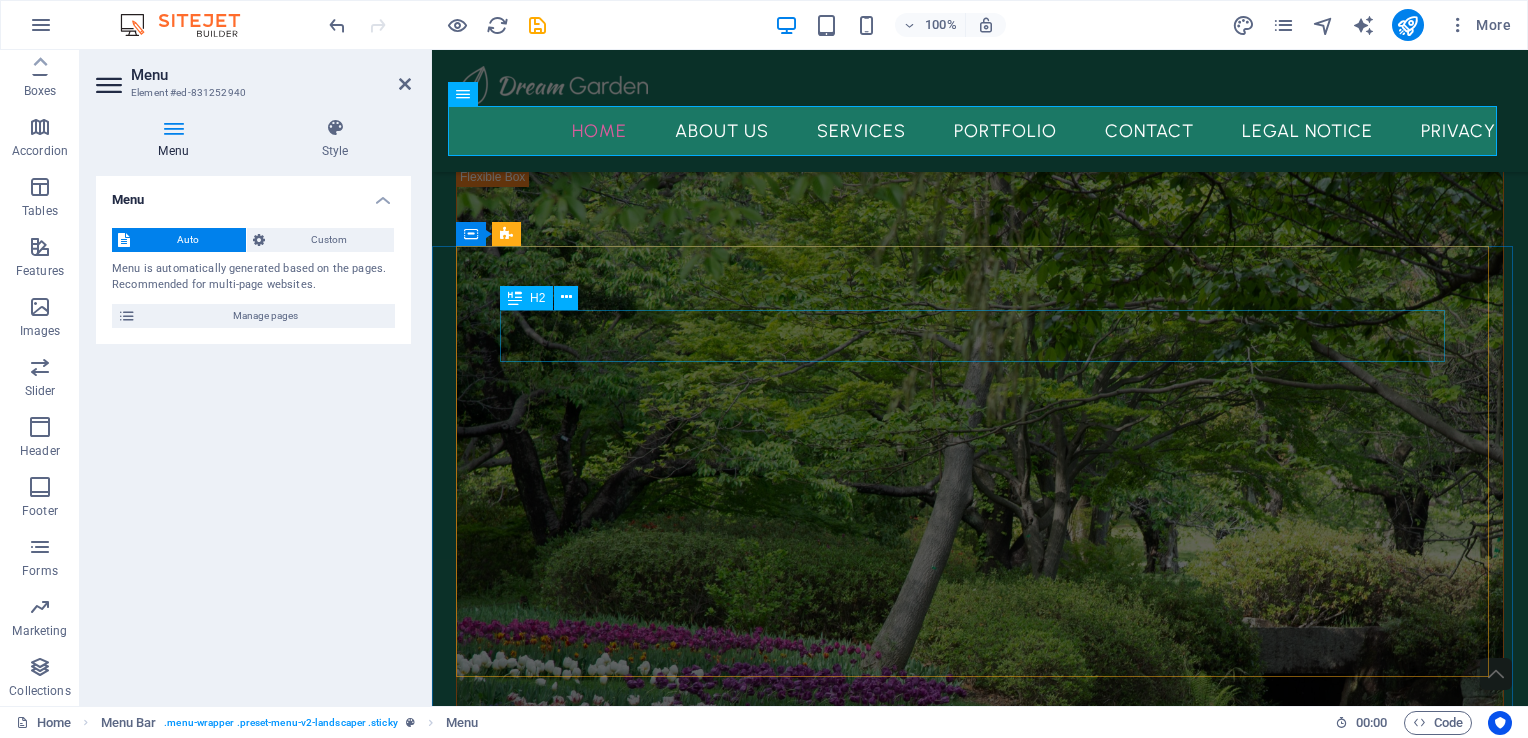 click on "What we do" at bounding box center (980, 1413) 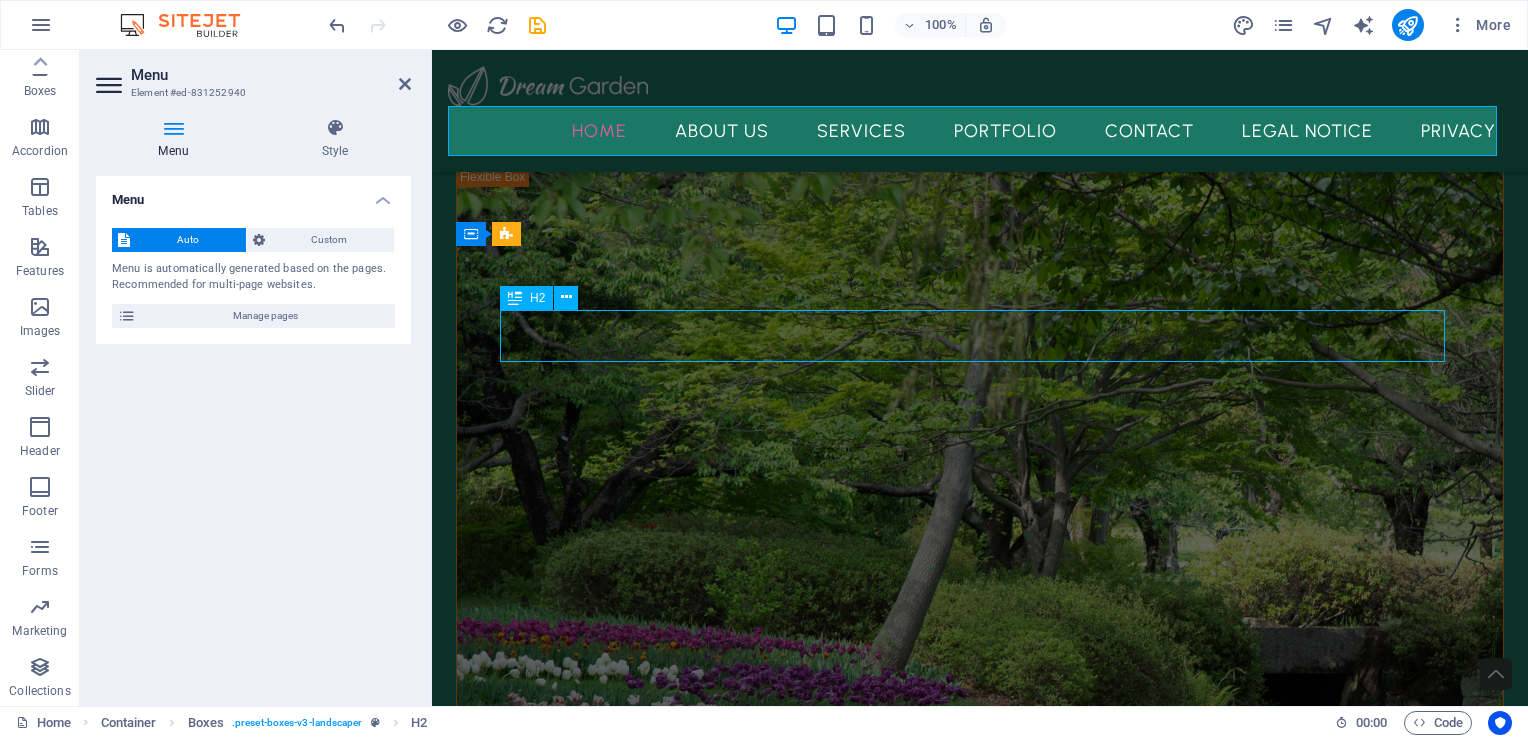 click on "What we do" at bounding box center [980, 1413] 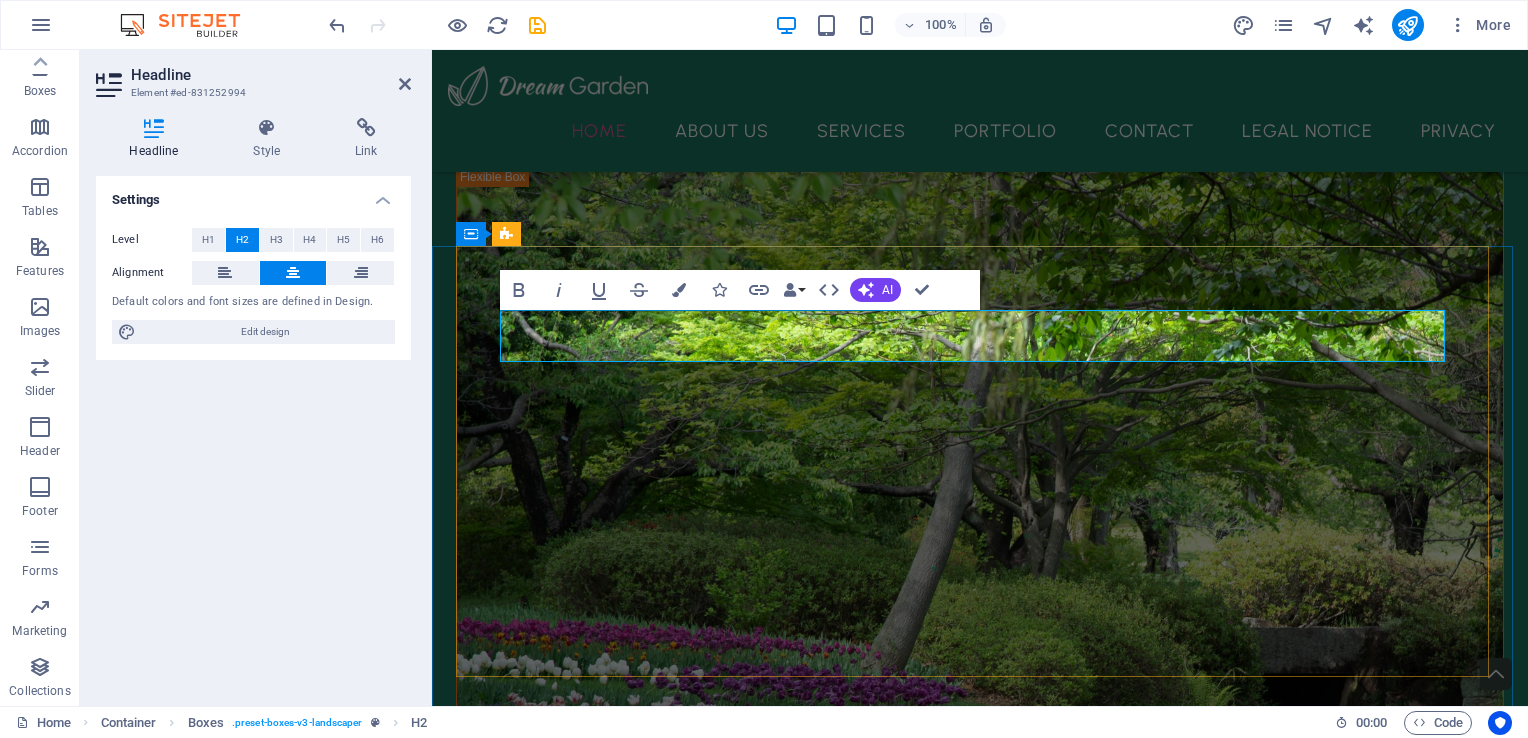 type 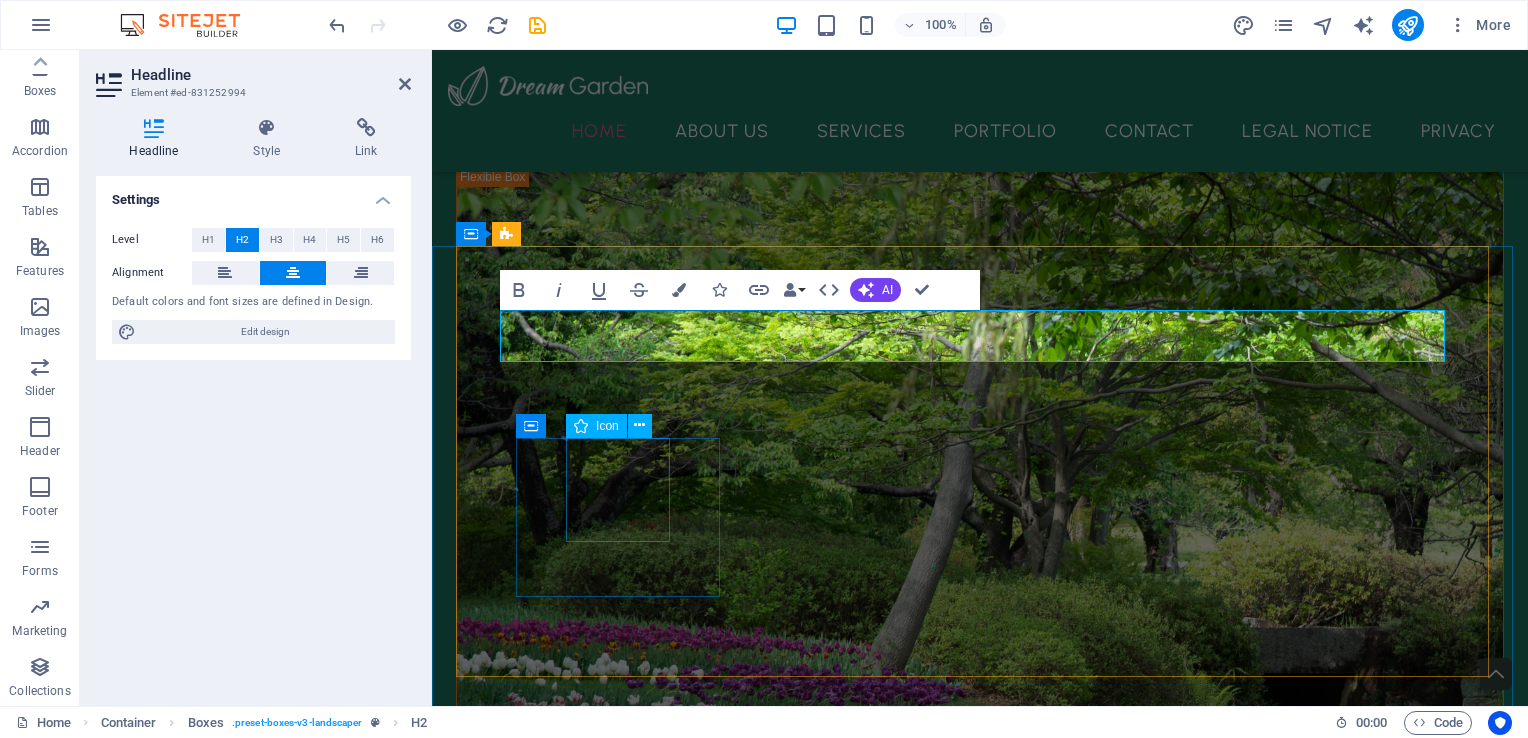 click at bounding box center (620, 1567) 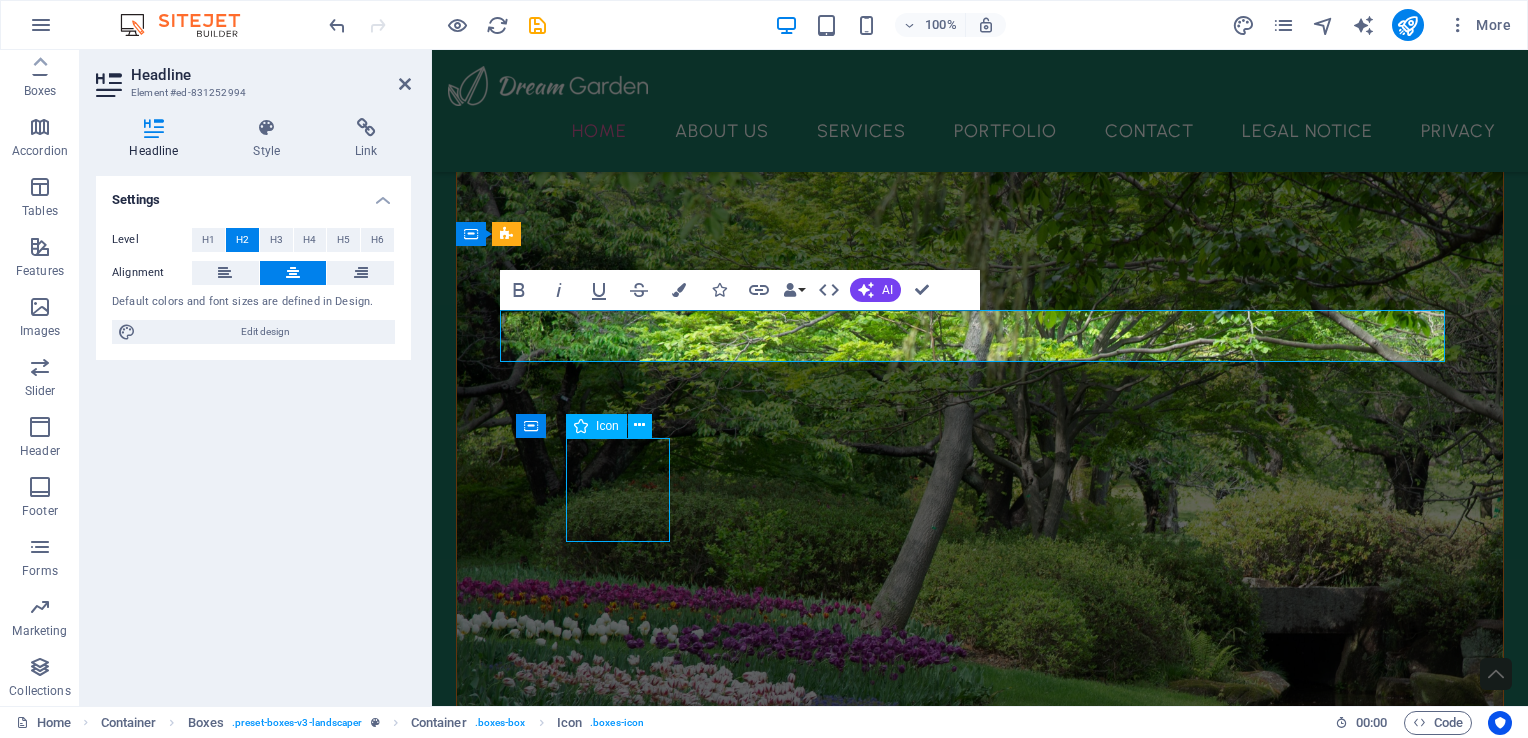 scroll, scrollTop: 516, scrollLeft: 0, axis: vertical 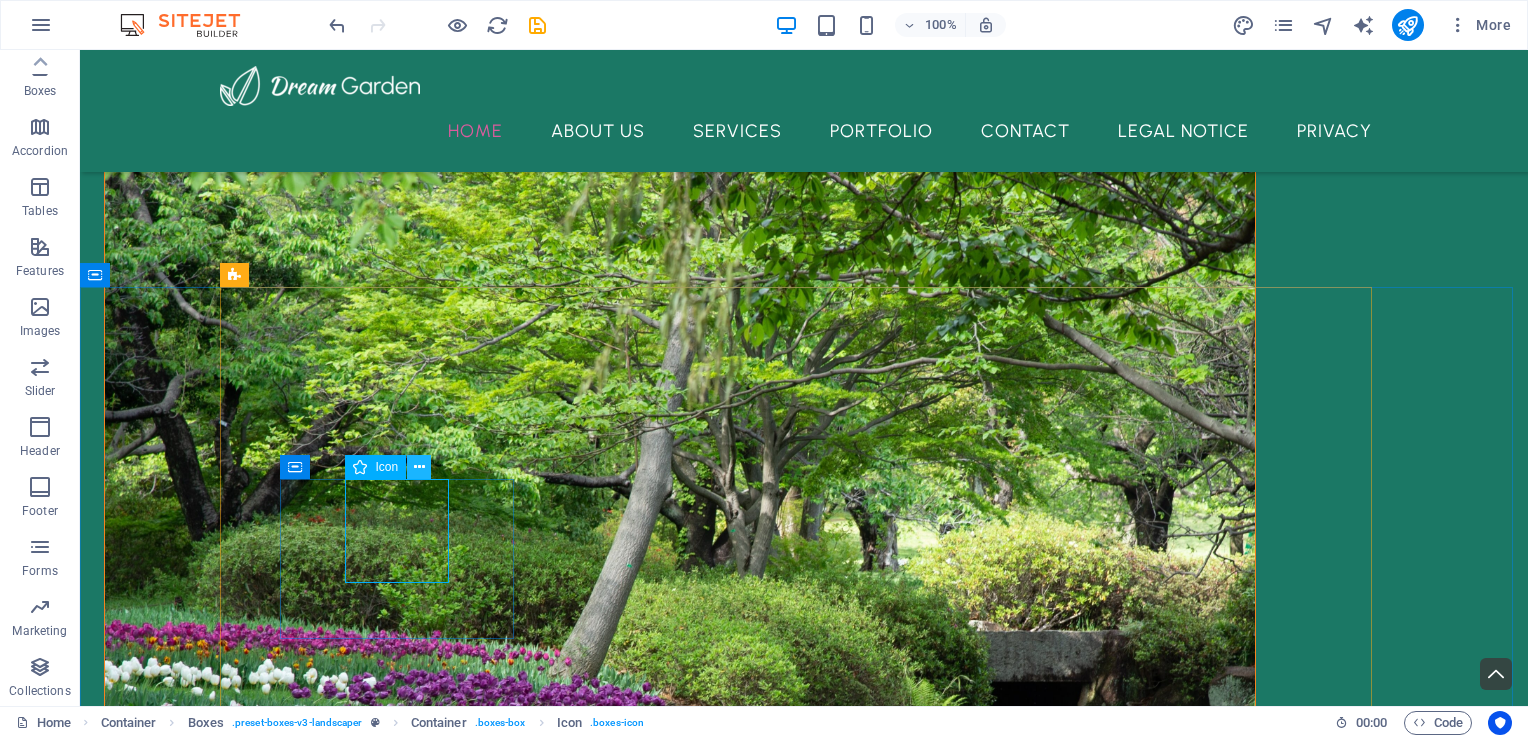 click at bounding box center (419, 467) 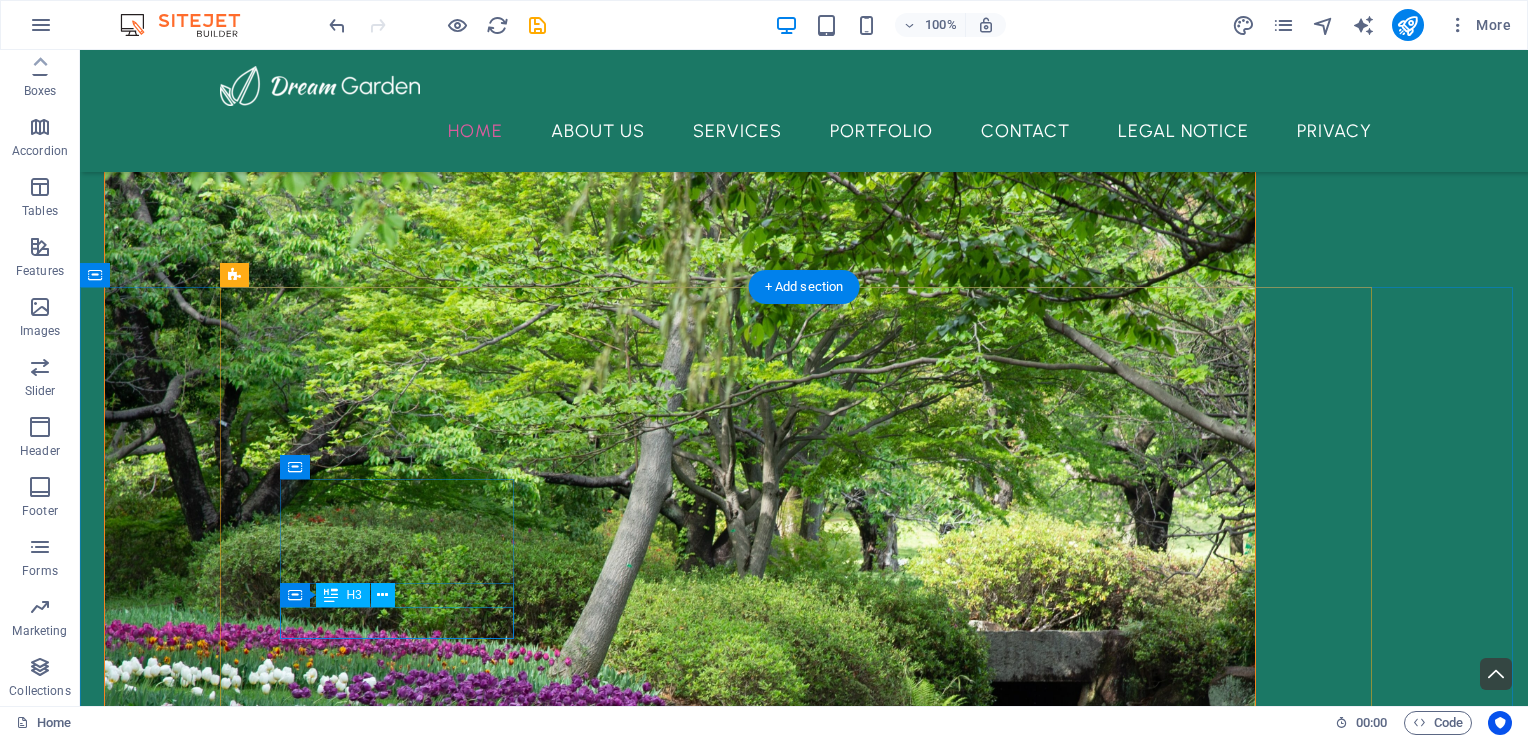click on "Landscape Design" at bounding box center (405, 1720) 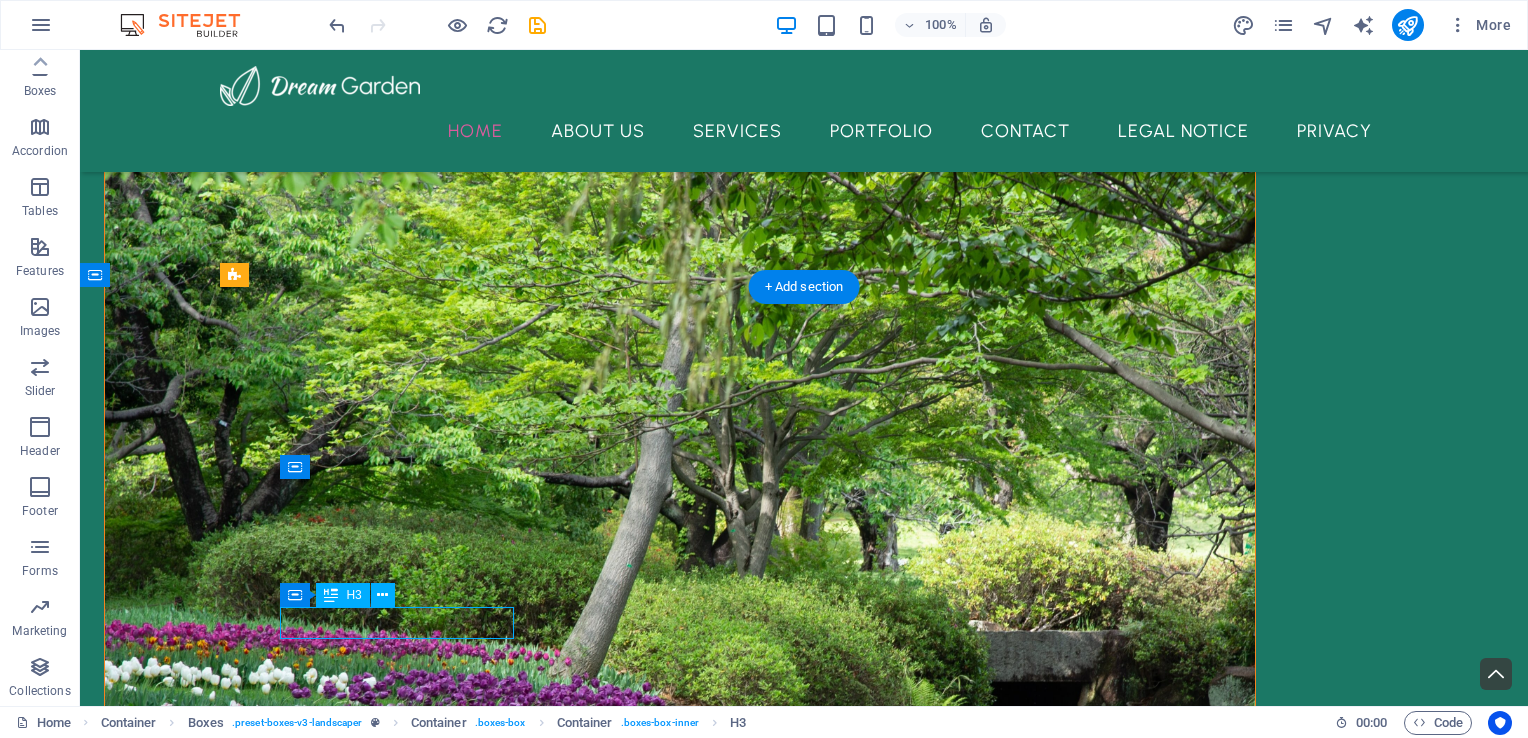 click on "Landscape Design" at bounding box center (405, 1720) 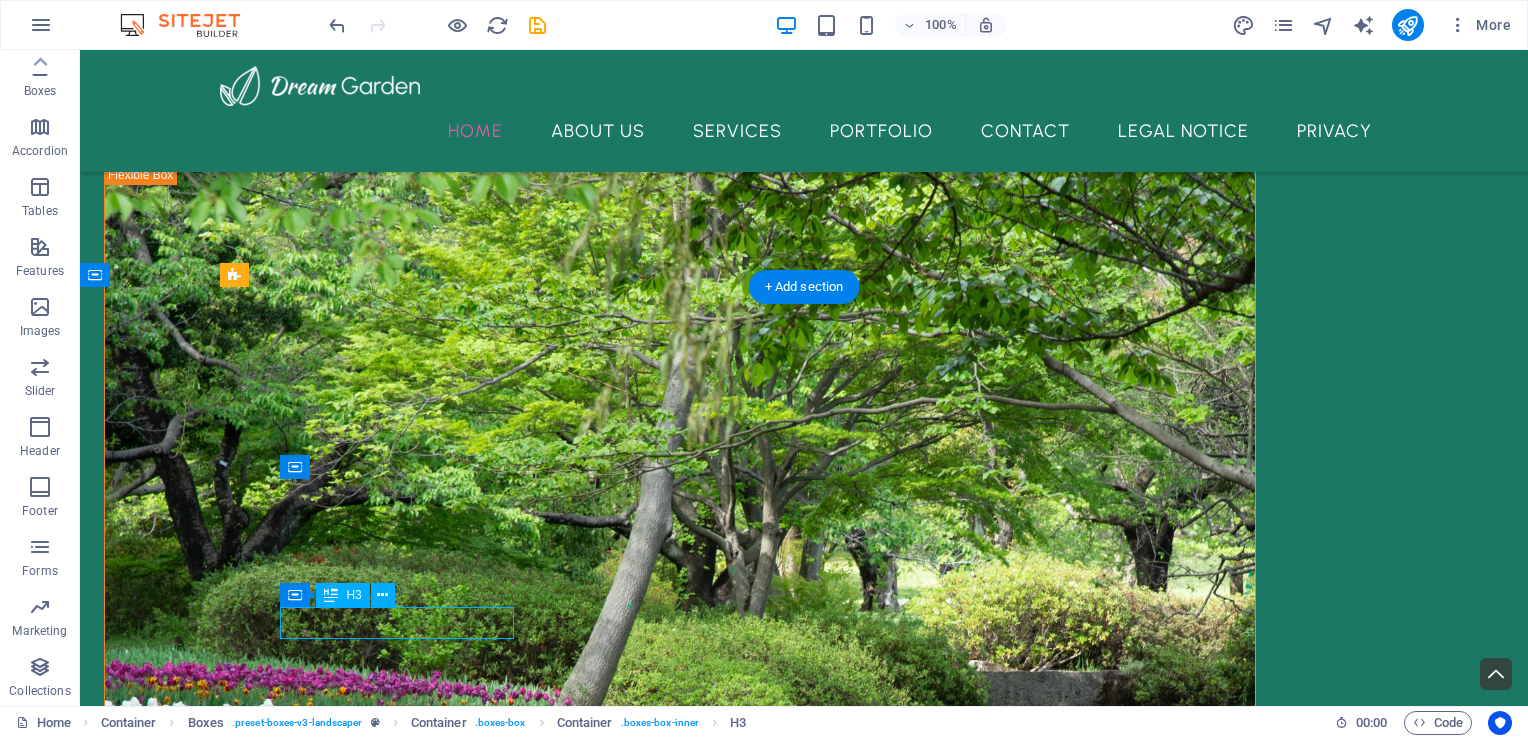 scroll, scrollTop: 541, scrollLeft: 0, axis: vertical 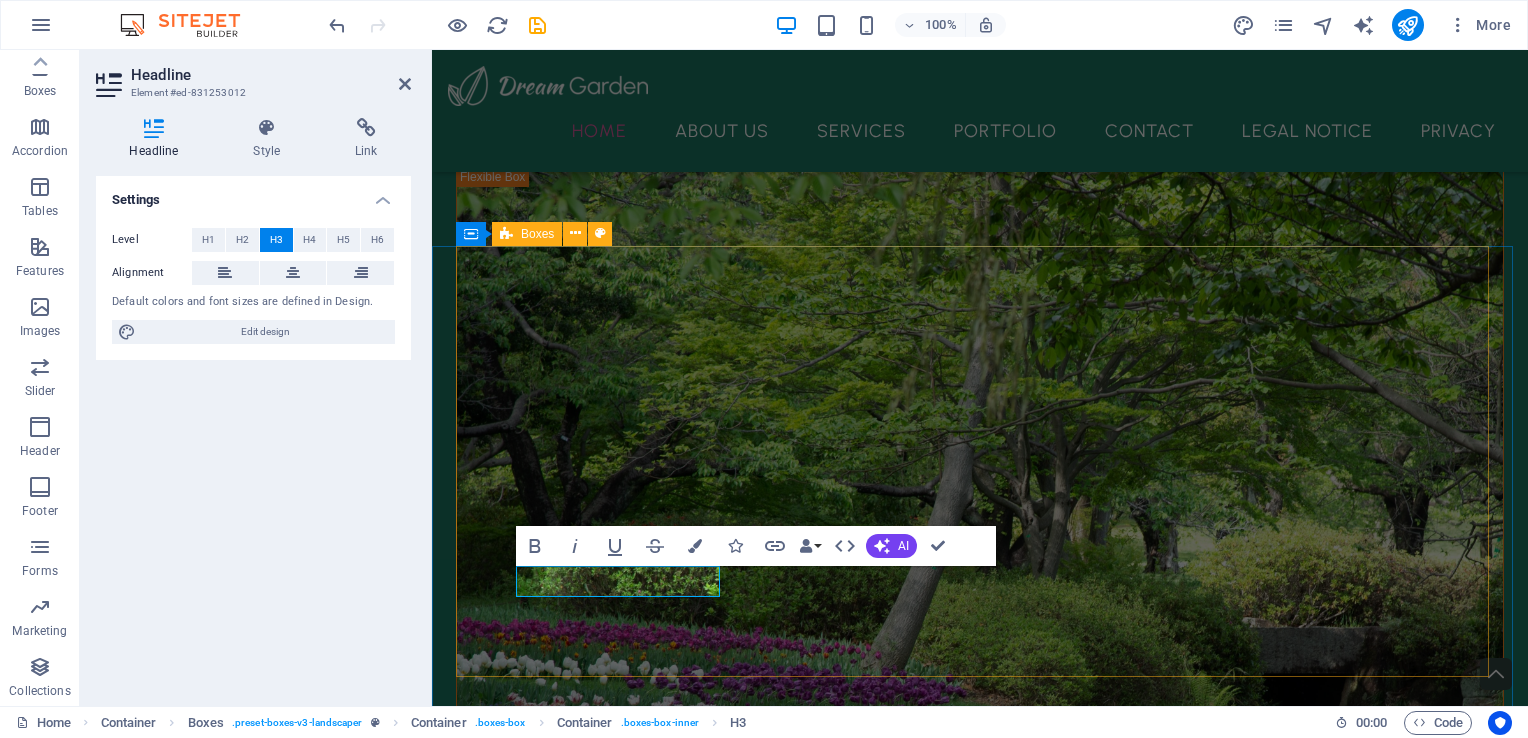 type 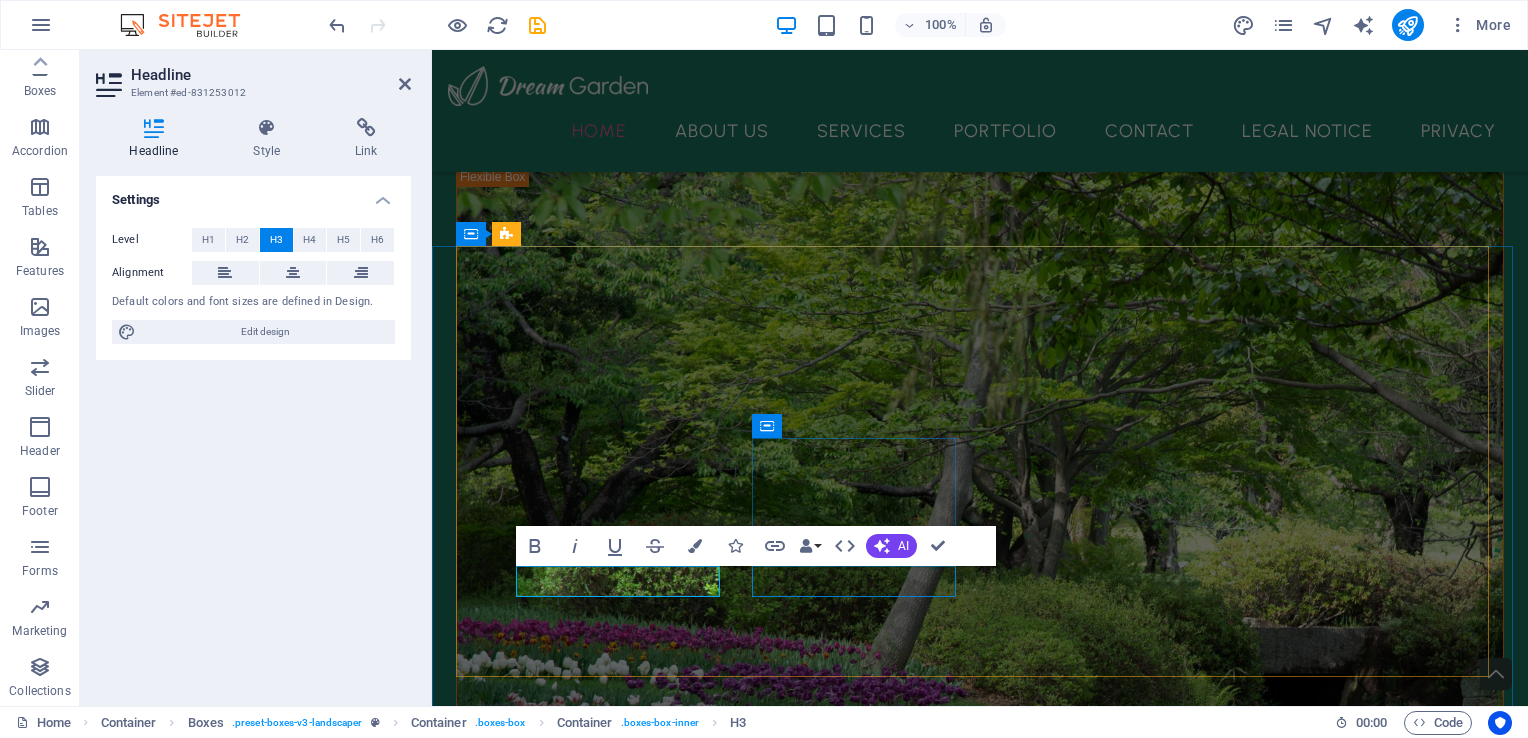 click on "Tree Planting" at bounding box center [620, 1834] 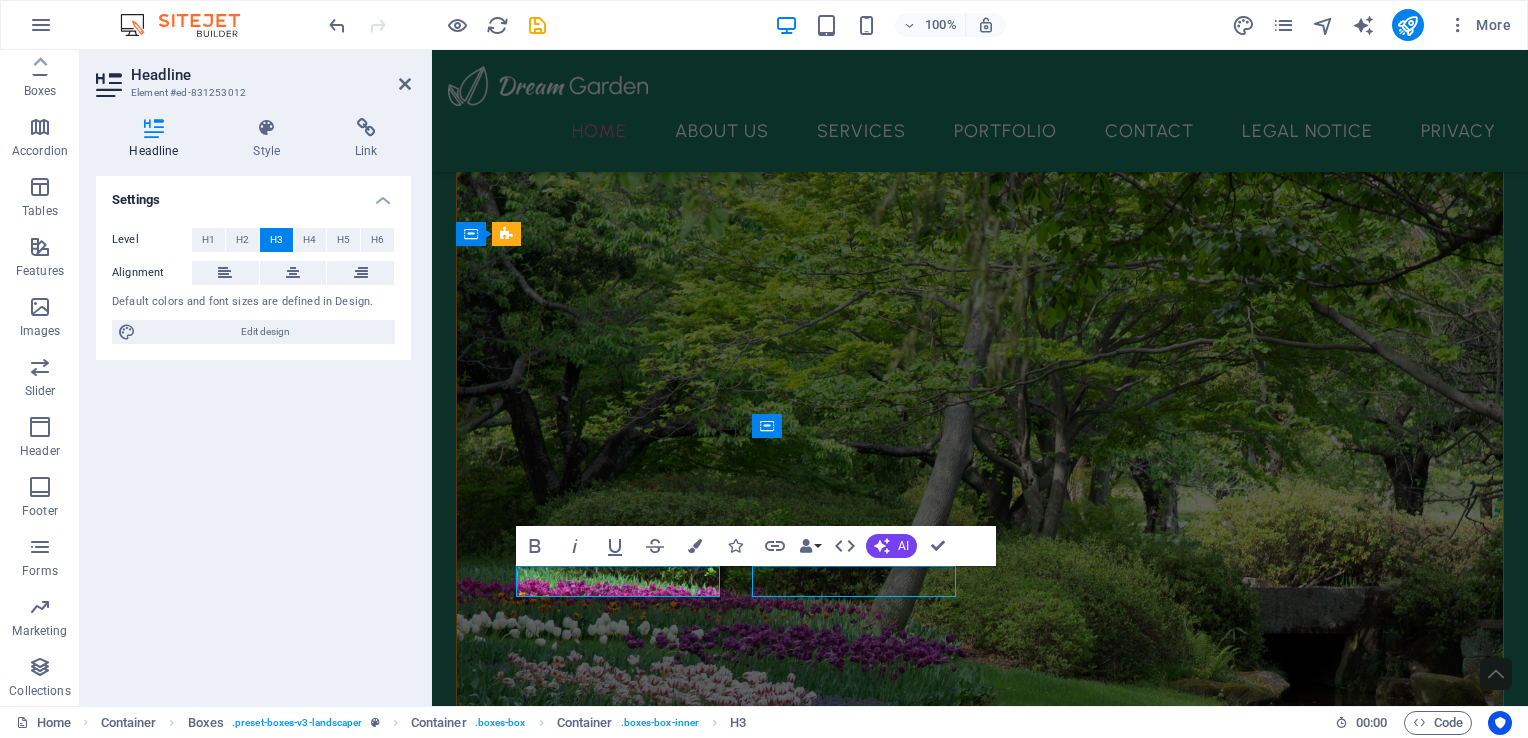 scroll, scrollTop: 516, scrollLeft: 0, axis: vertical 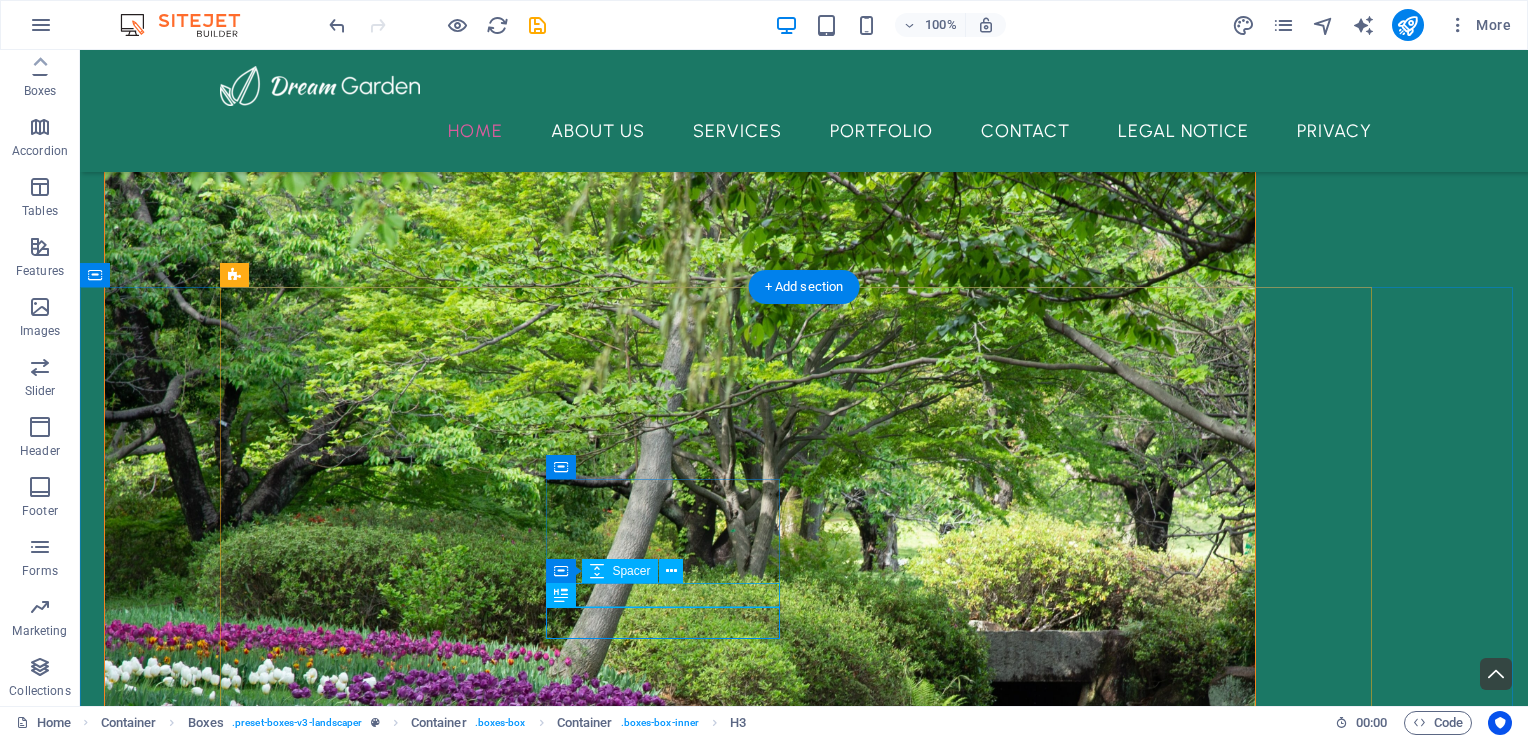 click at bounding box center [405, 1869] 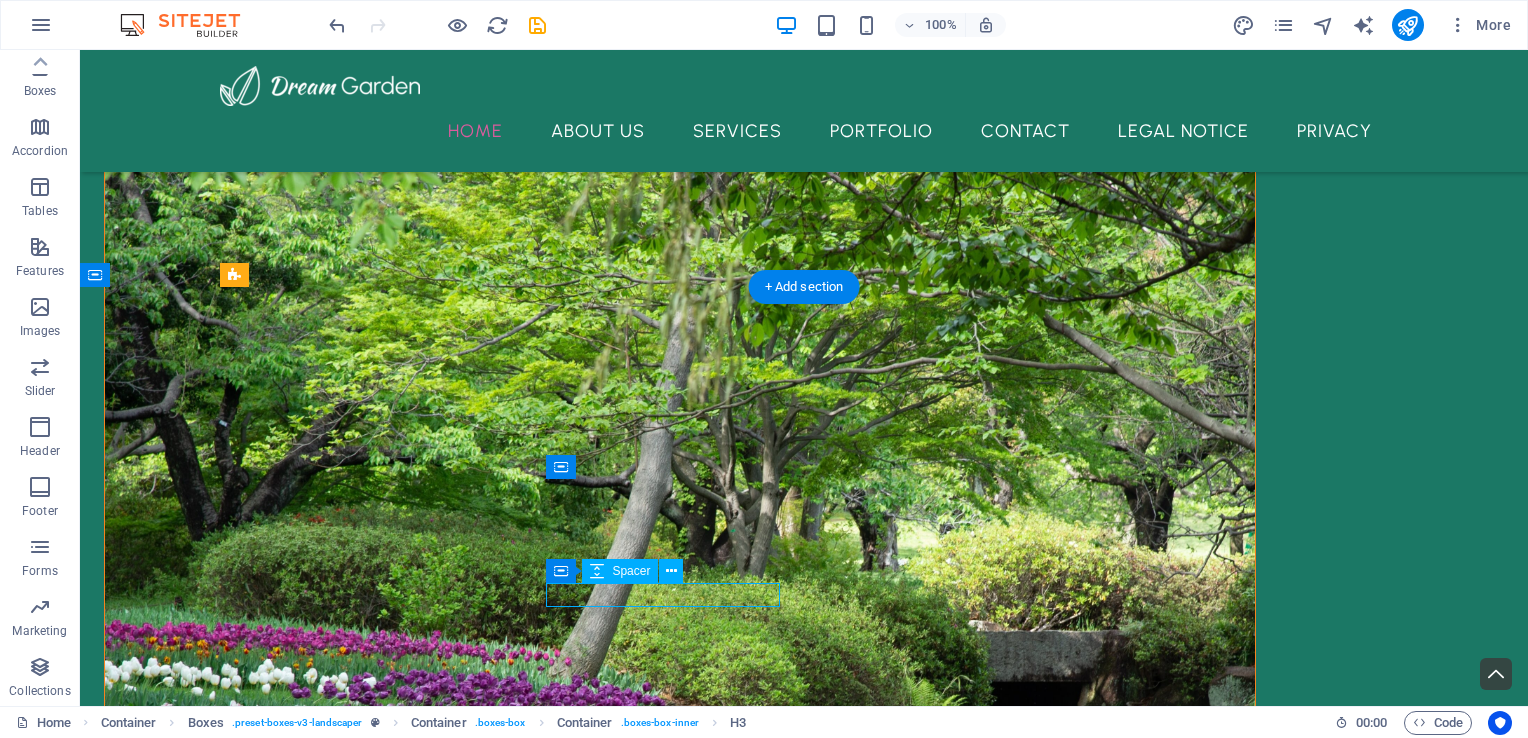 click at bounding box center (405, 1869) 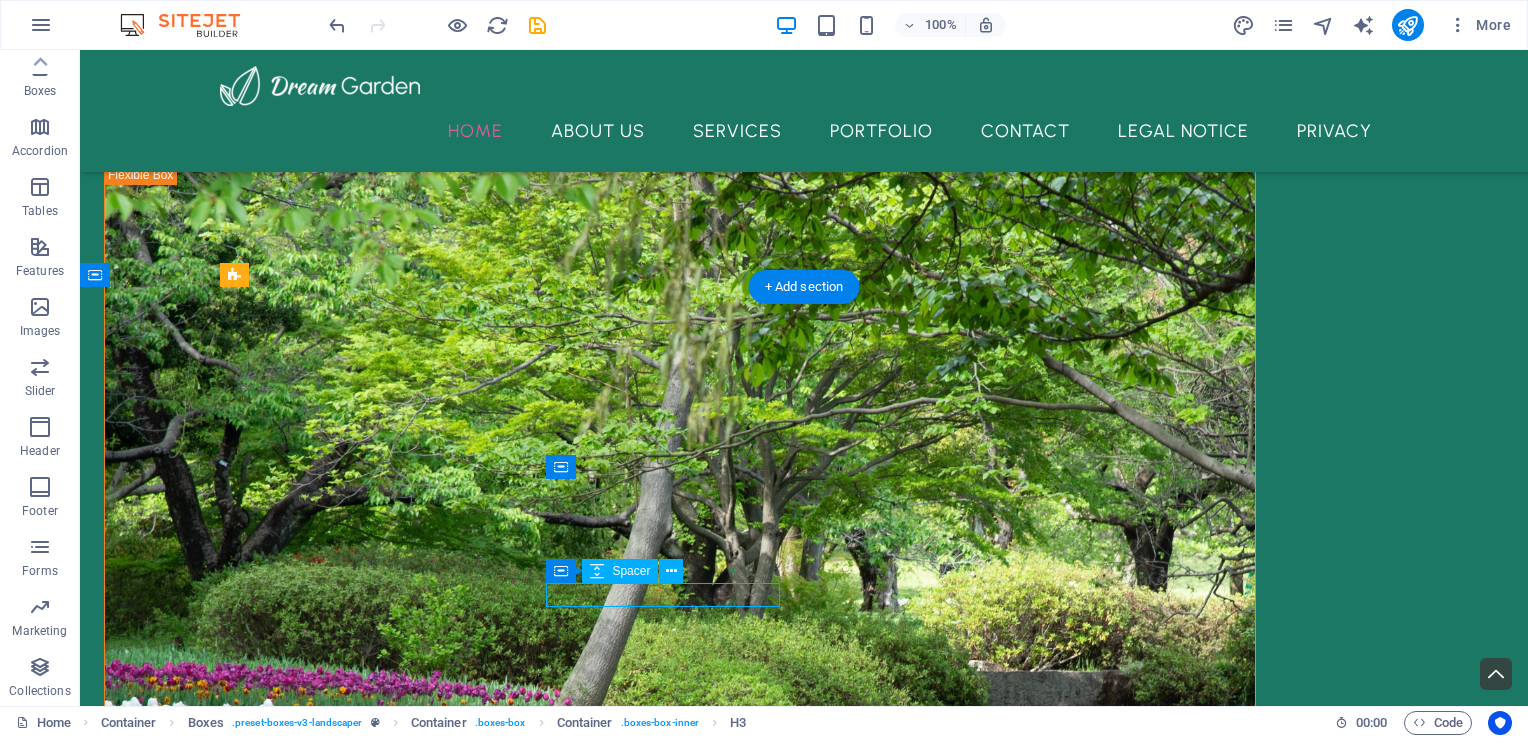 scroll, scrollTop: 541, scrollLeft: 0, axis: vertical 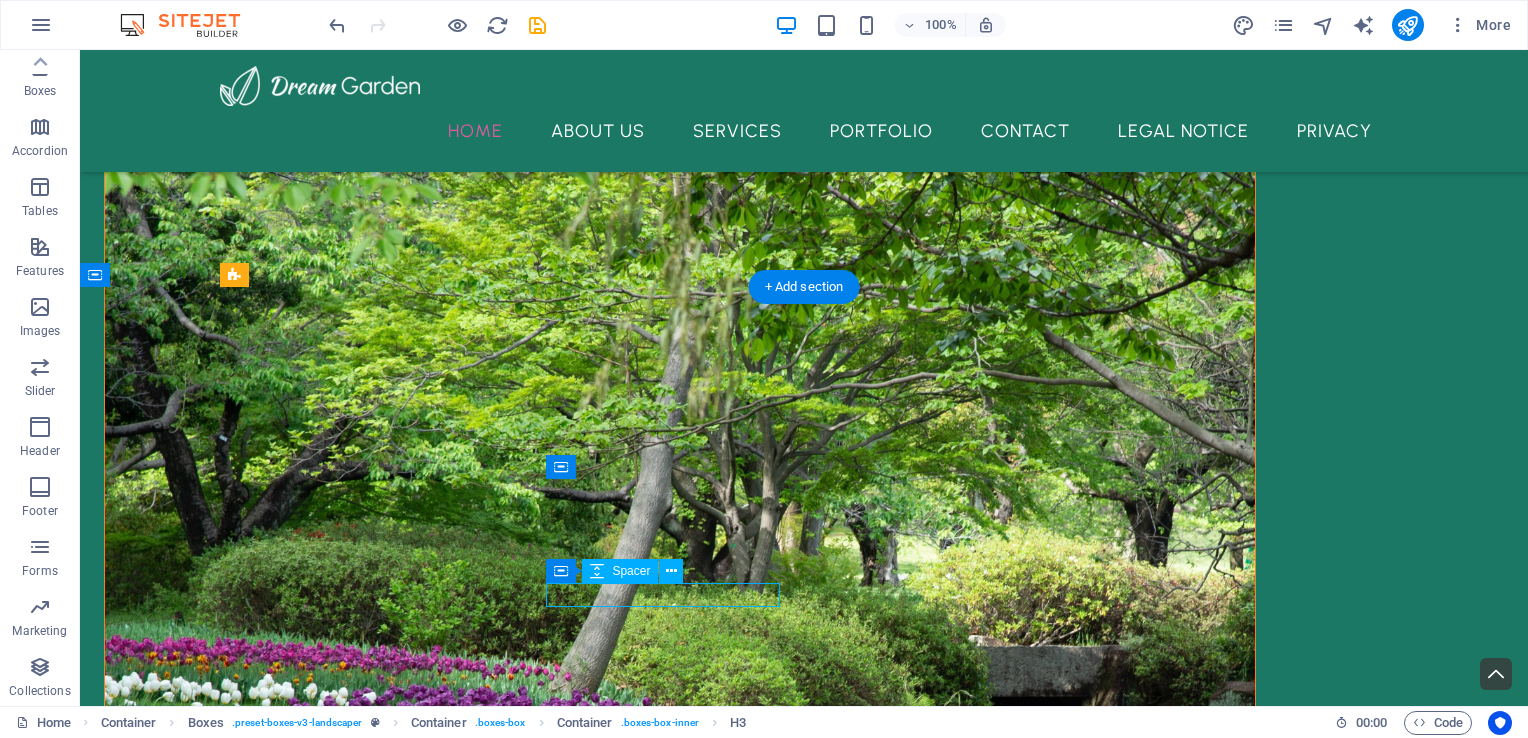 select on "px" 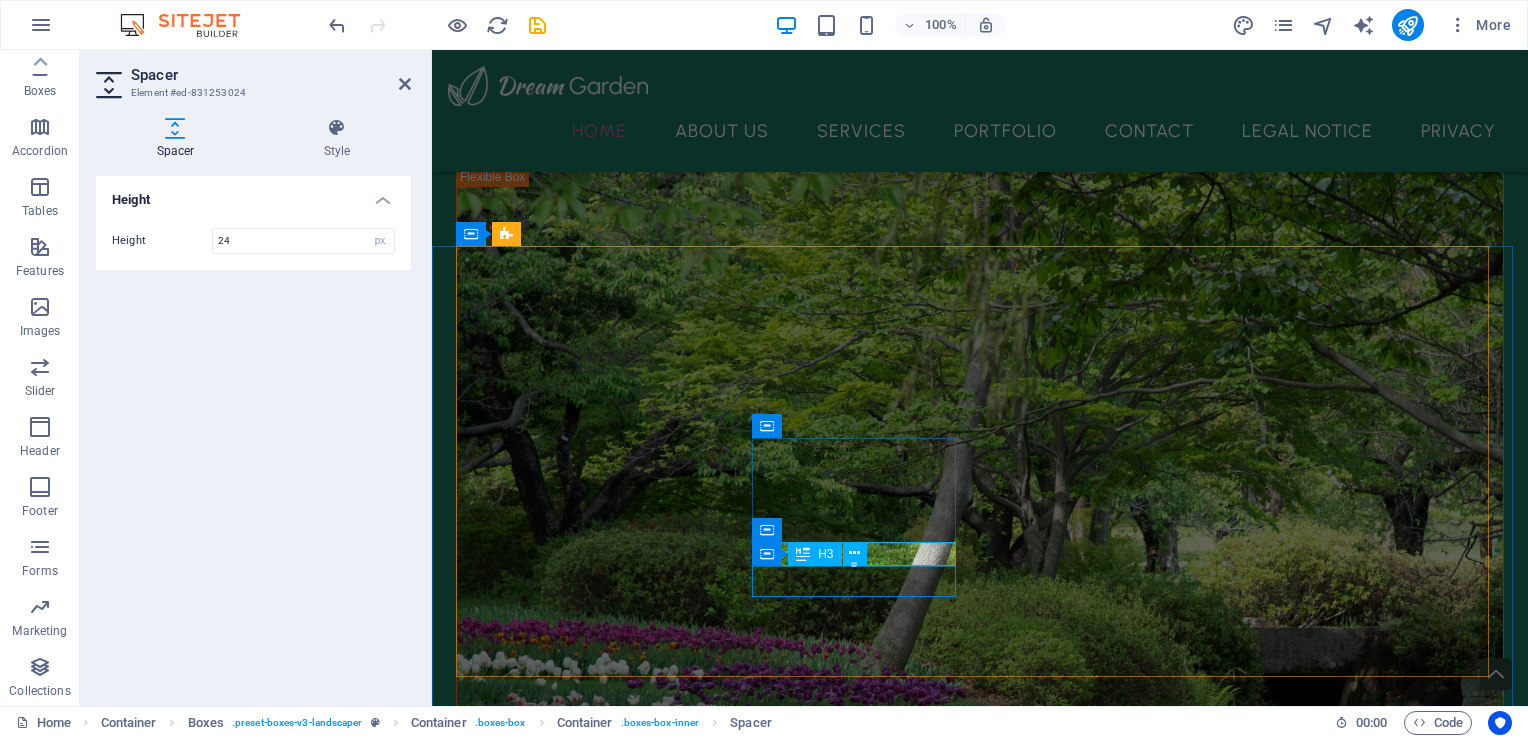 click on "Tree Planting" at bounding box center [620, 1834] 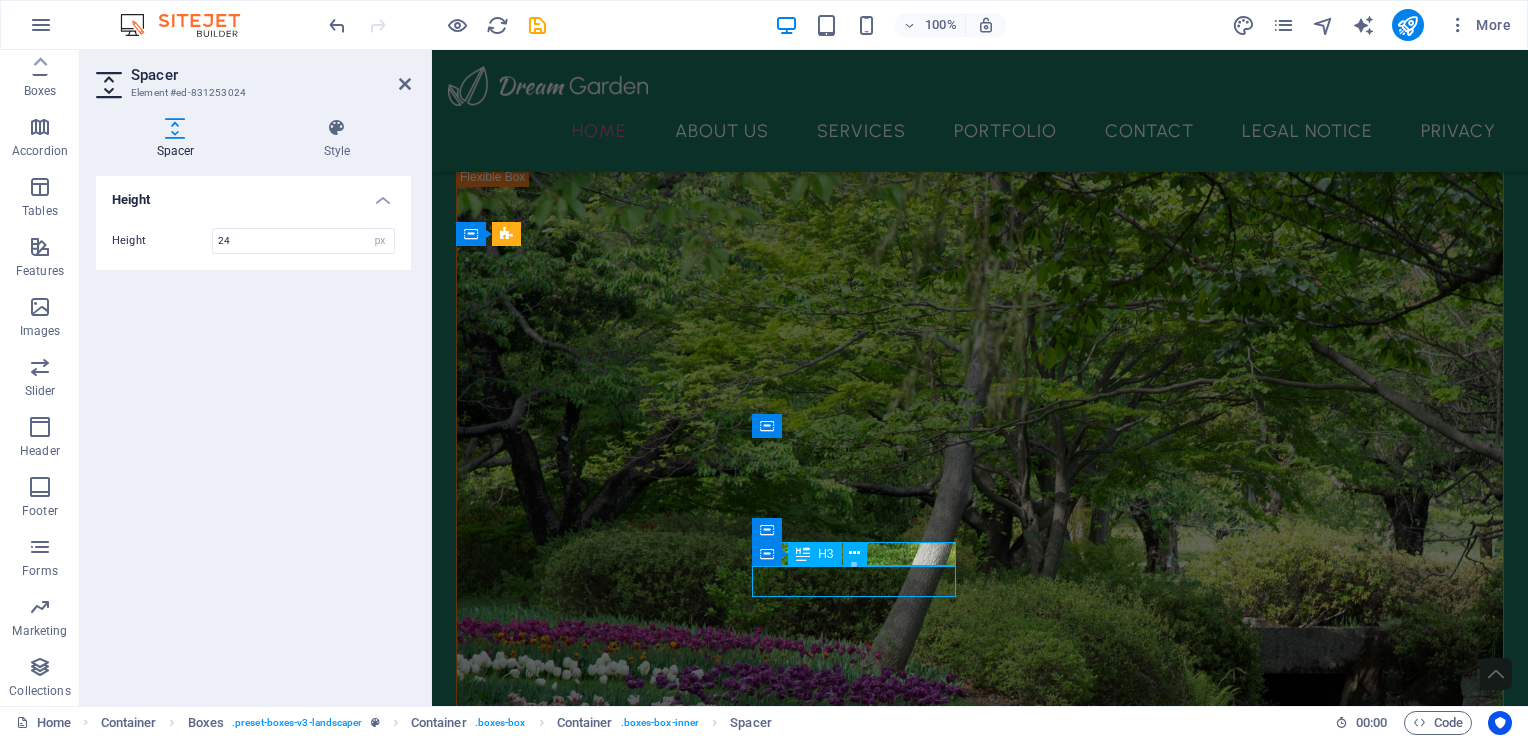 click on "Tree Planting" at bounding box center [620, 1834] 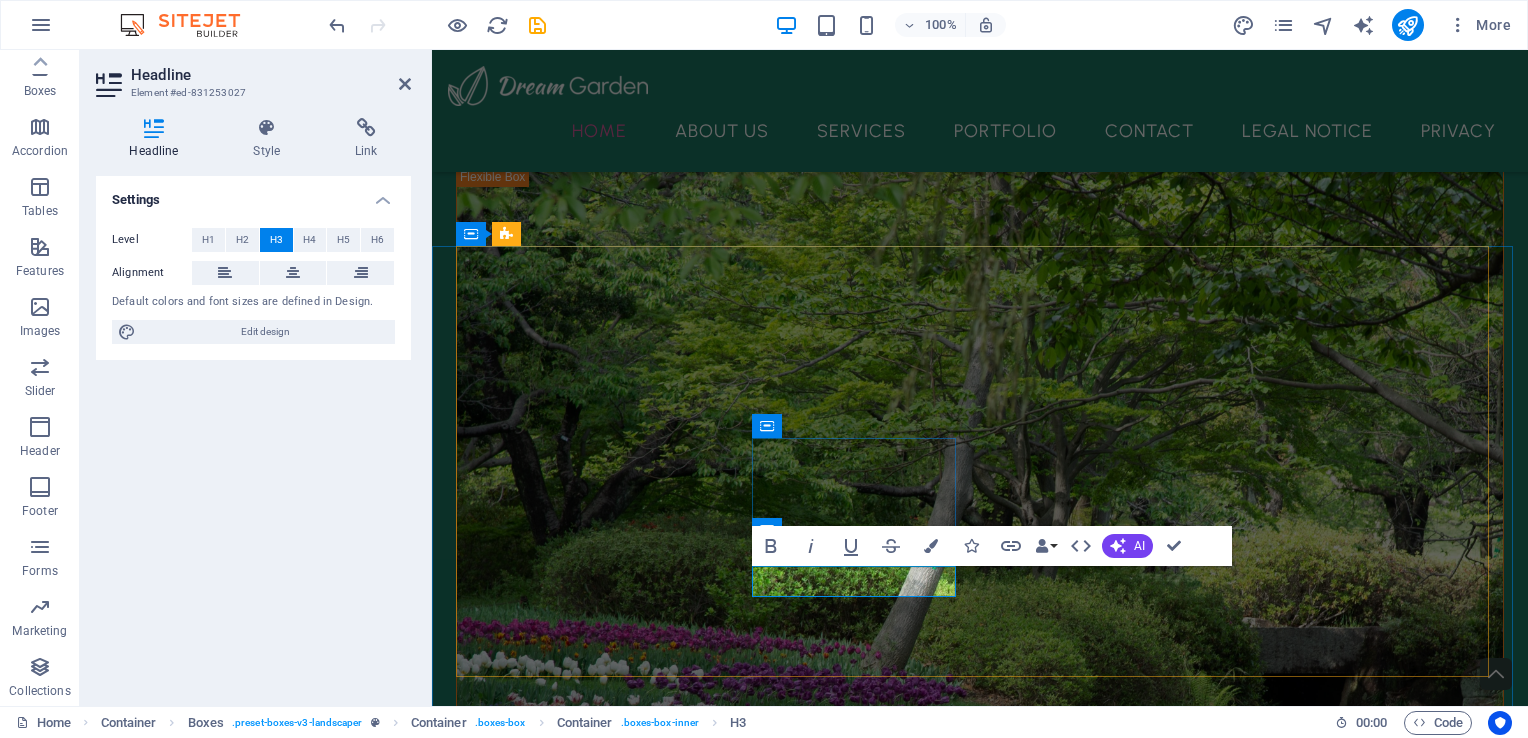type 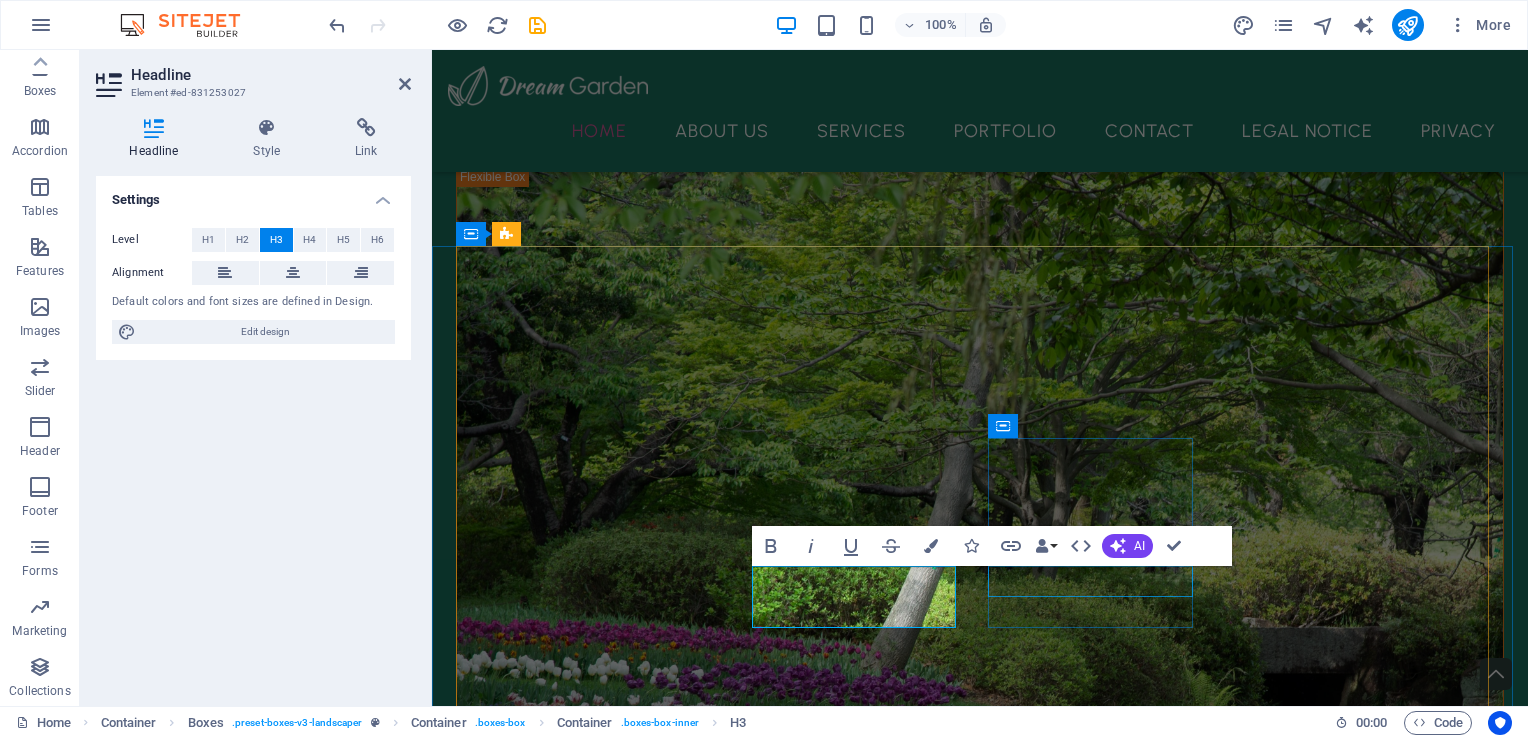 click on "Hedges & Plants" at bounding box center [620, 2040] 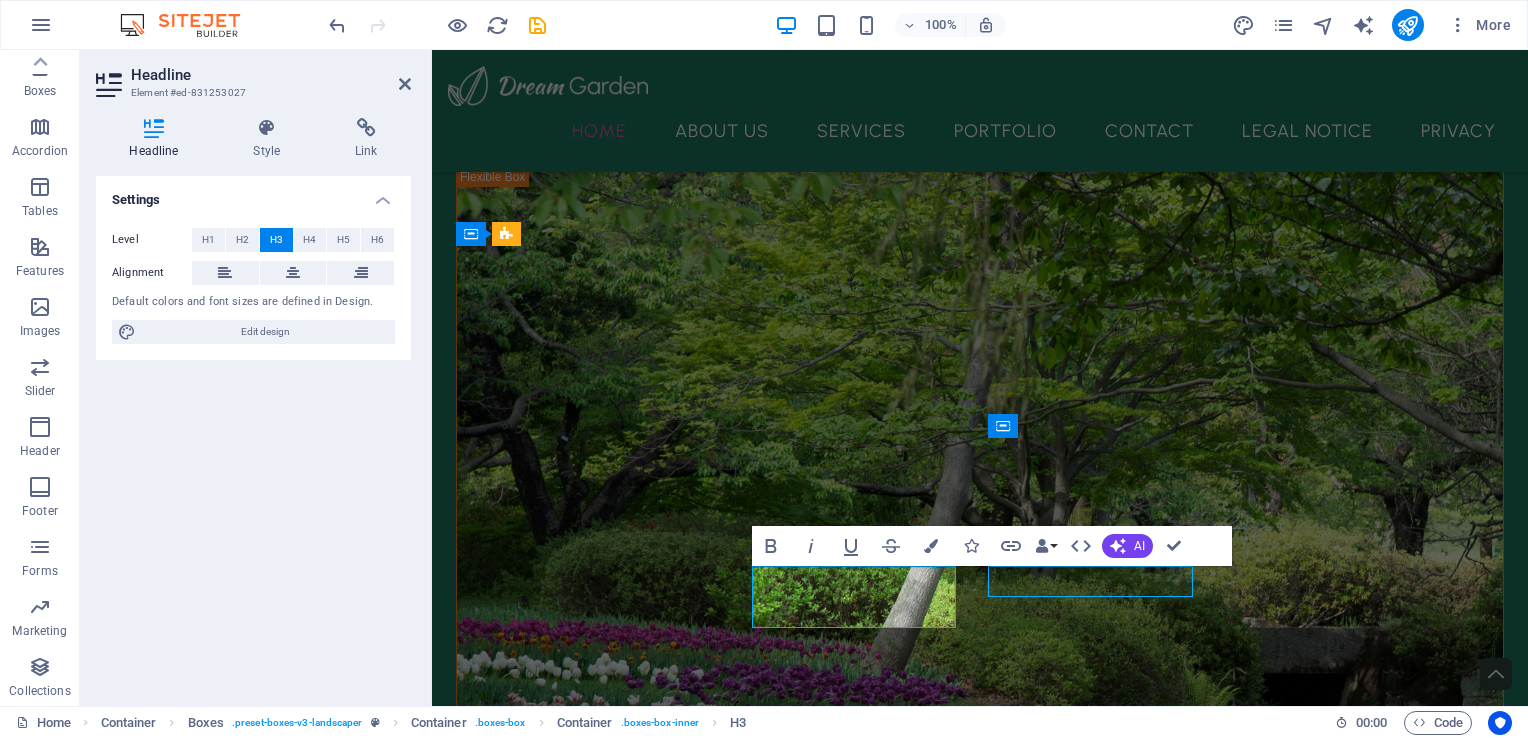 click on "Hedges & Plants" at bounding box center [620, 2040] 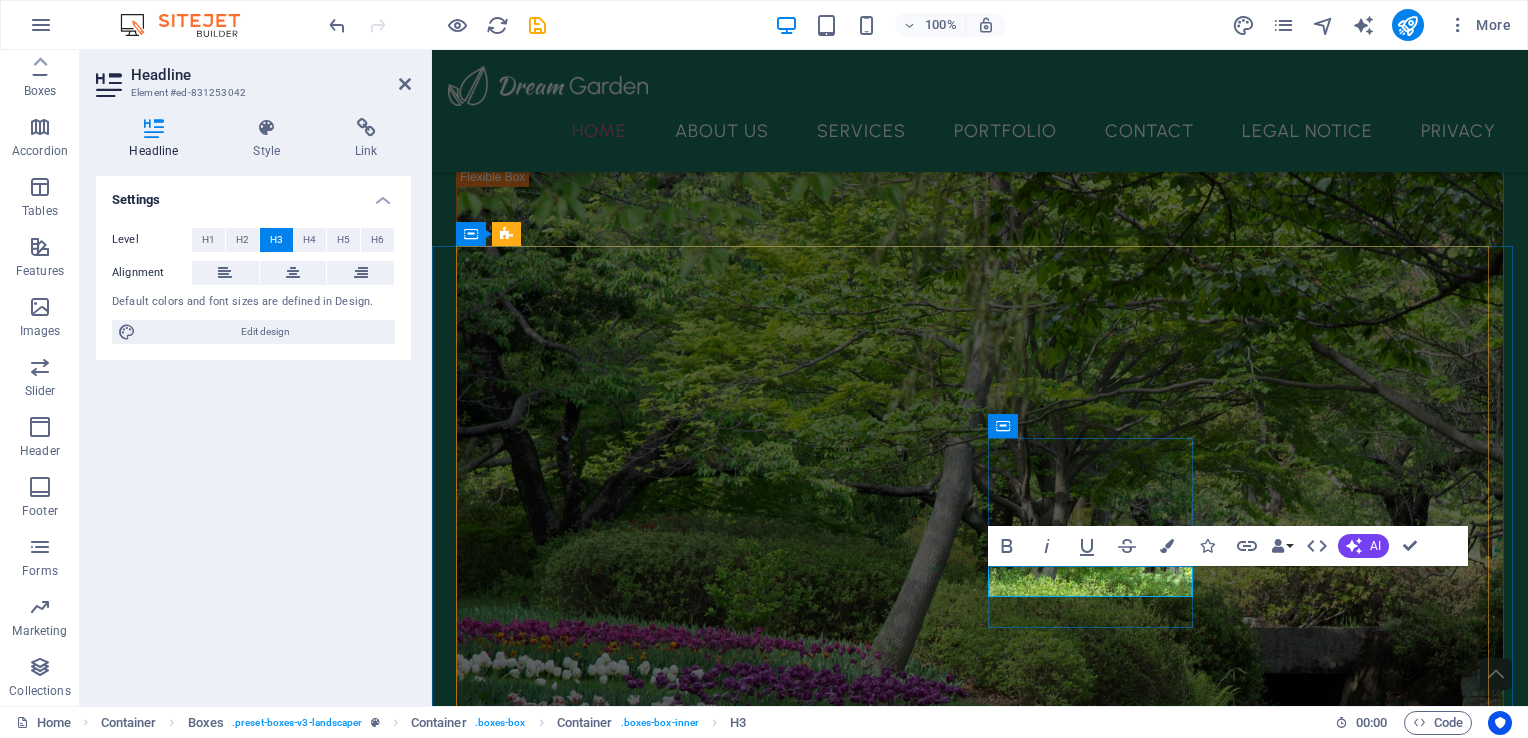 type 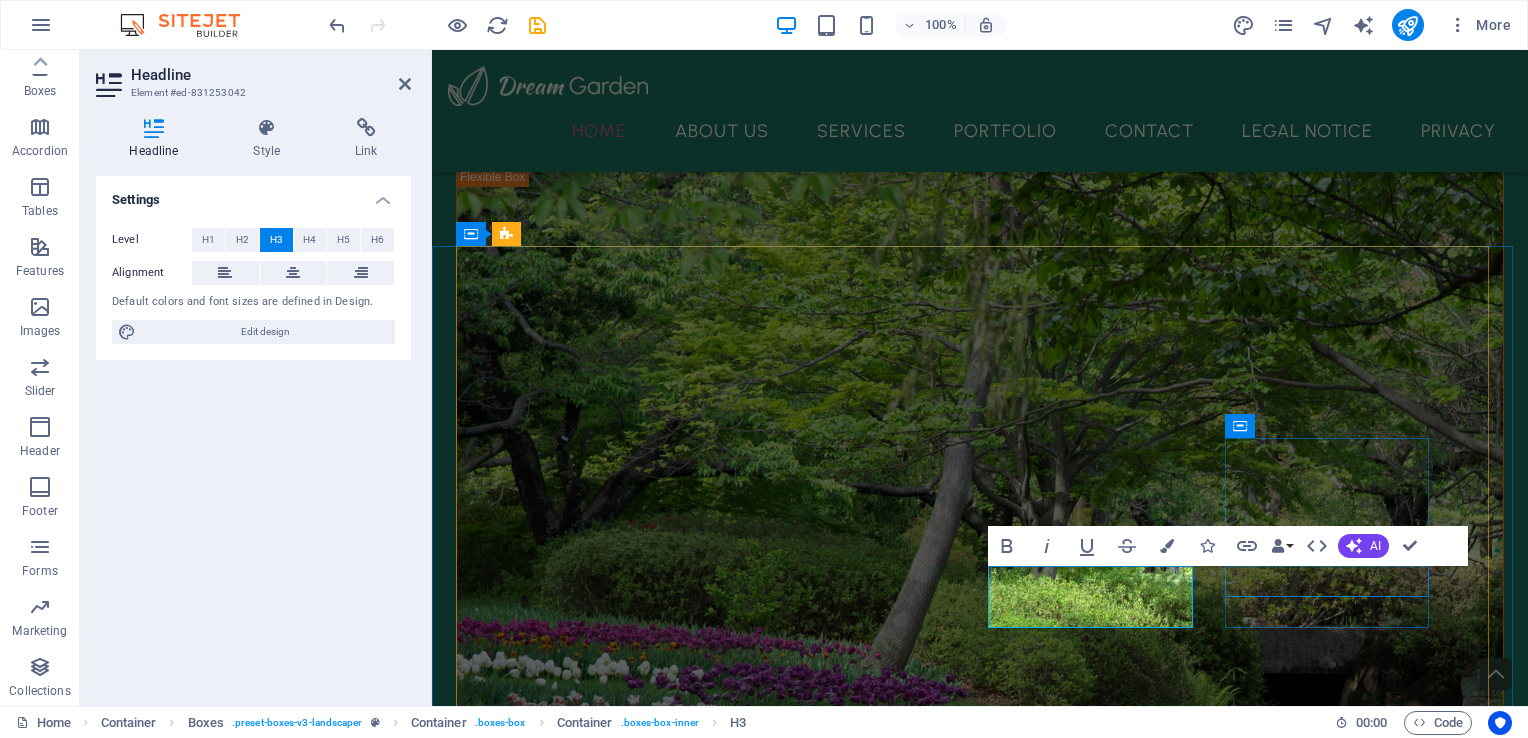 click on "Maintenance" at bounding box center (620, 2246) 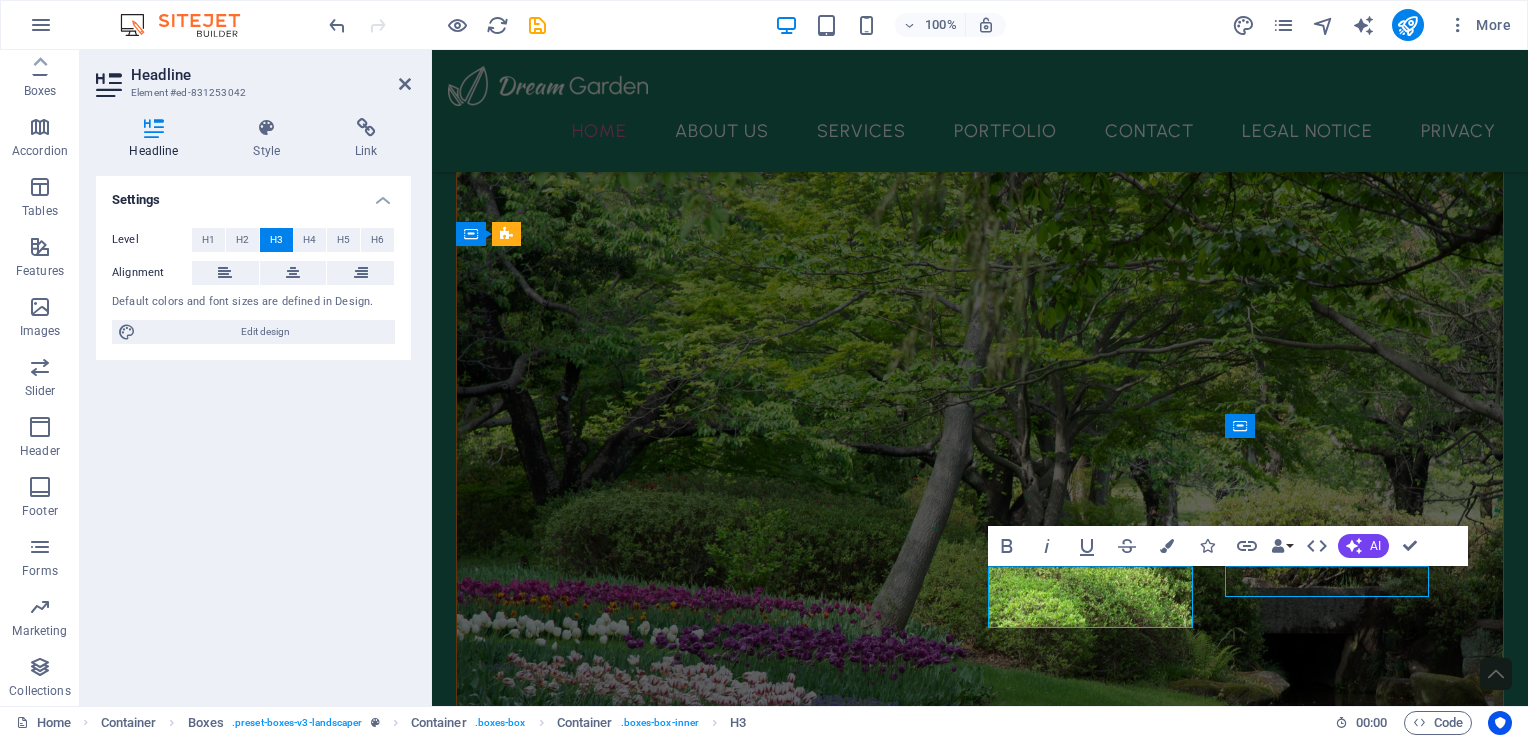 scroll, scrollTop: 516, scrollLeft: 0, axis: vertical 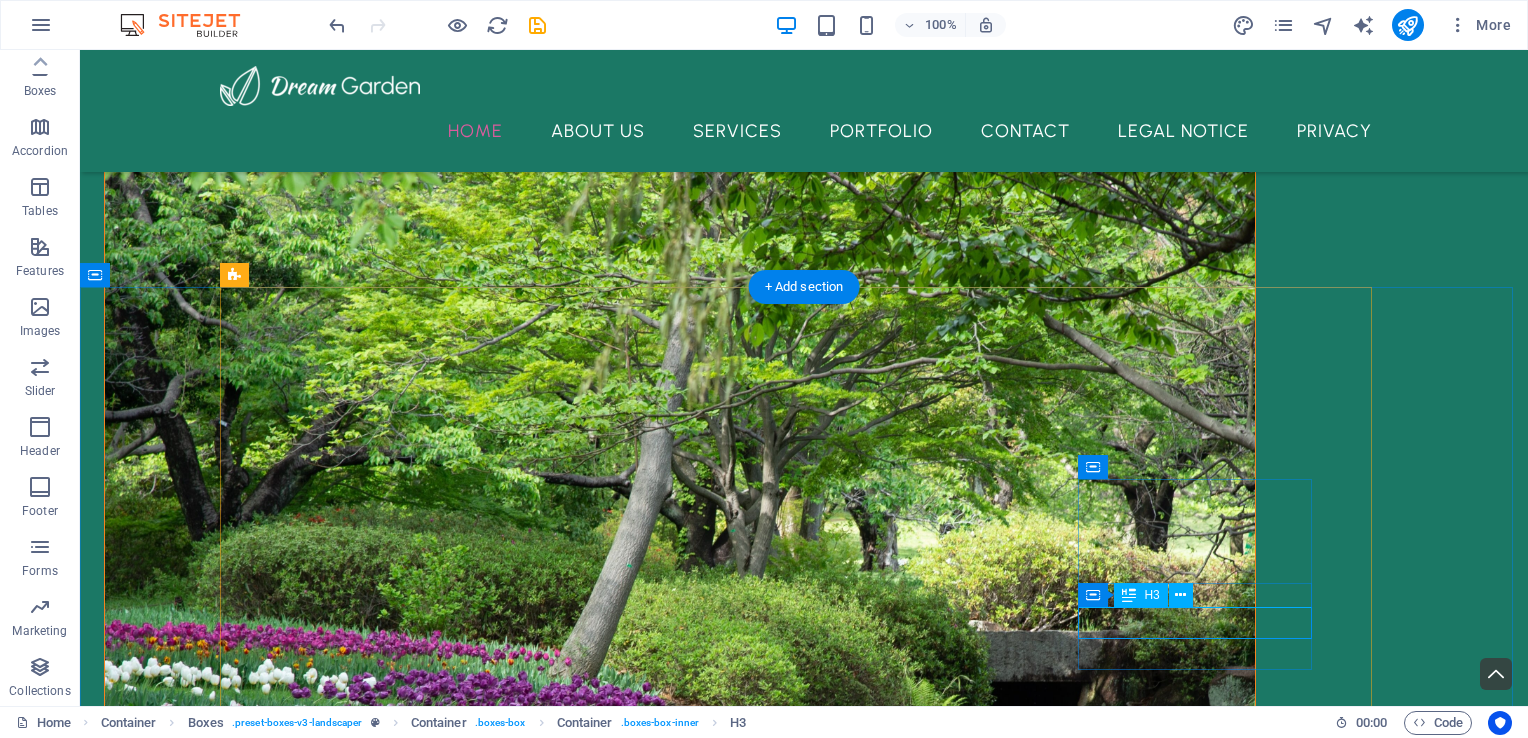 click on "Maintenance" at bounding box center (405, 2277) 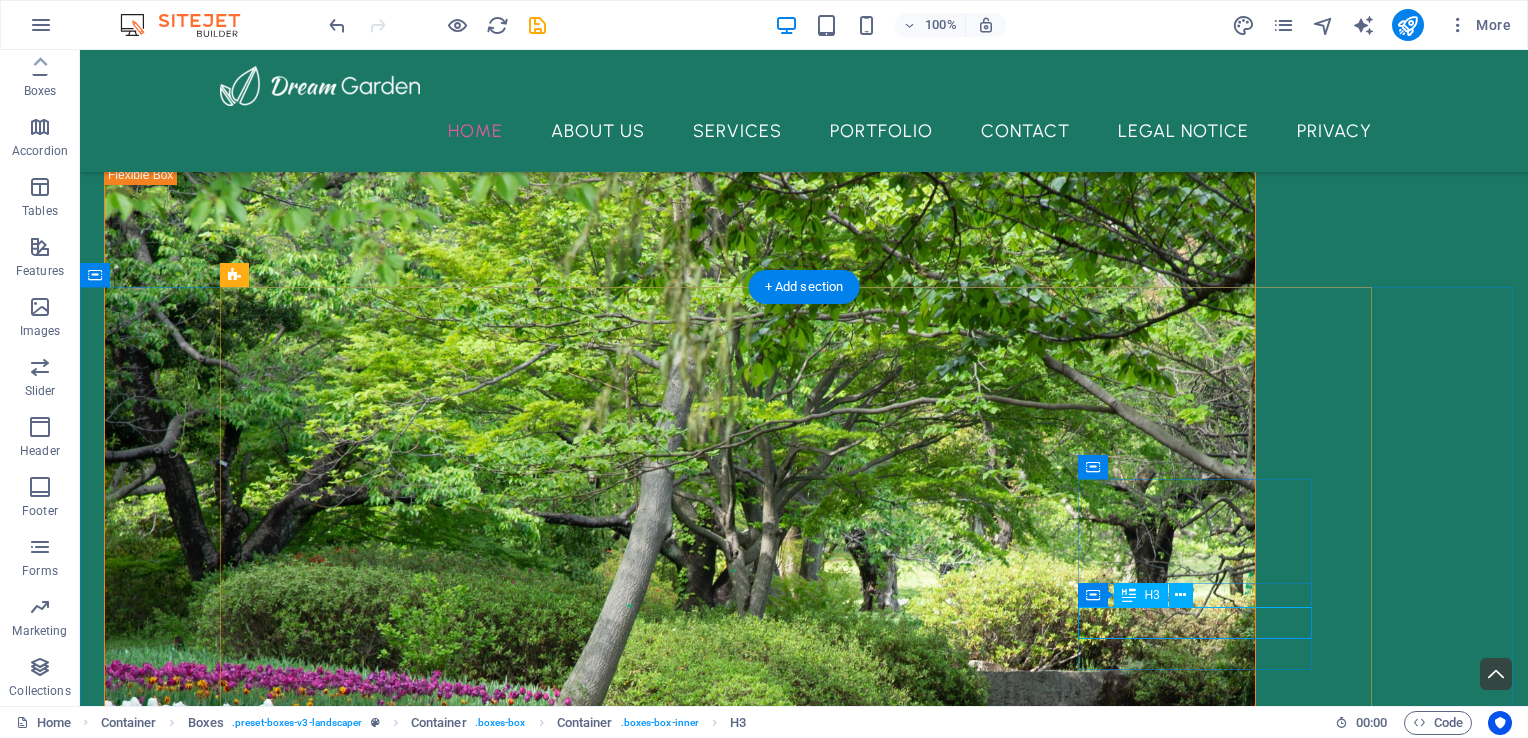 scroll, scrollTop: 541, scrollLeft: 0, axis: vertical 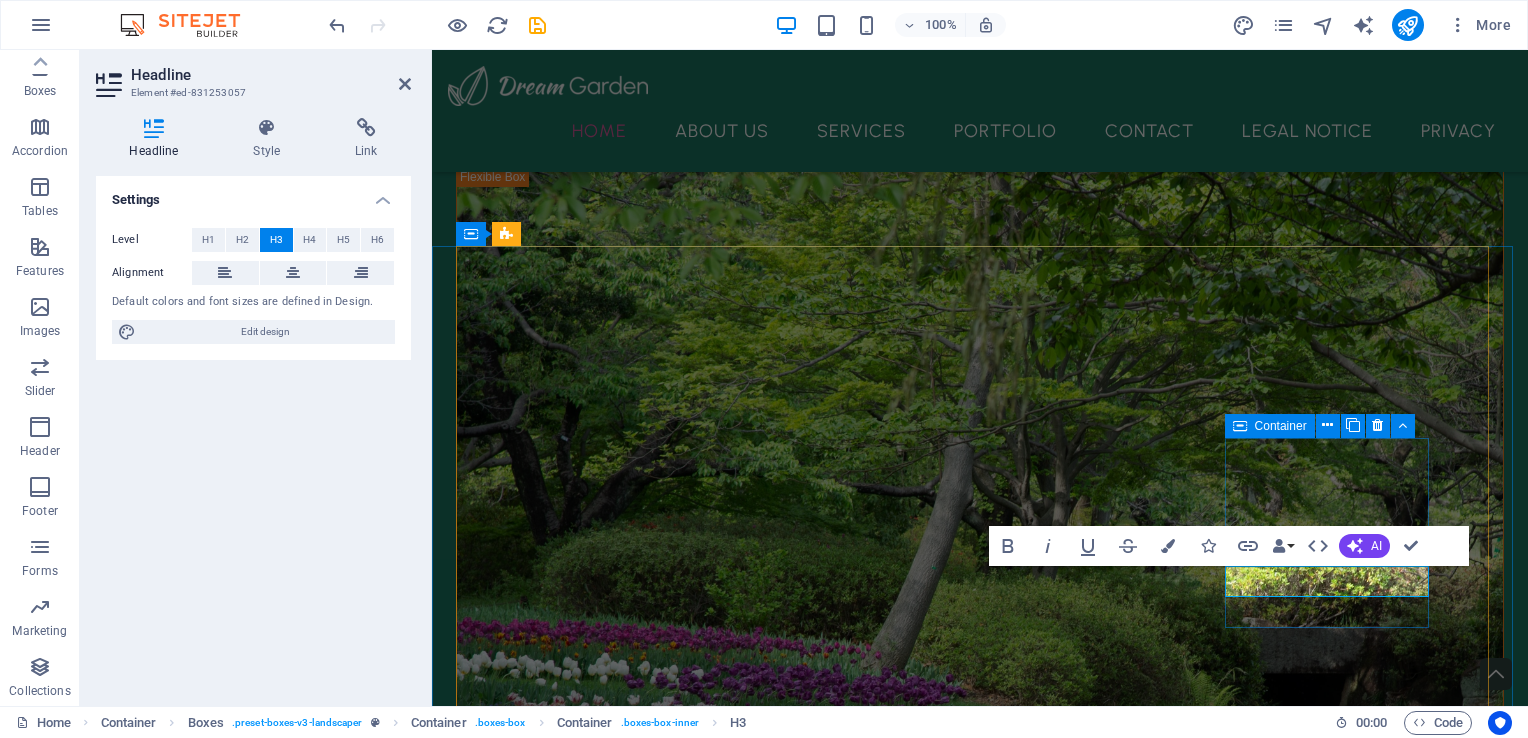 type 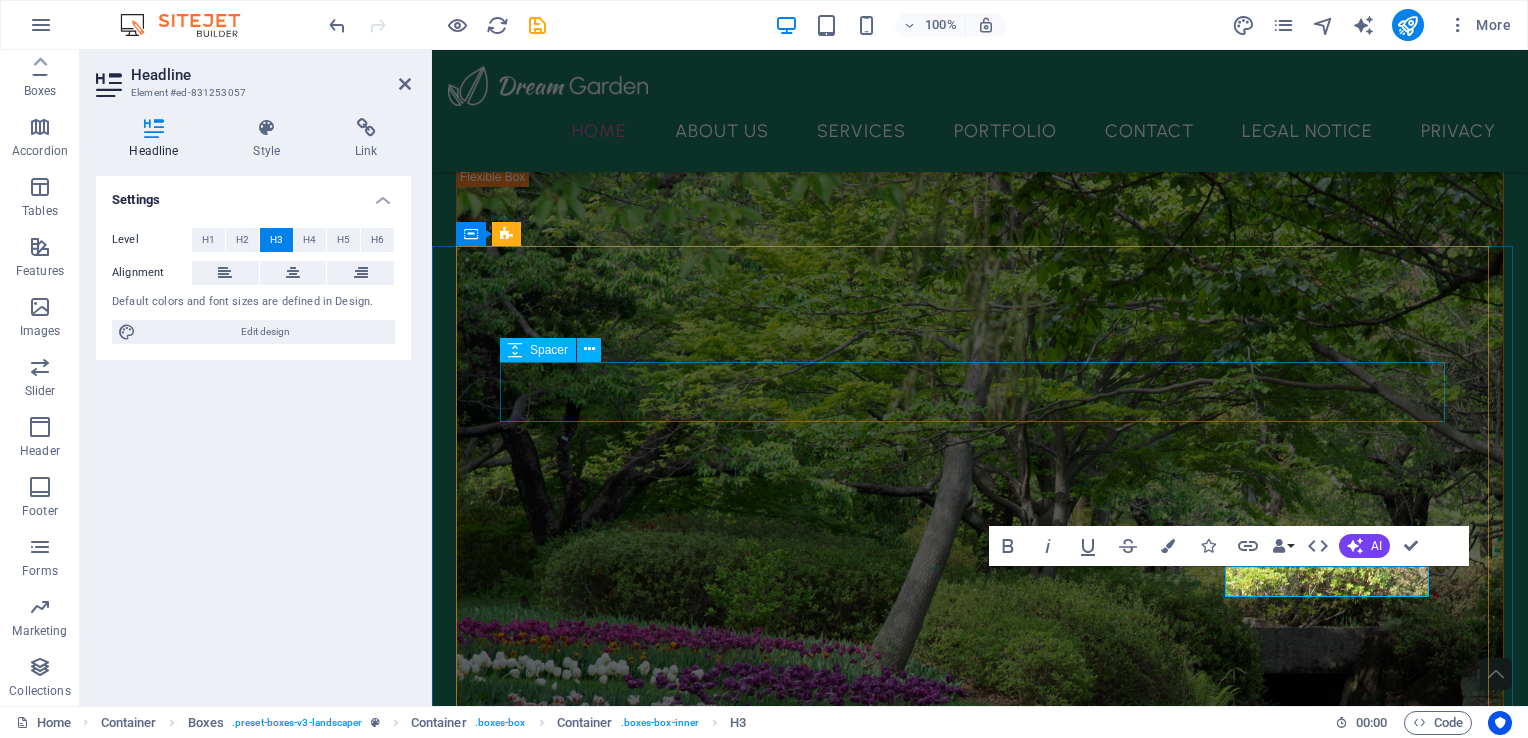 click at bounding box center [980, 1469] 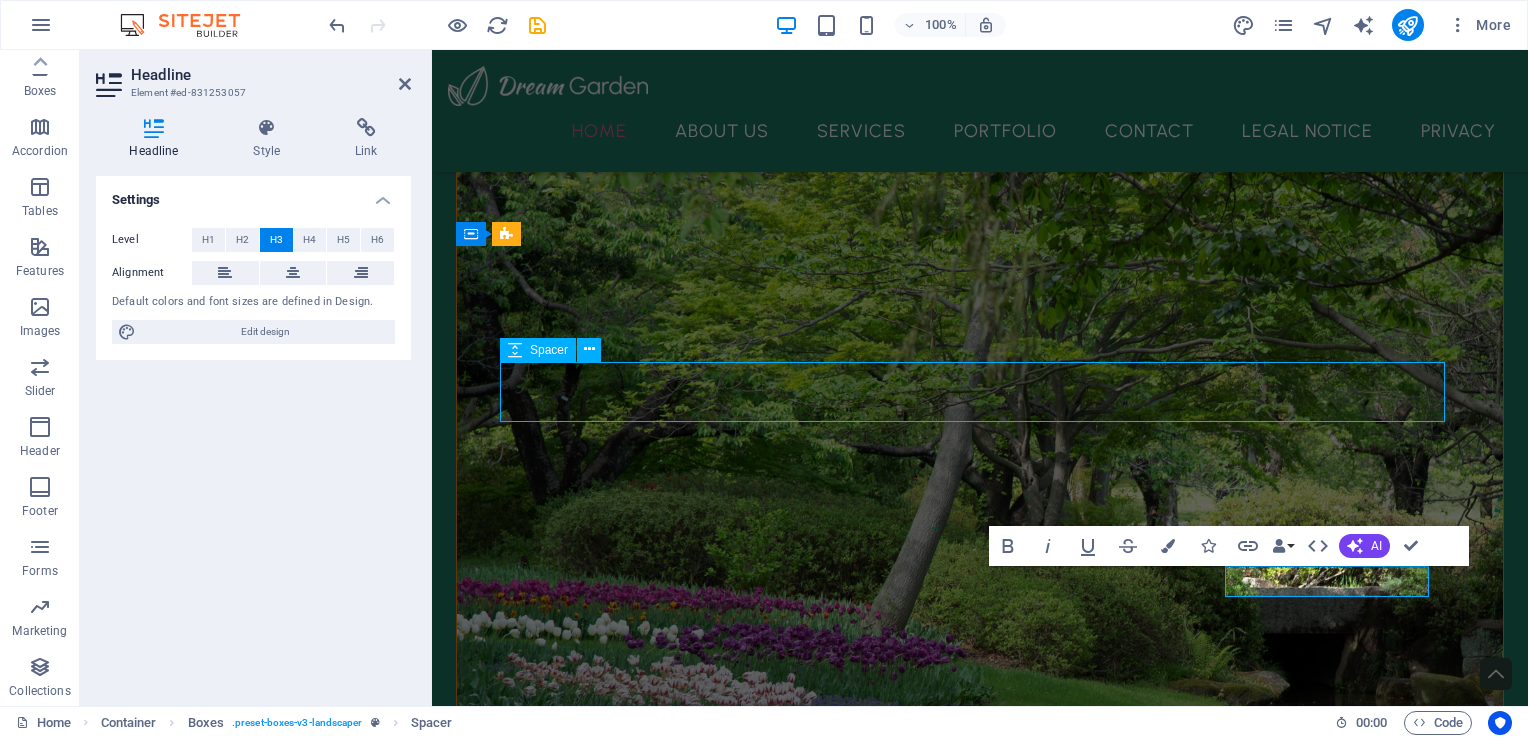 scroll, scrollTop: 516, scrollLeft: 0, axis: vertical 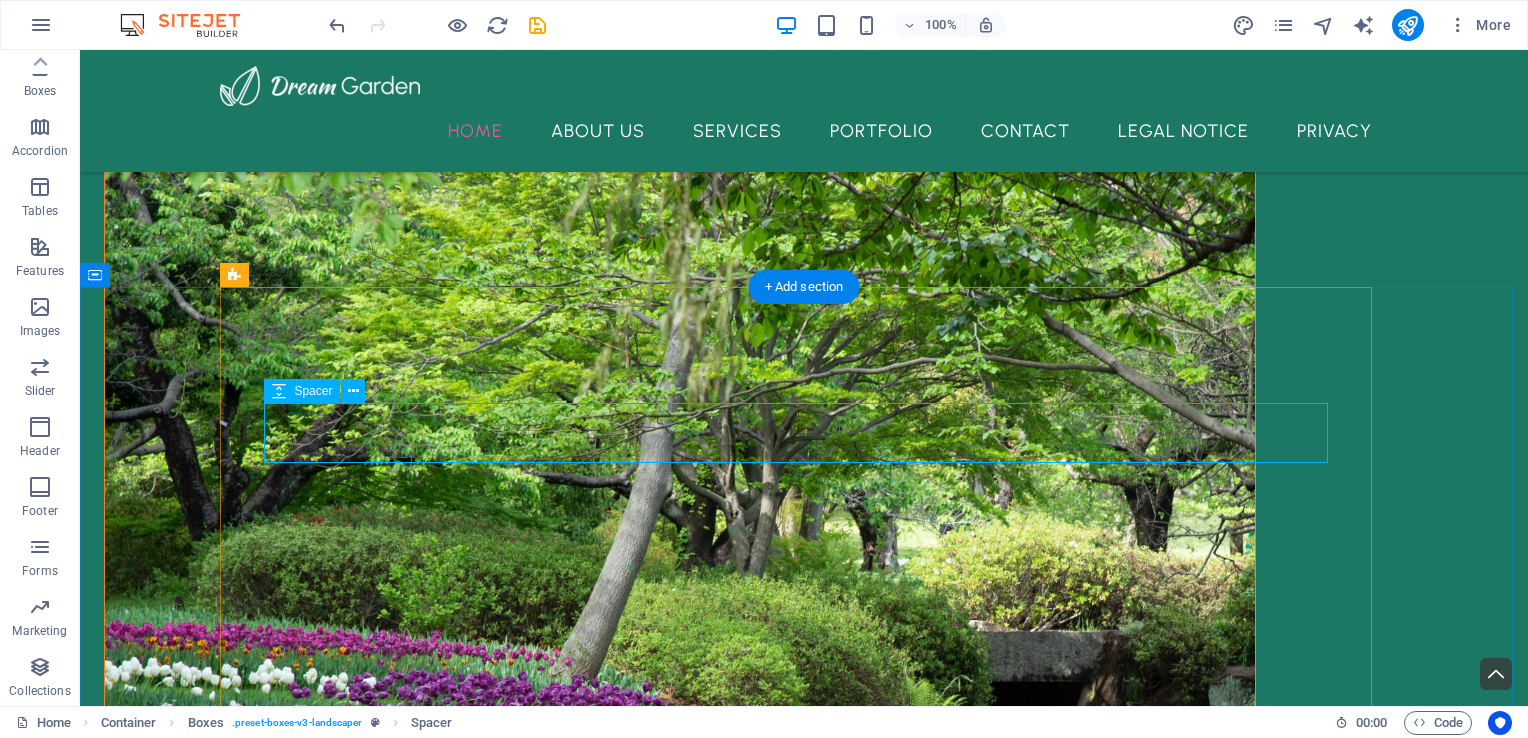 click at bounding box center [804, 1531] 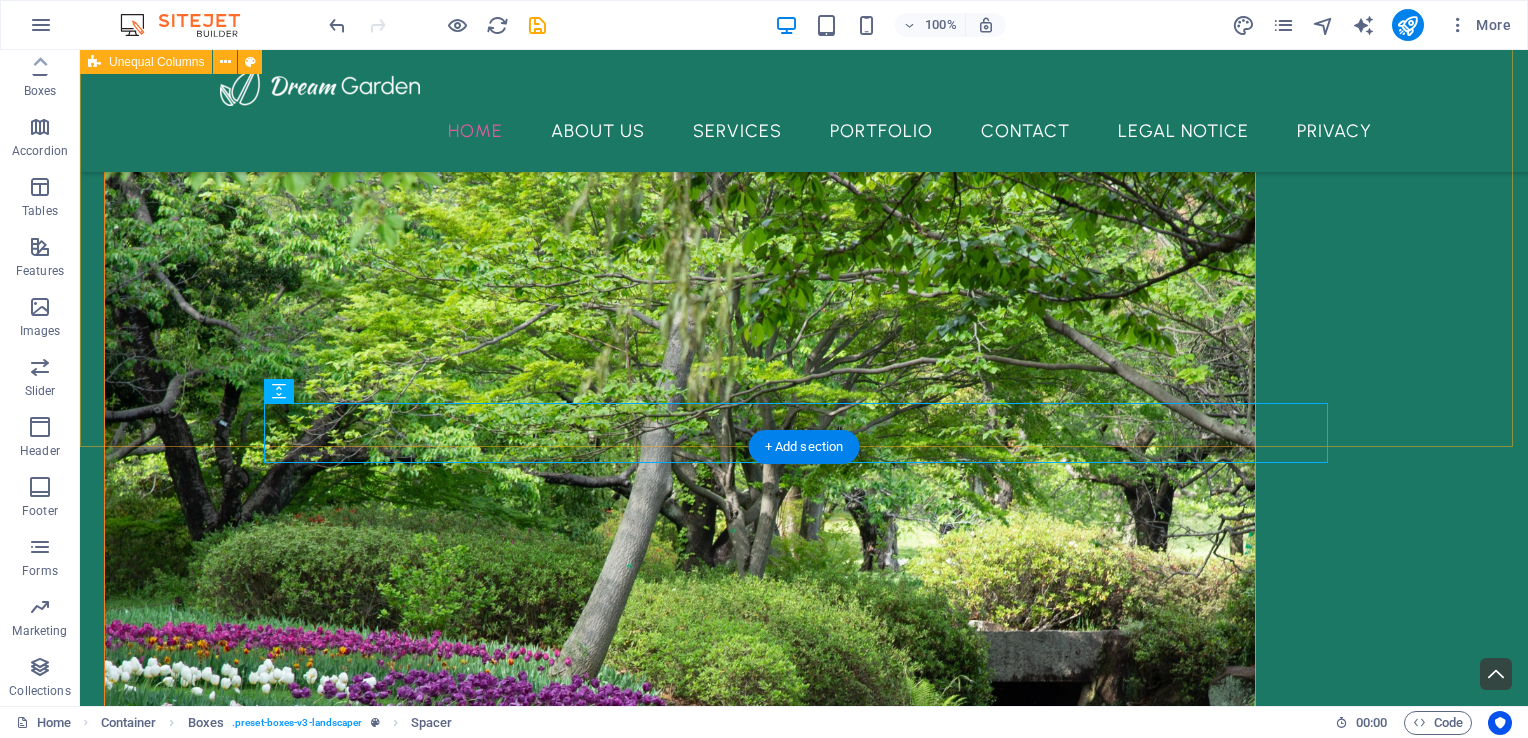 click on "We Design,  You  Enjoy Sed ut perspiciatis unde omnis iste natus error sit voluptatem accusantium doloremque laudantium, totam rem aperiam, eaque ipsa quae ab illo inventore veritatis et quasi architecto beatae vitae dicta sunt explicabo. Nemo enim ipsam voluptatem quia voluptas sit. contact us free quote" at bounding box center (804, 539) 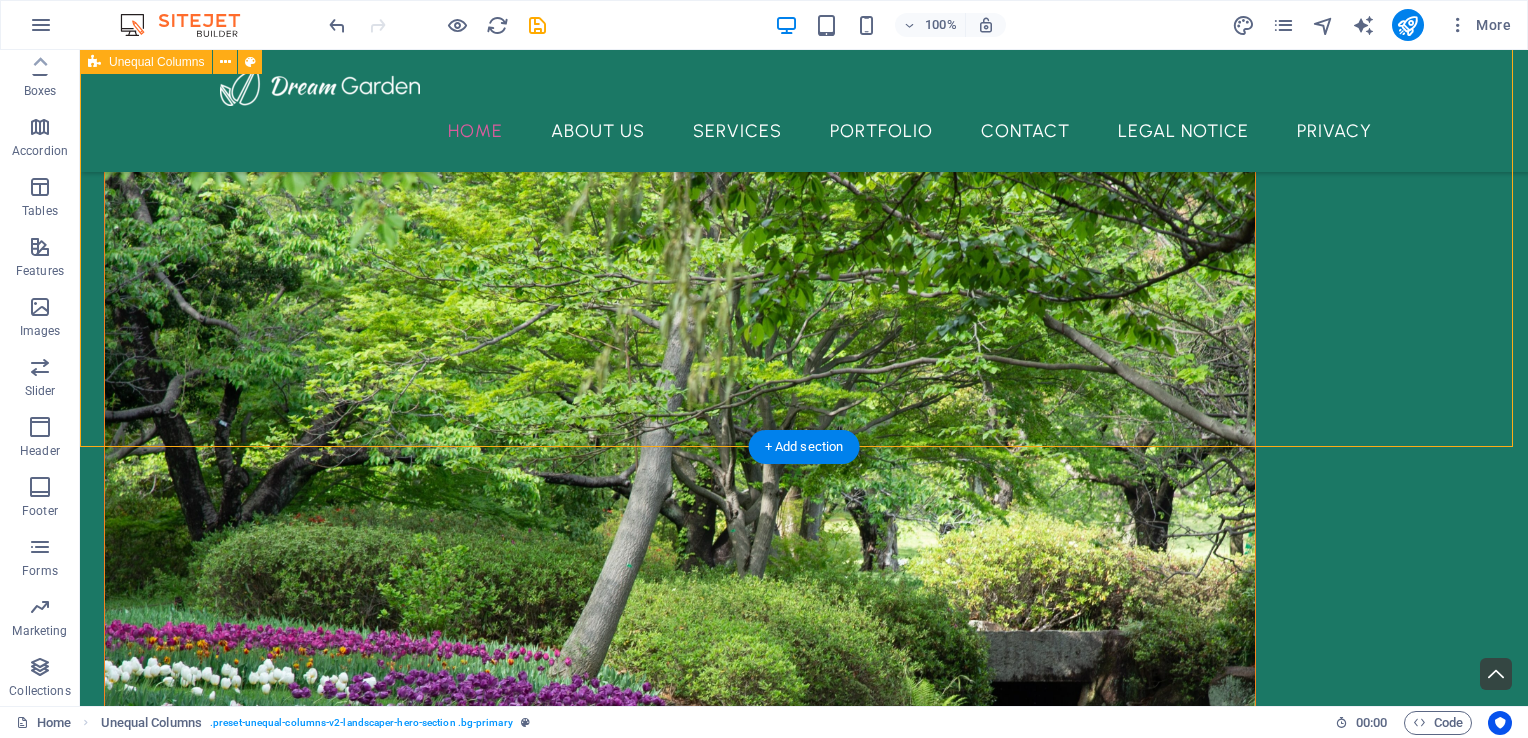 drag, startPoint x: 1507, startPoint y: 166, endPoint x: 1507, endPoint y: 182, distance: 16 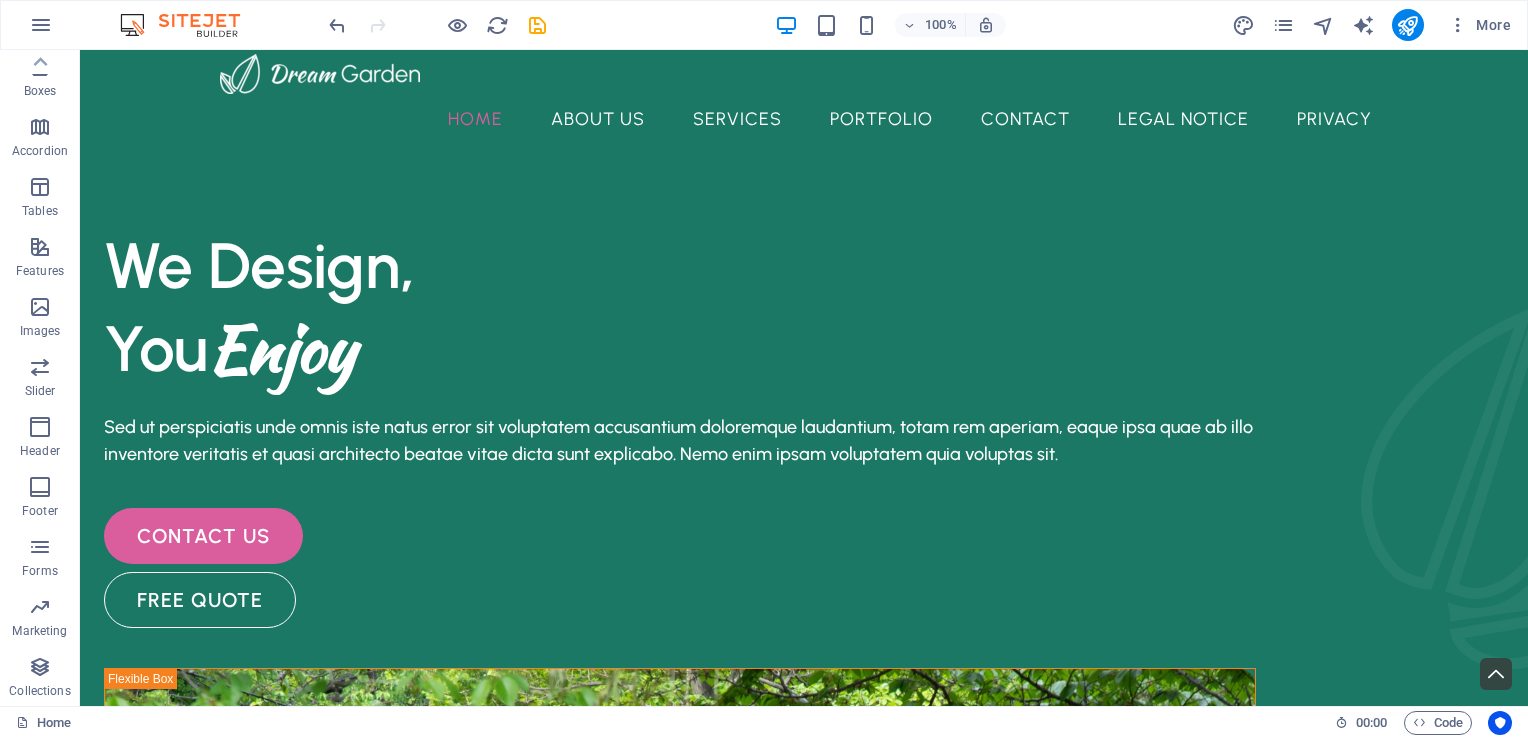 scroll, scrollTop: 0, scrollLeft: 0, axis: both 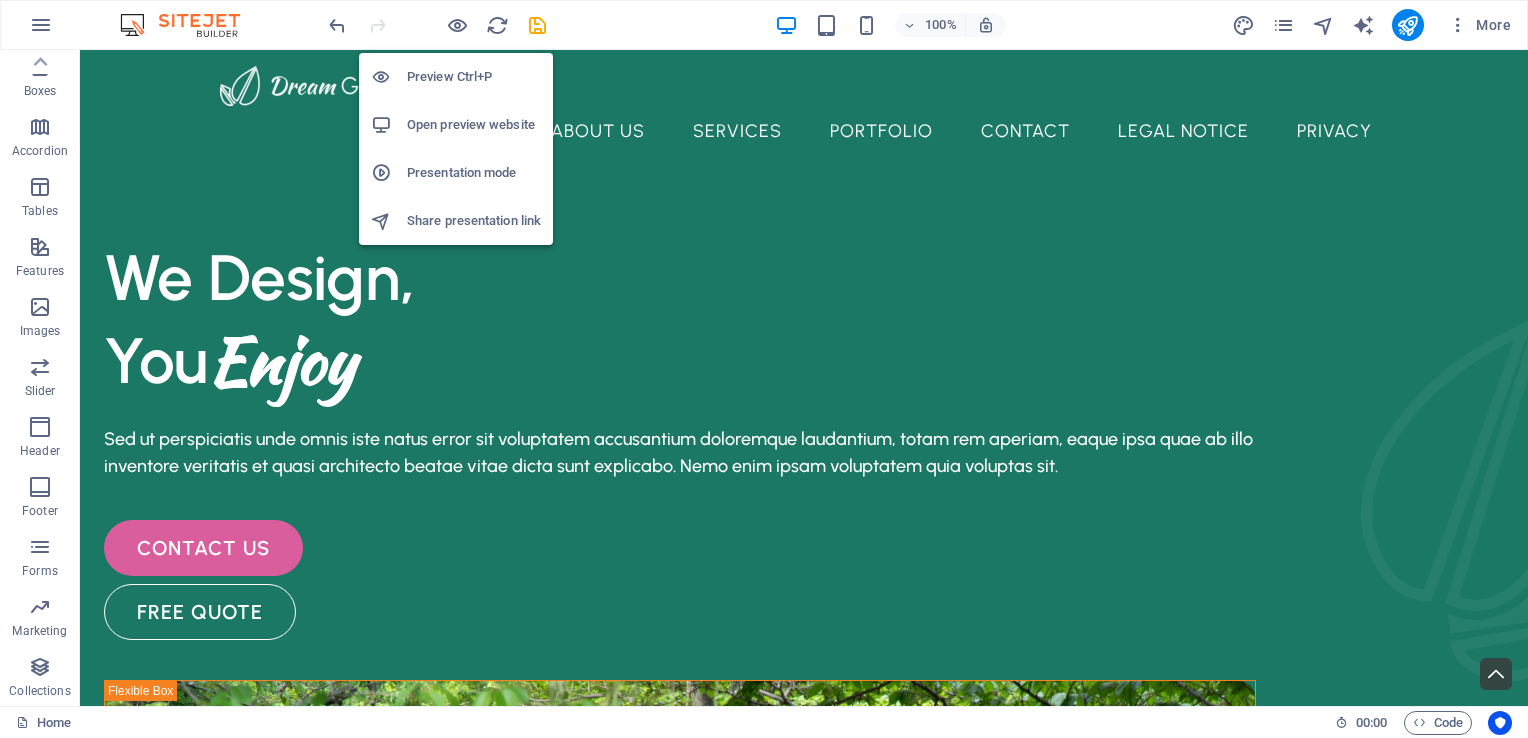 click on "Preview Ctrl+P" at bounding box center [474, 77] 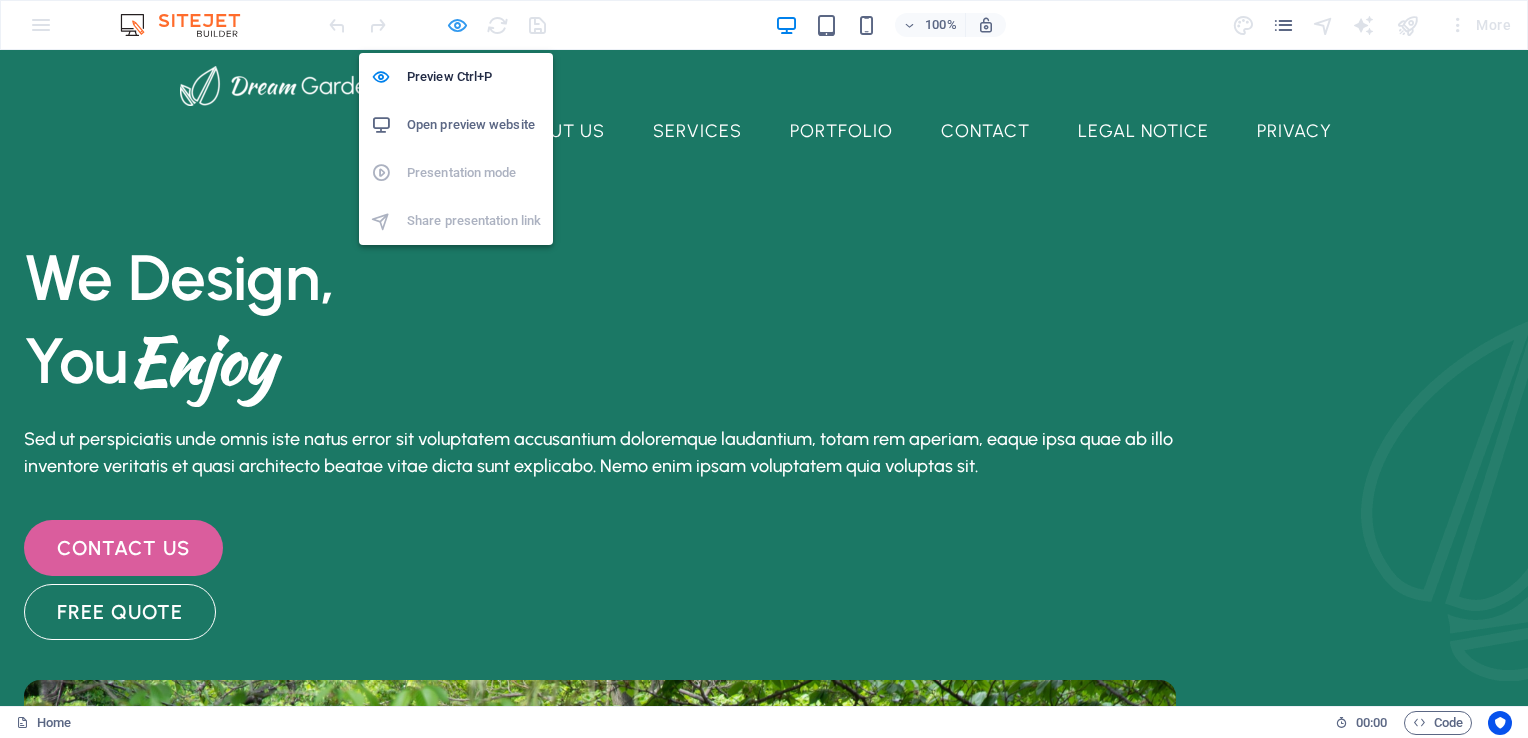 type 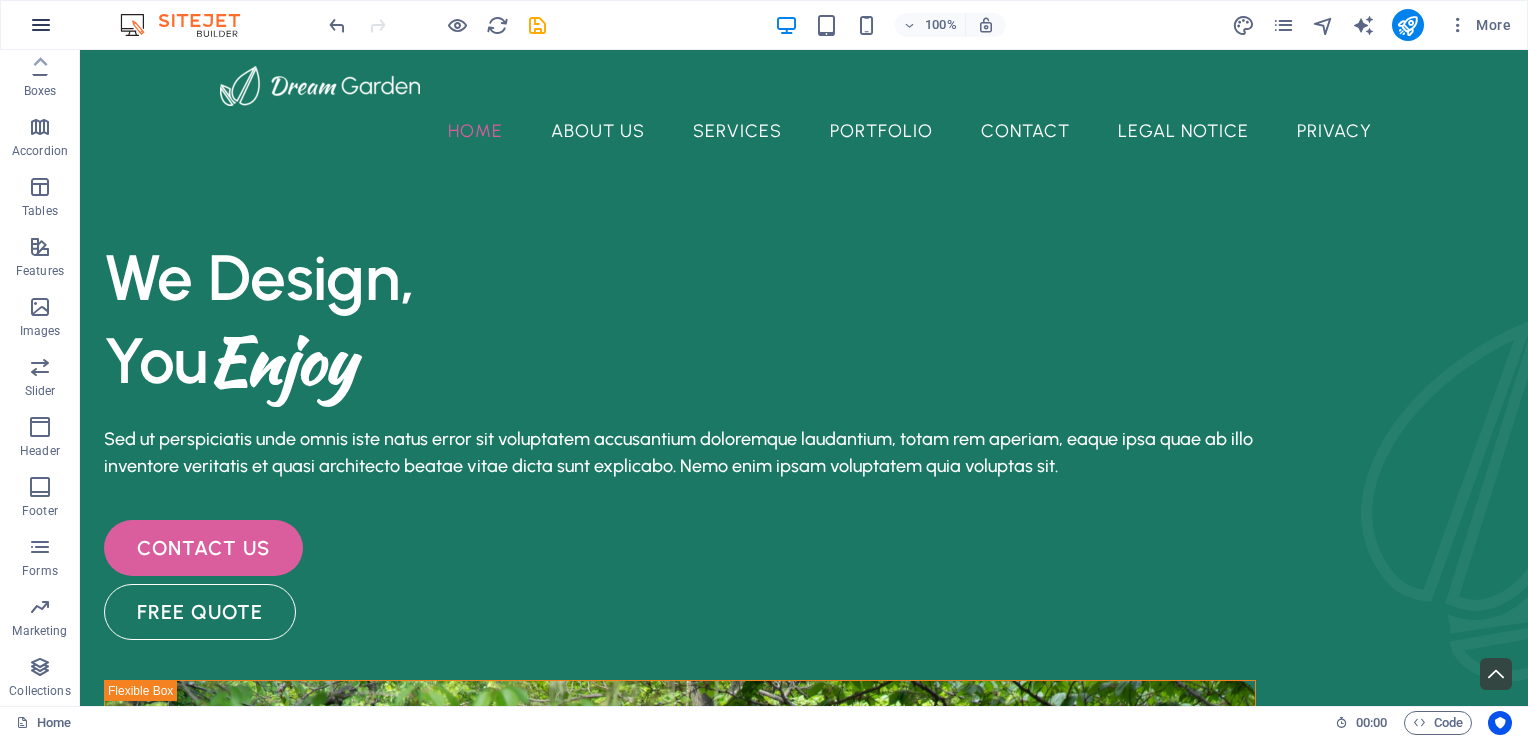 click at bounding box center (41, 25) 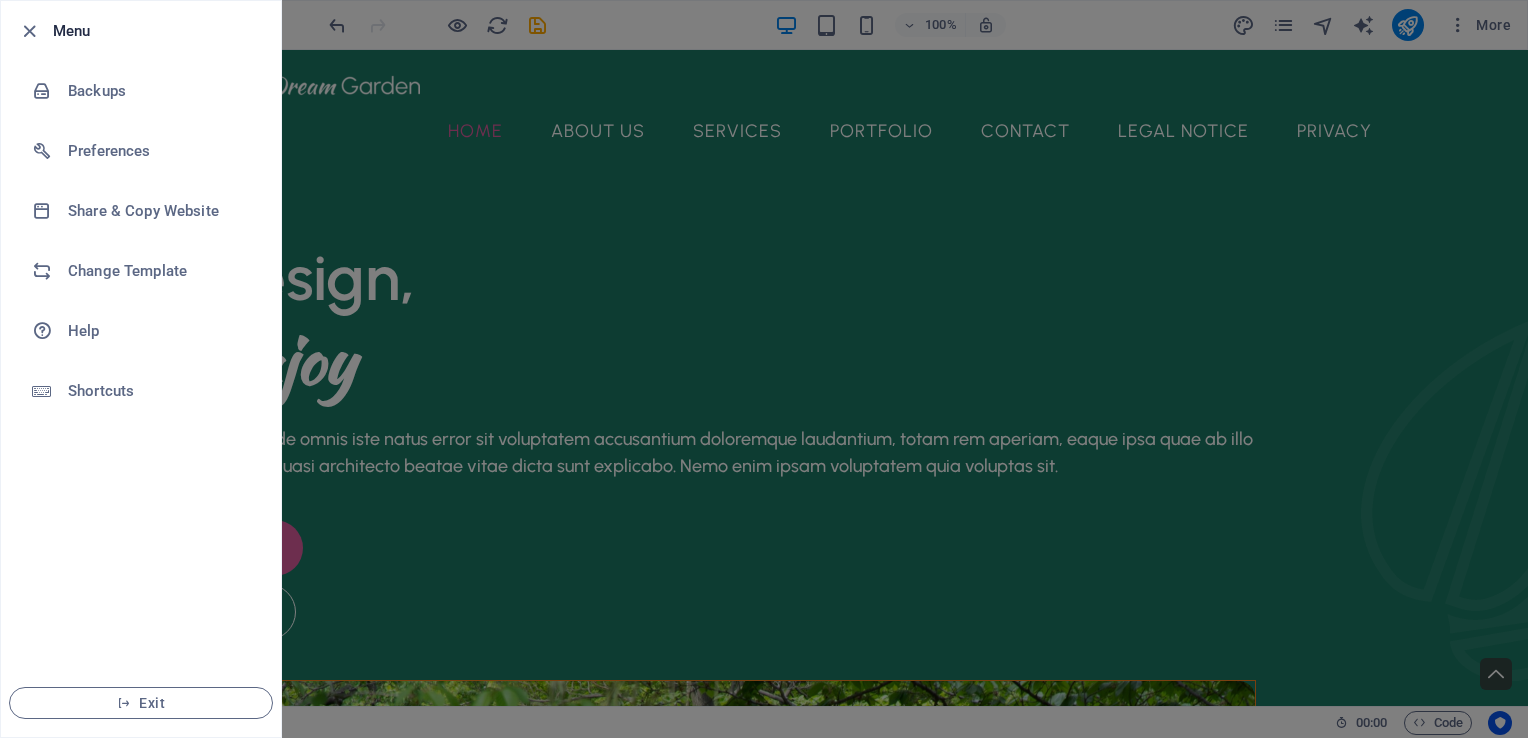 click at bounding box center [764, 369] 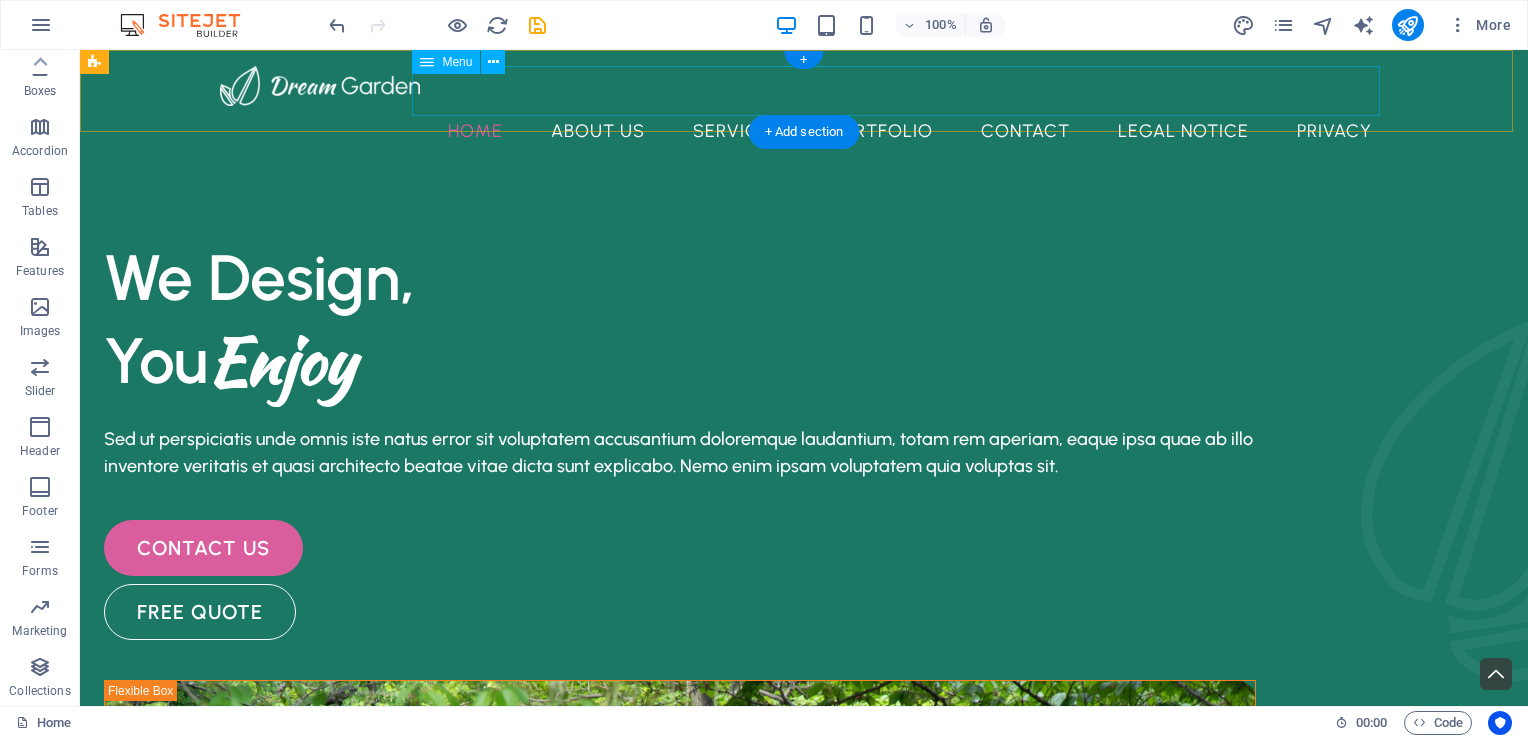 click on "Home About Us Services Portfolio Contact Legal Notice Privacy" at bounding box center (804, 131) 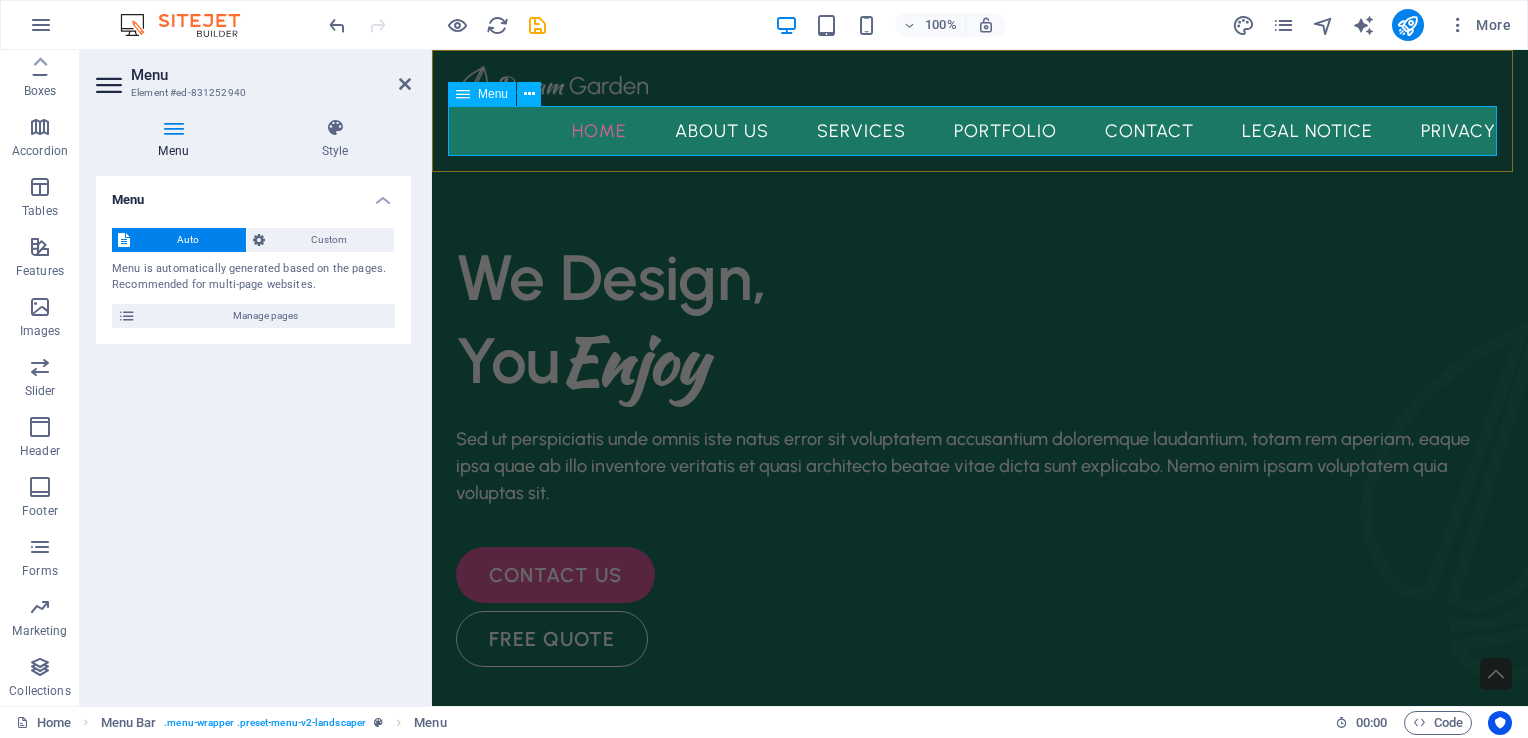 click on "Home About Us Services Portfolio Contact Legal Notice Privacy" at bounding box center [980, 131] 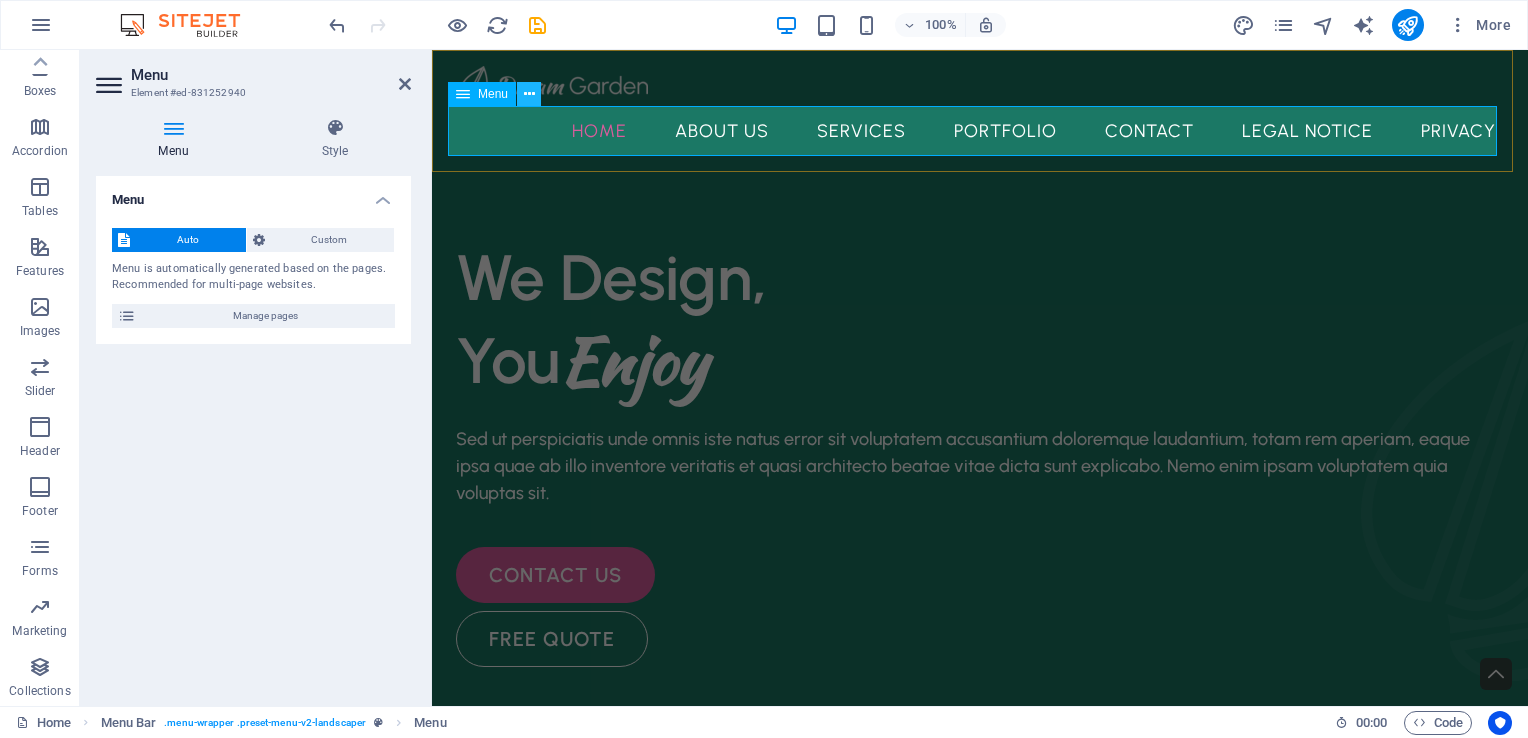 click at bounding box center (529, 94) 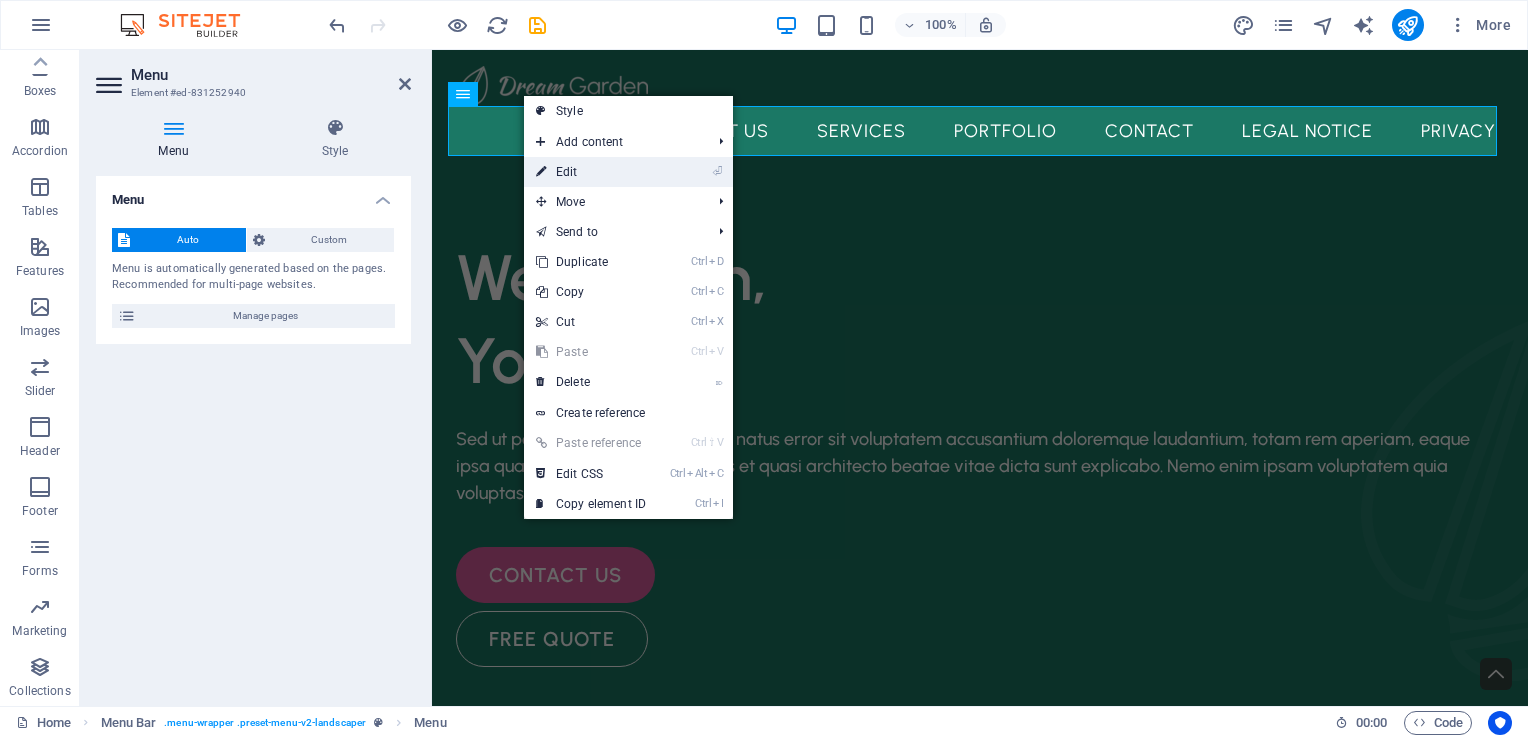 click on "⏎  Edit" at bounding box center (591, 172) 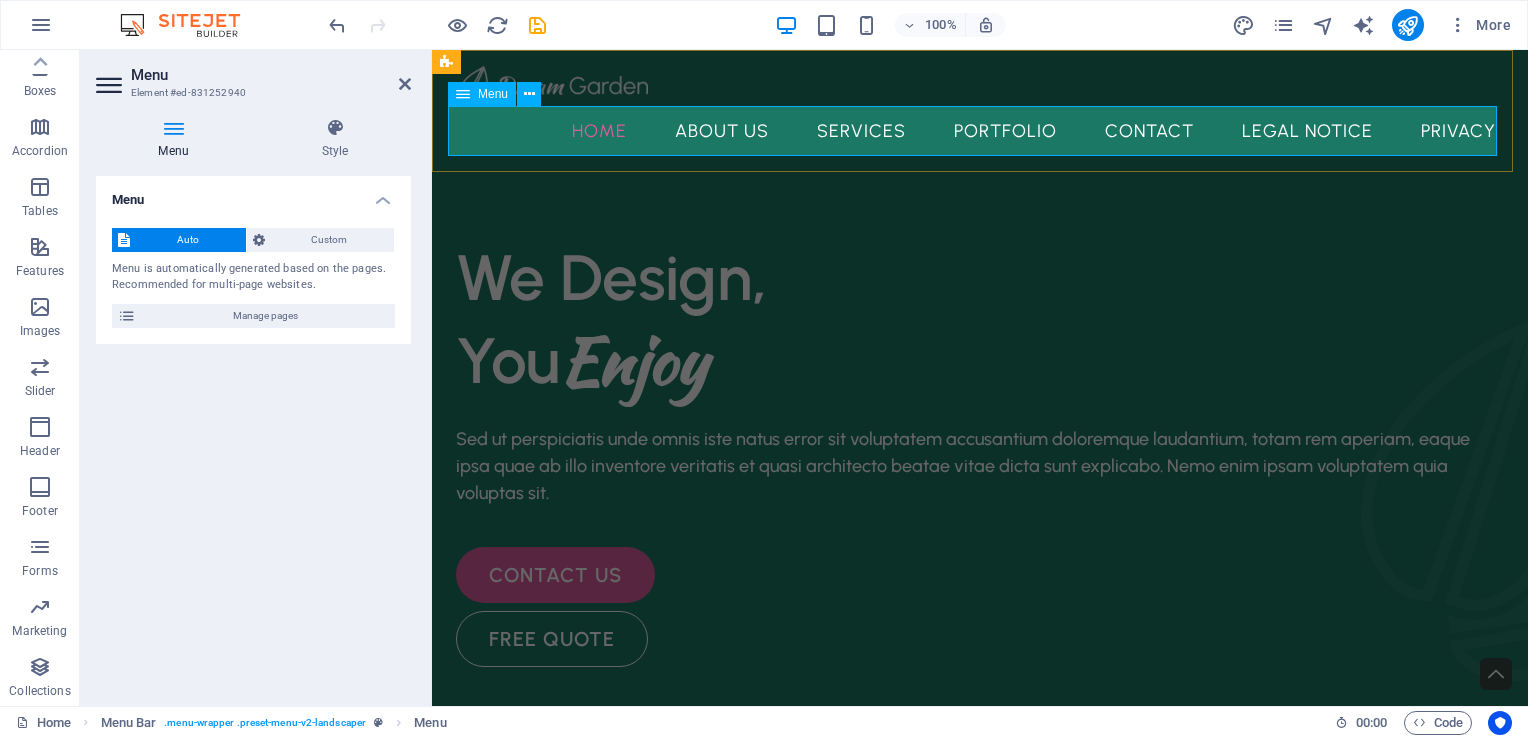 click on "Home About Us Services Portfolio Contact Legal Notice Privacy" at bounding box center [980, 131] 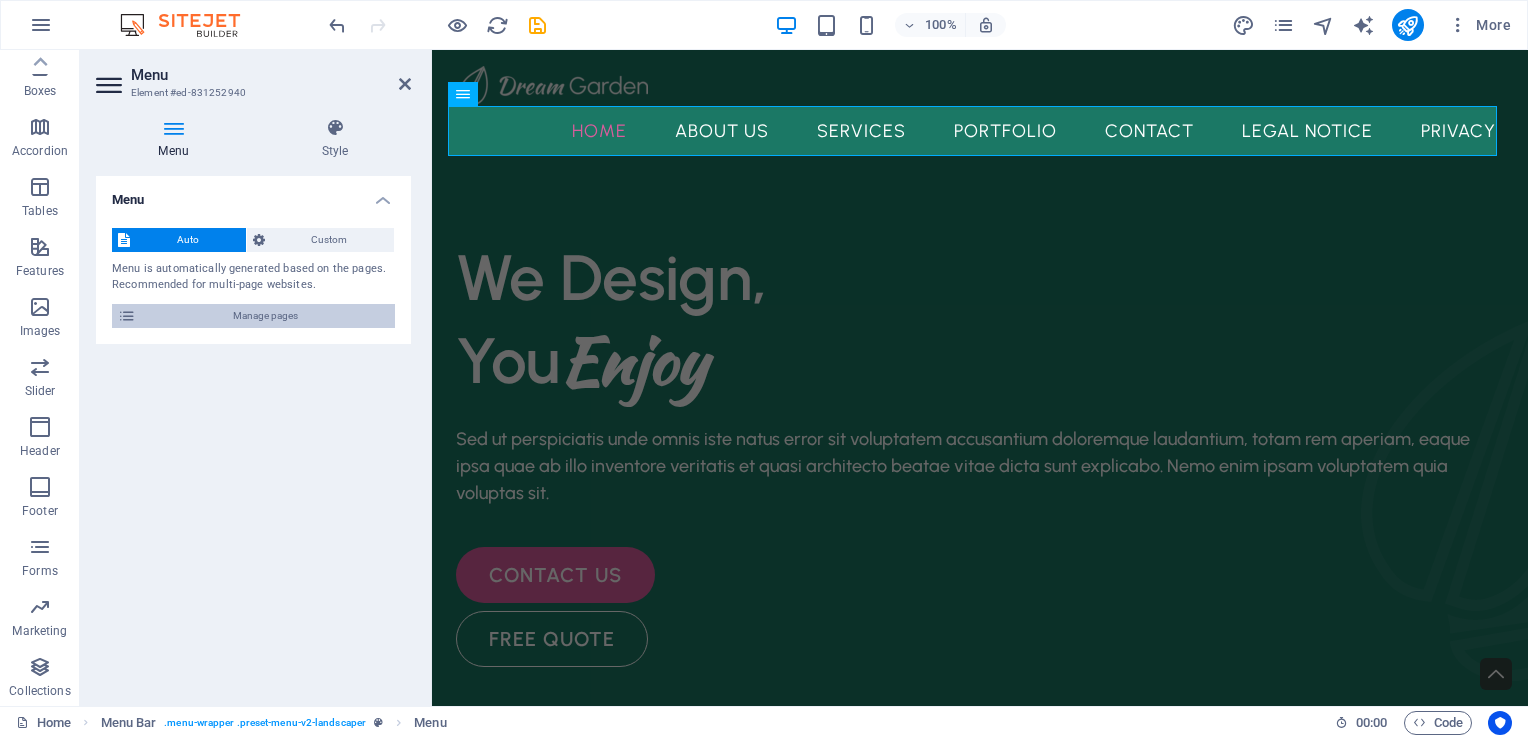 click on "Manage pages" at bounding box center [265, 316] 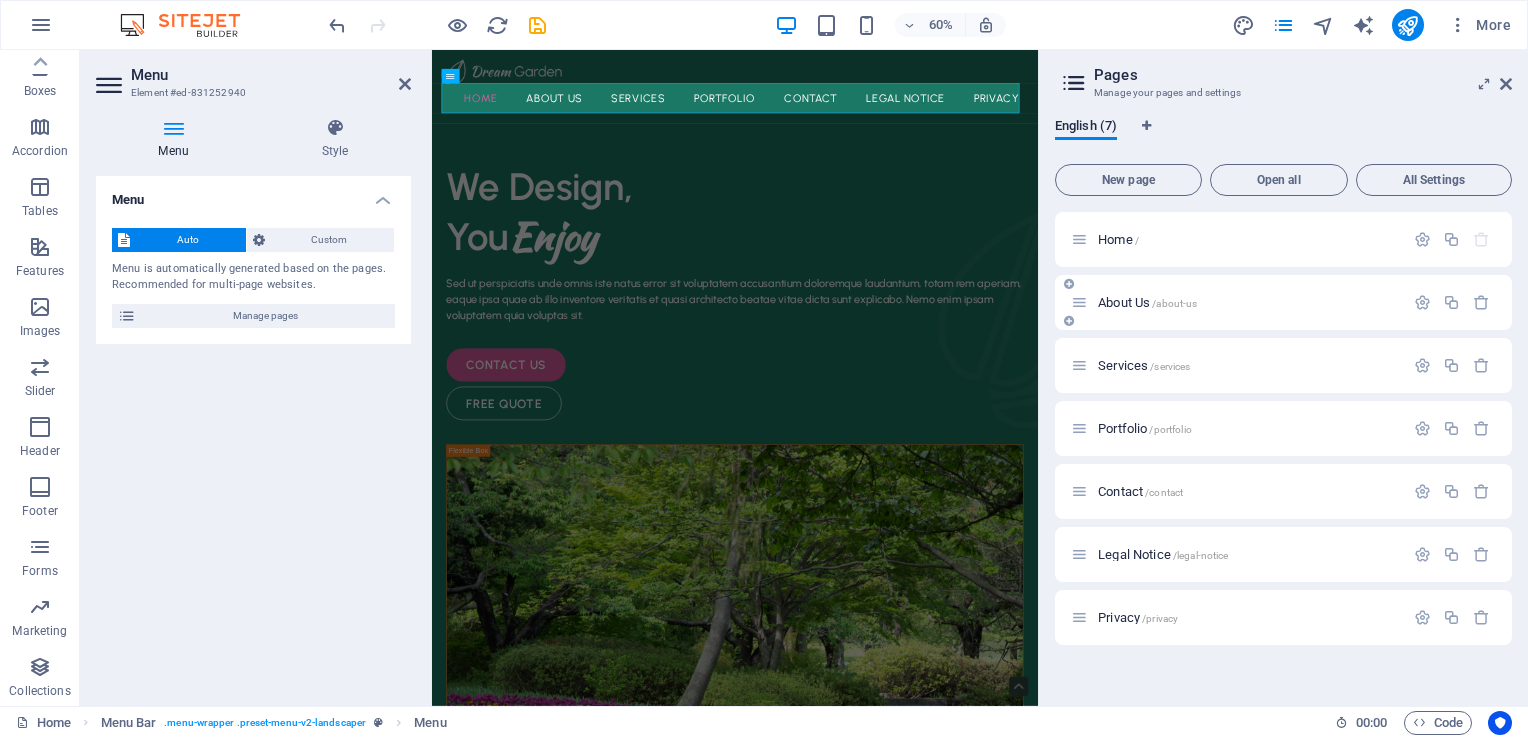 click on "About Us /about-us" at bounding box center (1147, 302) 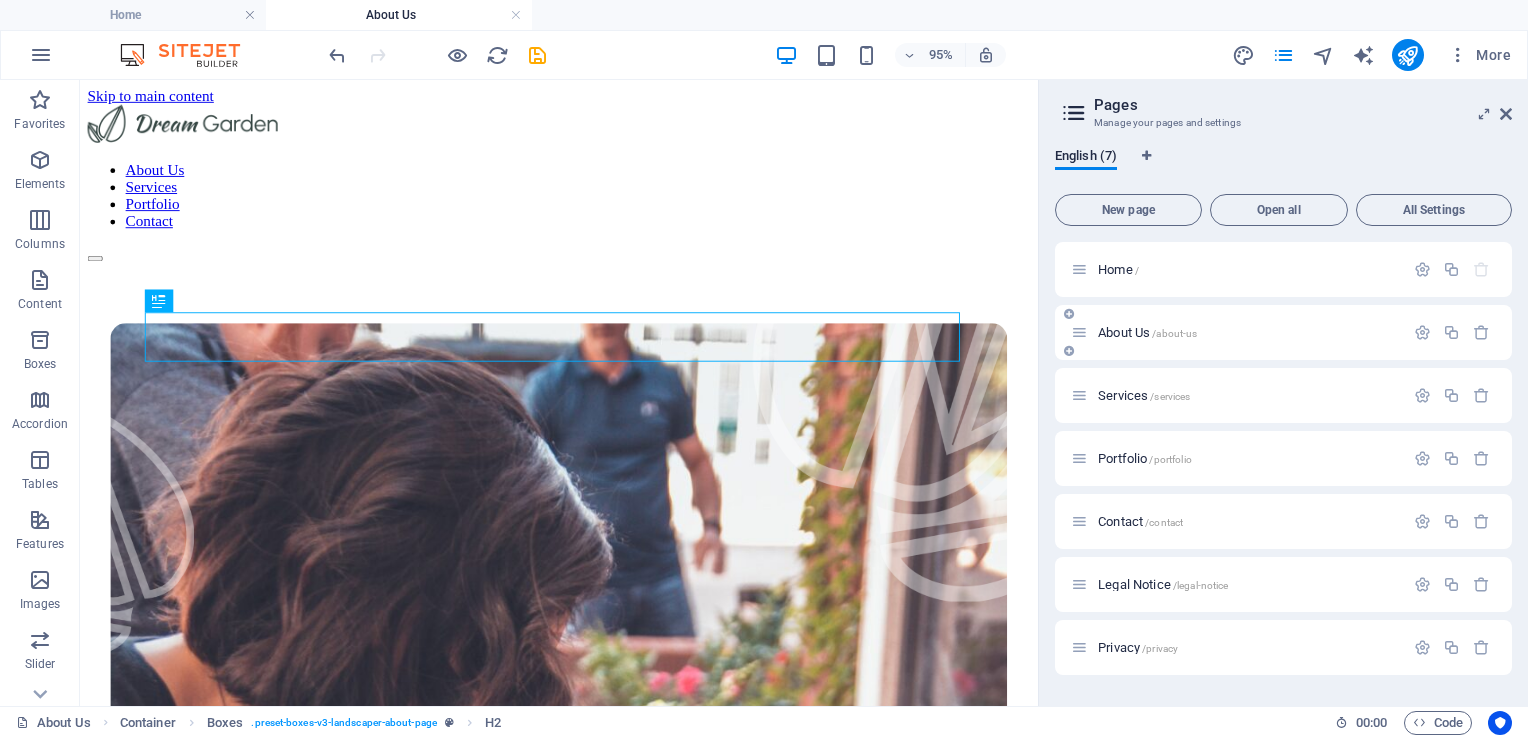 scroll, scrollTop: 536, scrollLeft: 0, axis: vertical 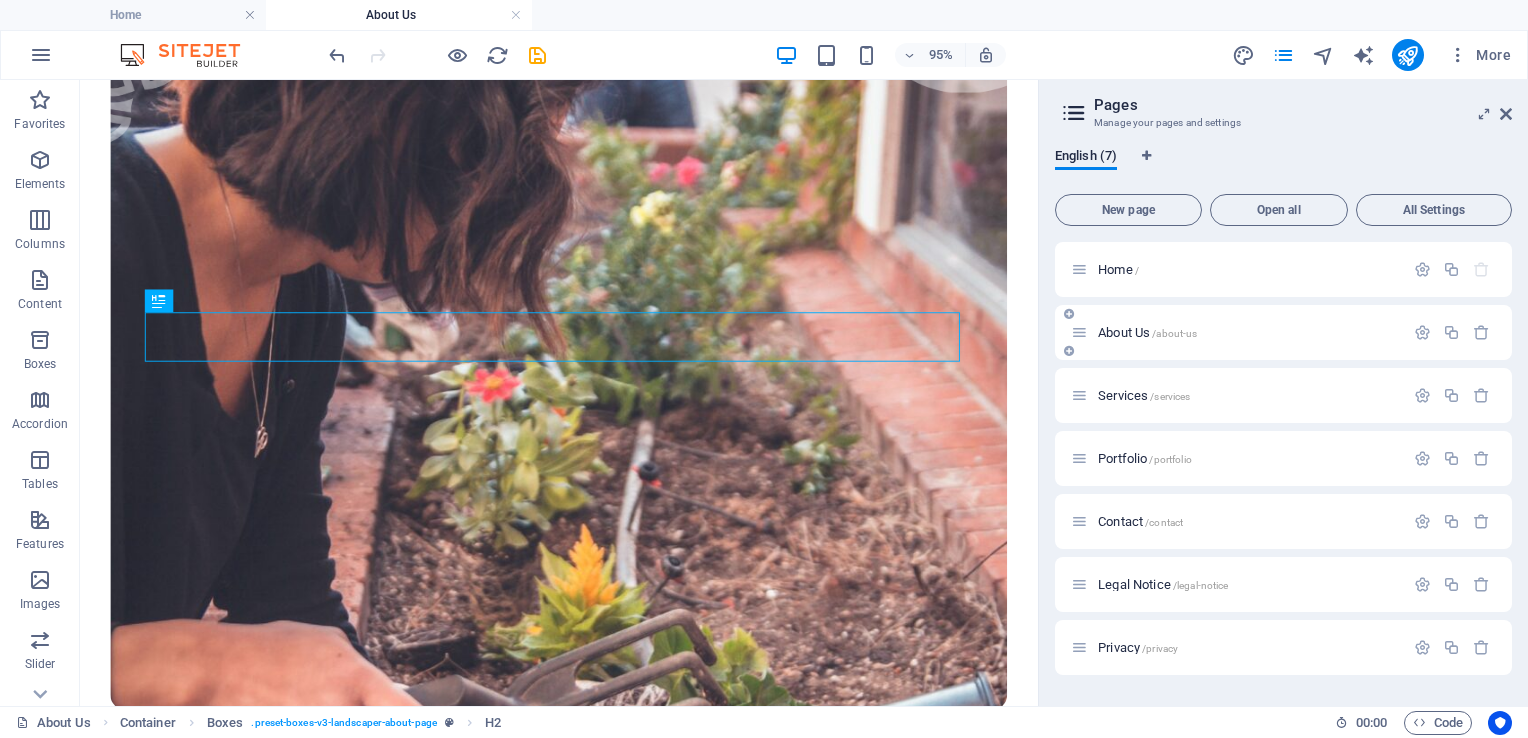 click on "About Us /about-us" at bounding box center (1147, 332) 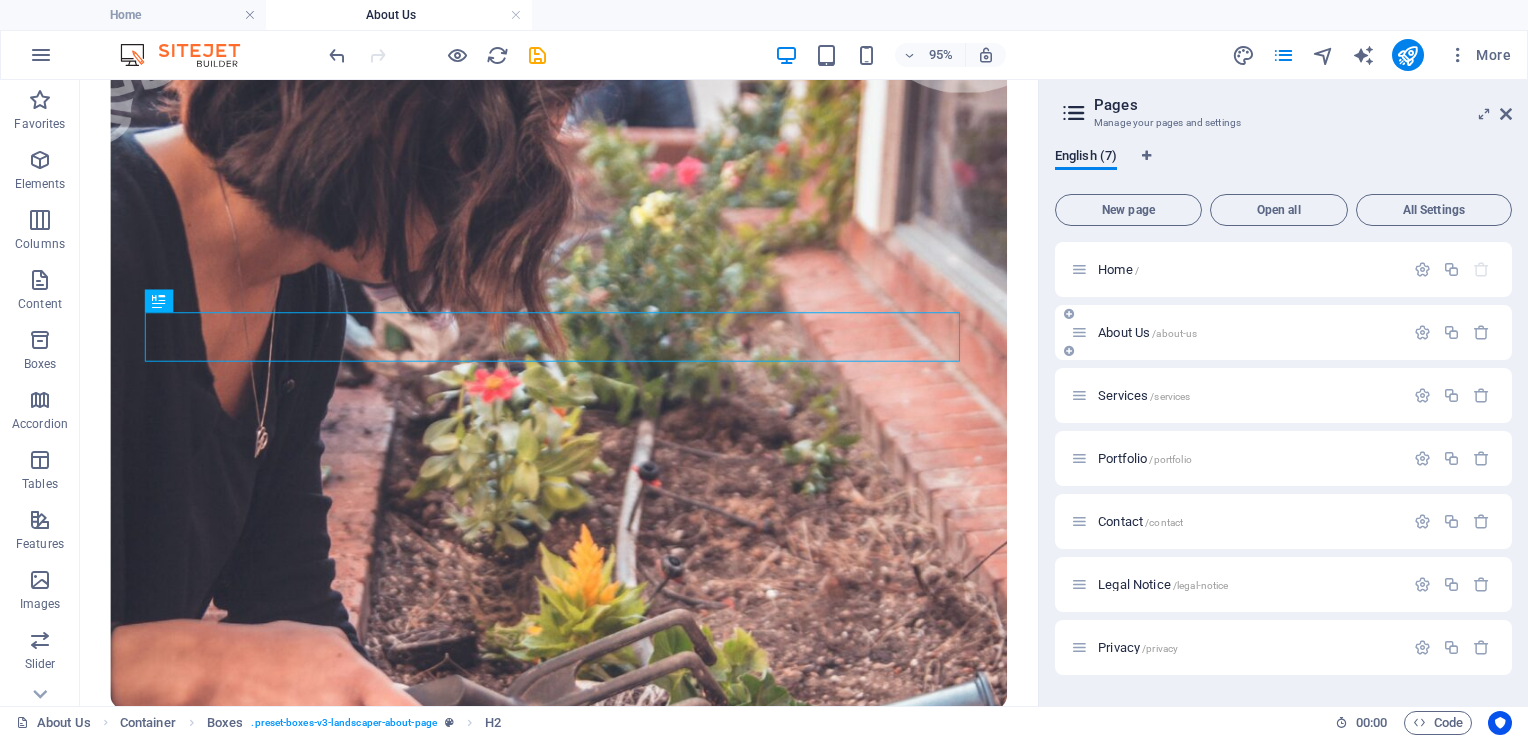 drag, startPoint x: 1150, startPoint y: 328, endPoint x: 1317, endPoint y: 325, distance: 167.02695 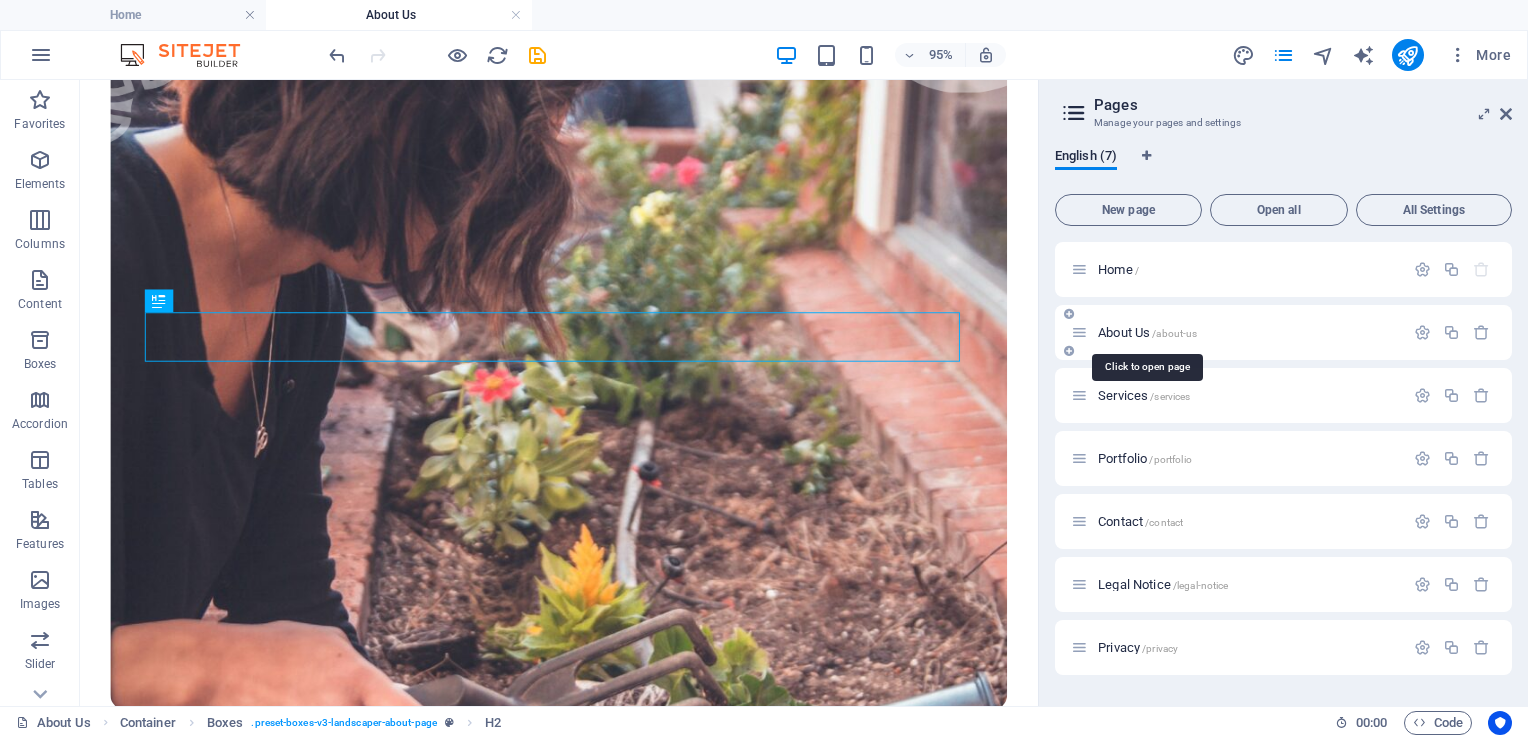 click on "About Us /about-us" at bounding box center (1147, 332) 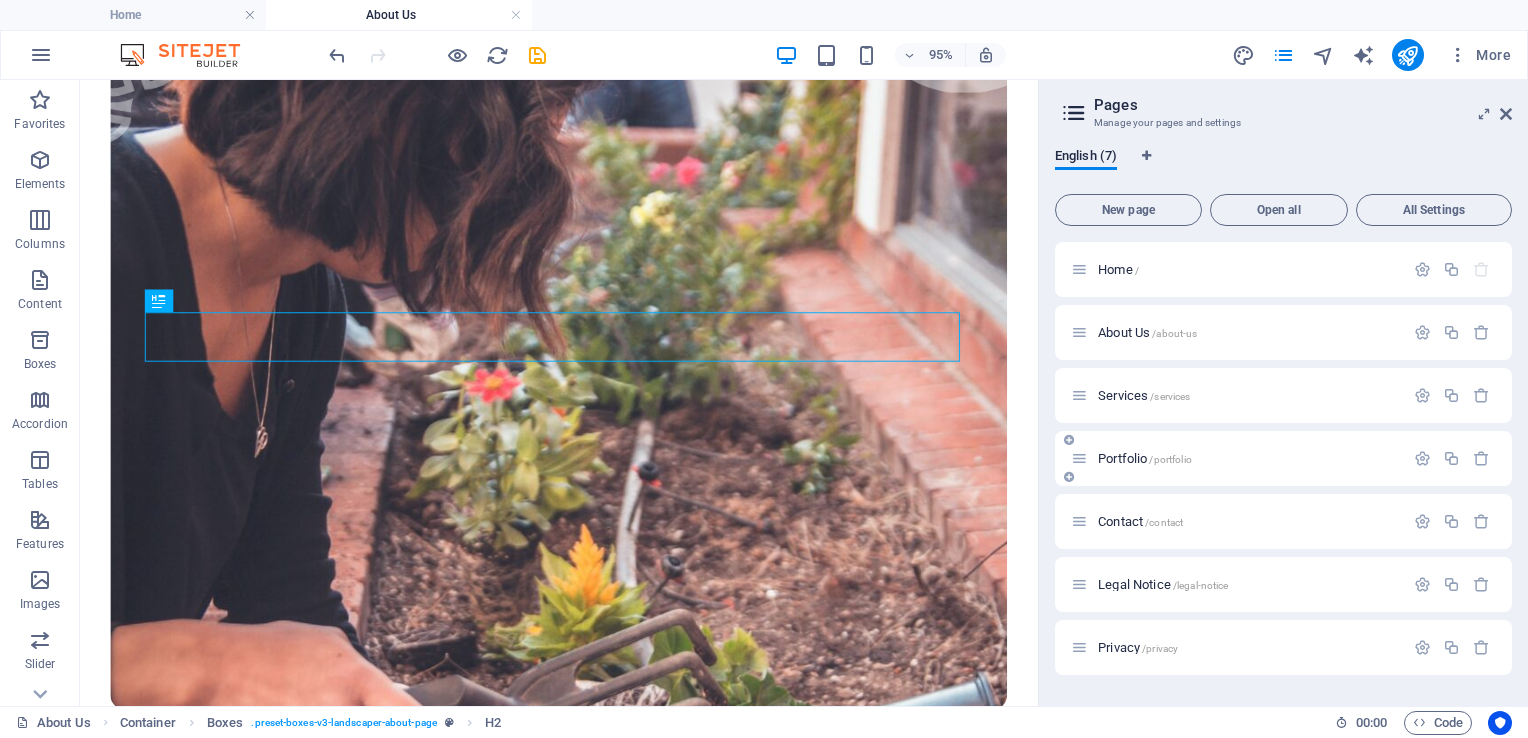 click on "Portfolio /portfolio" at bounding box center (1145, 458) 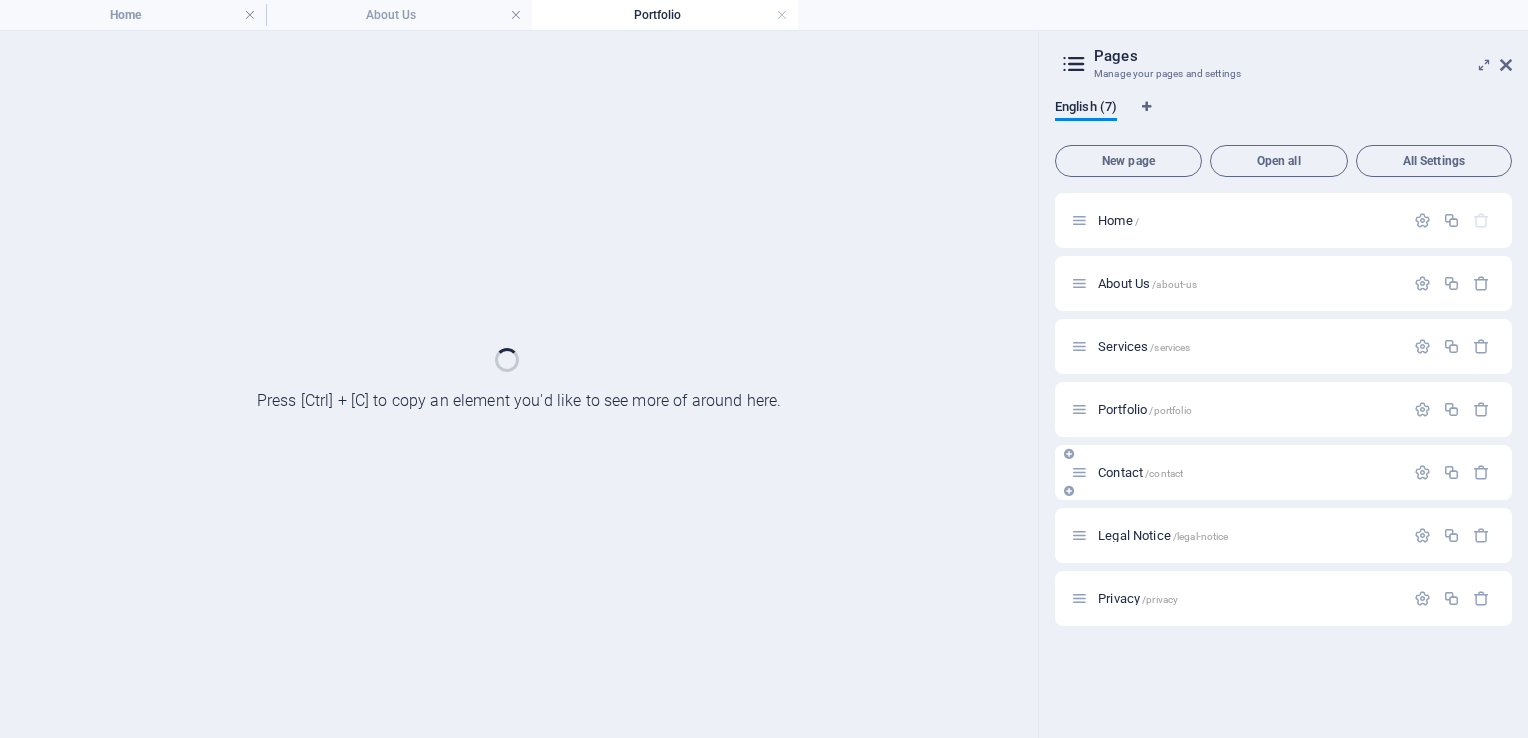 click on "Home / About Us /about-us Services /services Portfolio /portfolio Contact /contact Legal Notice /legal-notice Privacy /privacy" at bounding box center [1283, 409] 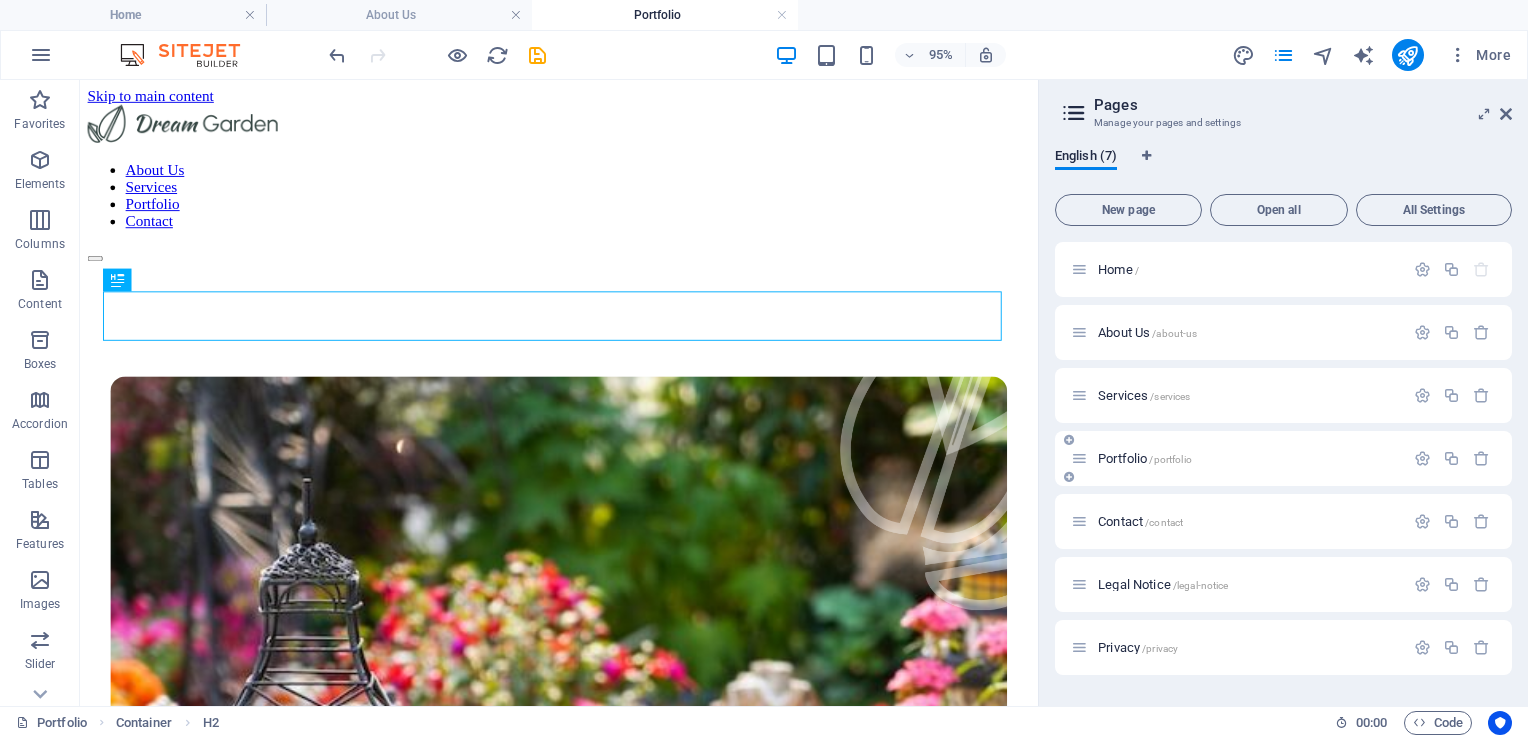 scroll, scrollTop: 536, scrollLeft: 0, axis: vertical 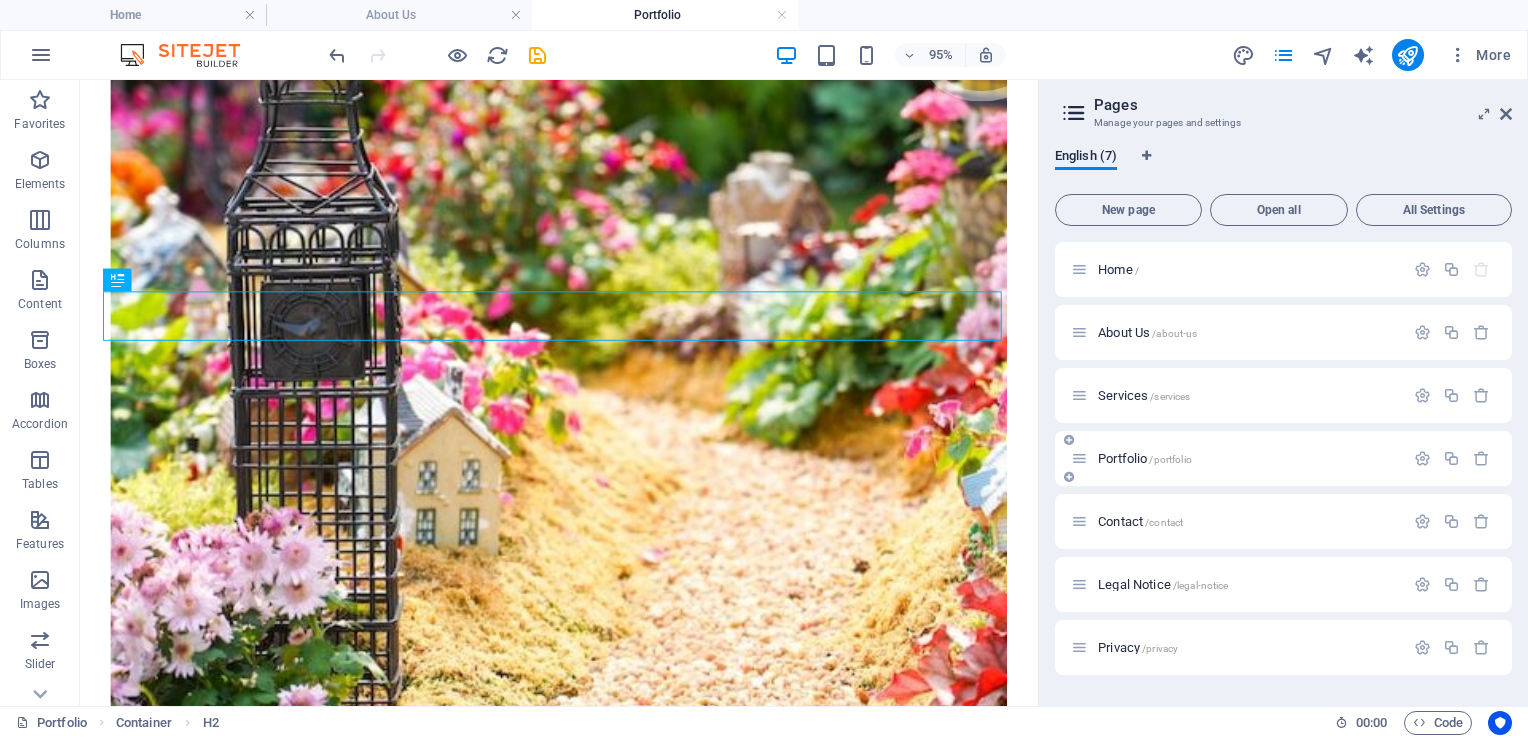 click on "/portfolio" at bounding box center (1170, 459) 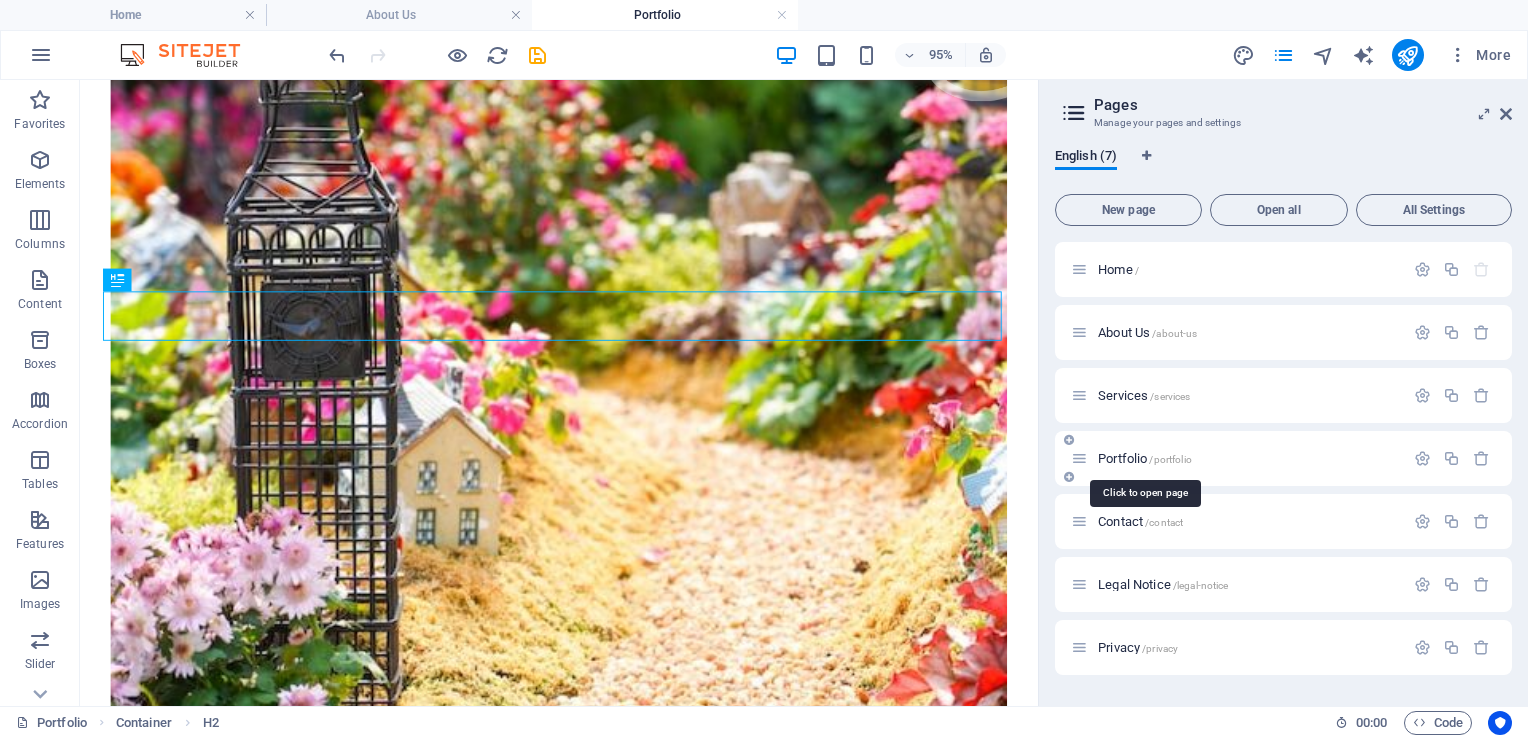 drag, startPoint x: 1184, startPoint y: 462, endPoint x: 1169, endPoint y: 467, distance: 15.811388 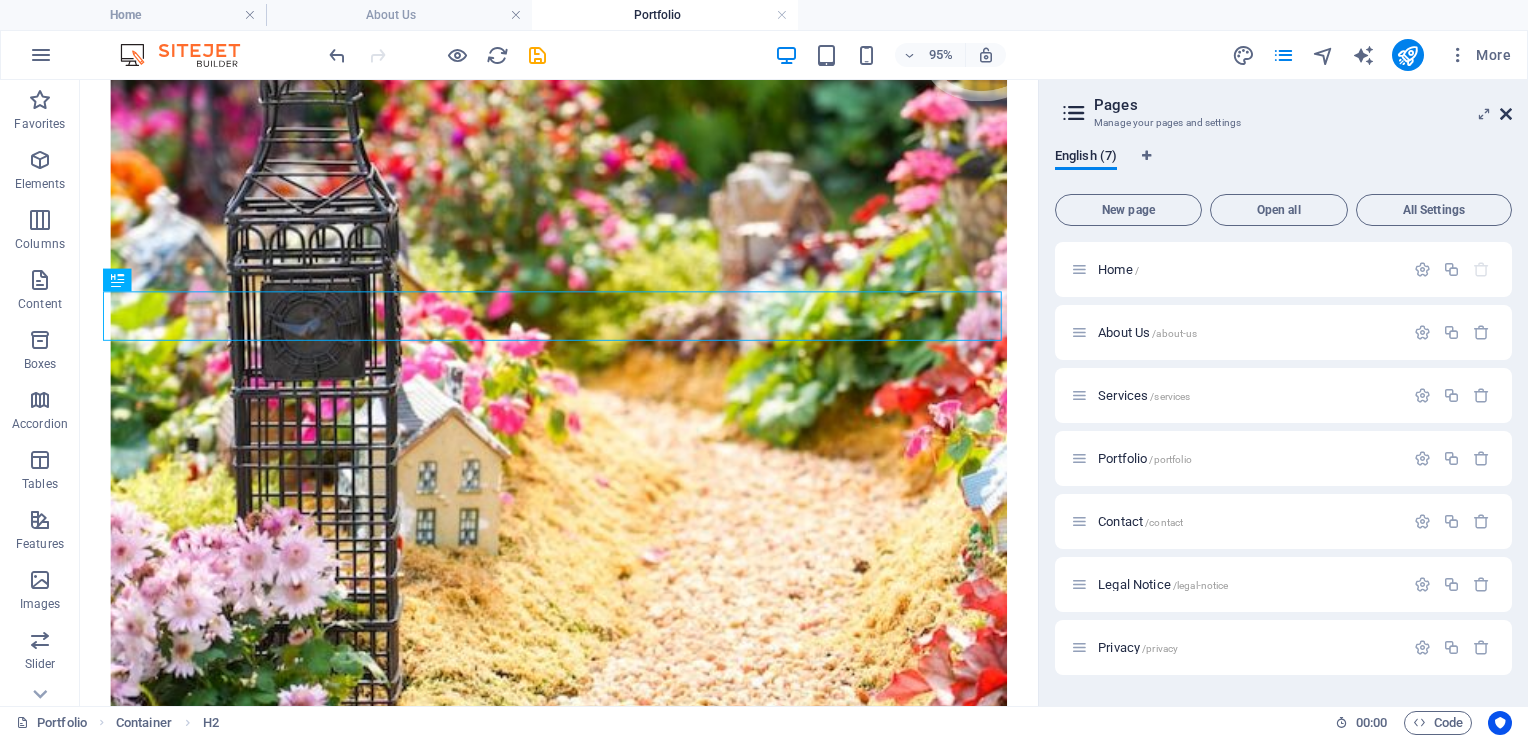 click at bounding box center [1506, 114] 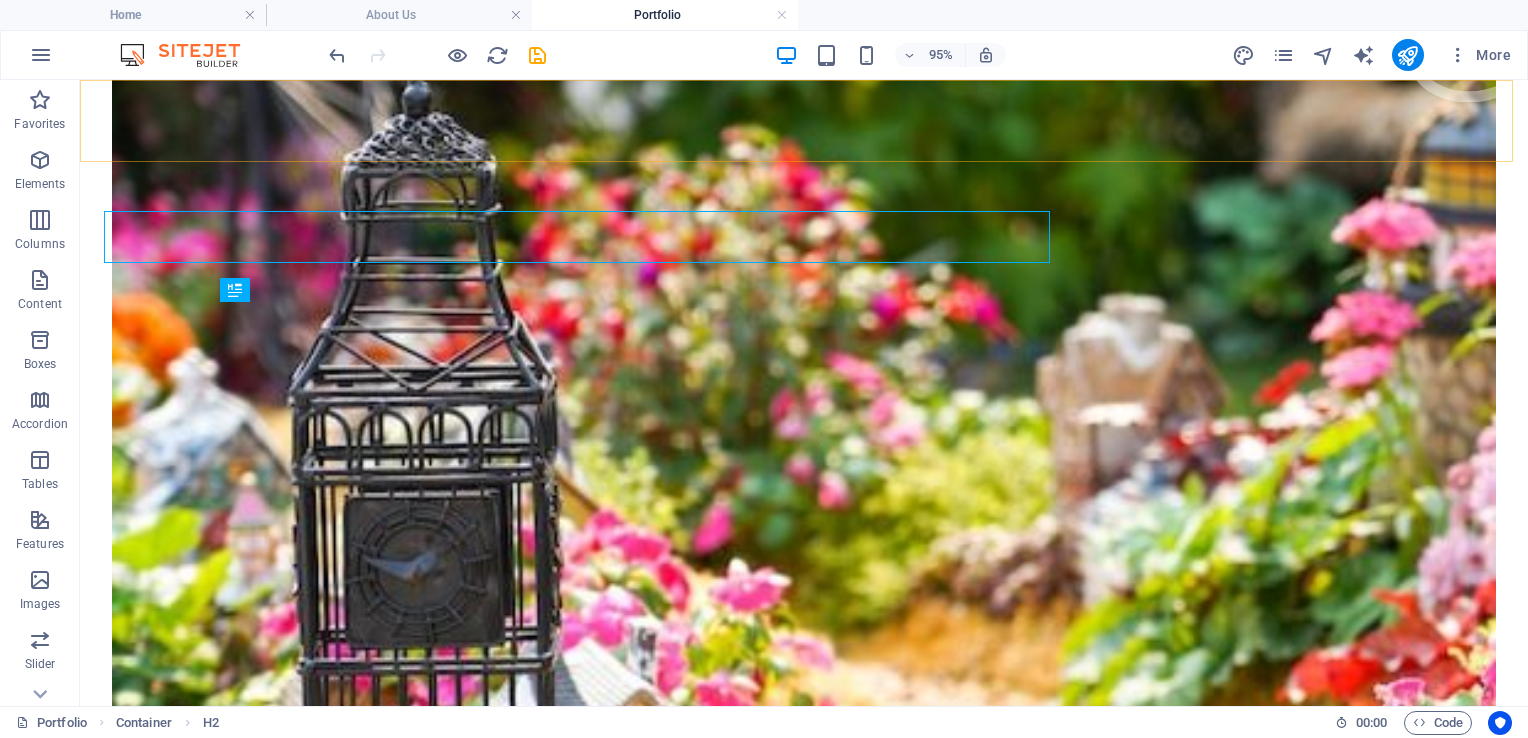 scroll, scrollTop: 627, scrollLeft: 0, axis: vertical 